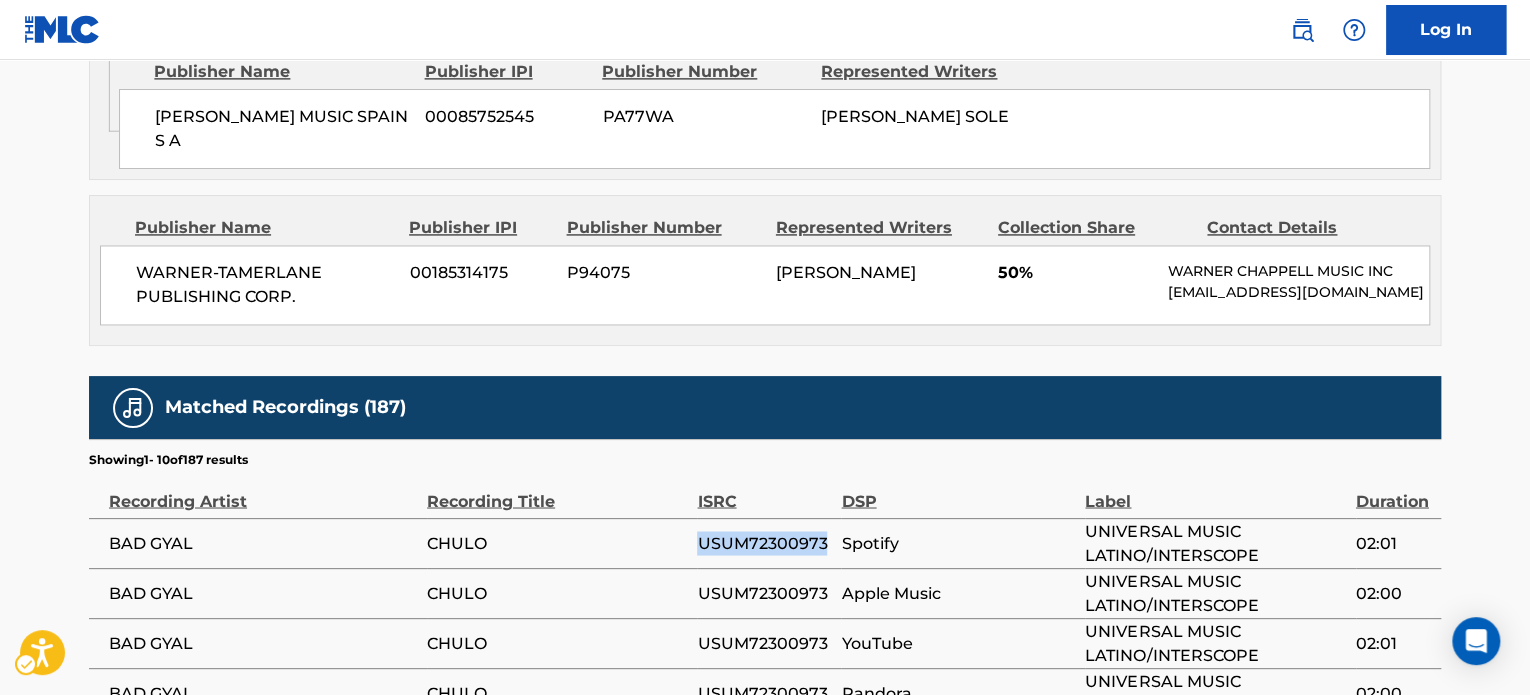 scroll, scrollTop: 0, scrollLeft: 0, axis: both 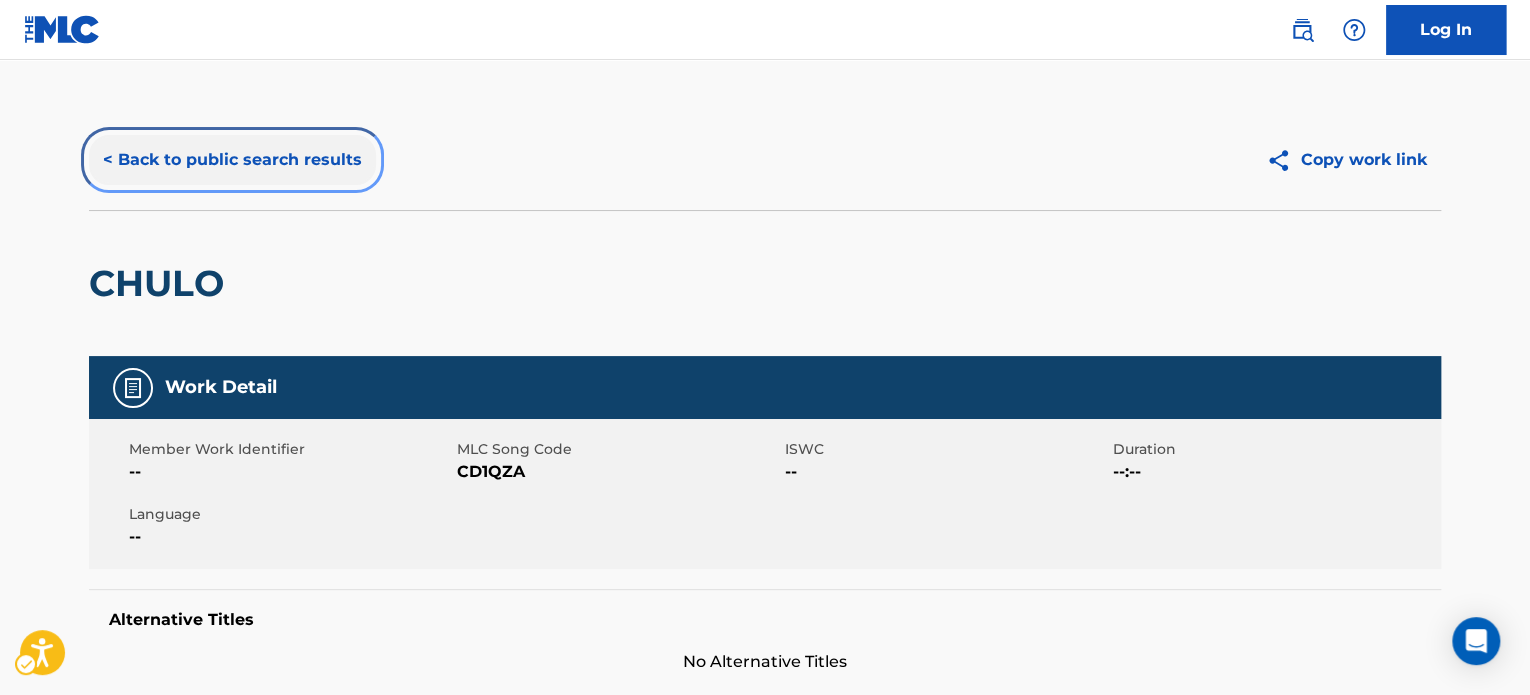 click on "< Back to public search results" at bounding box center (232, 160) 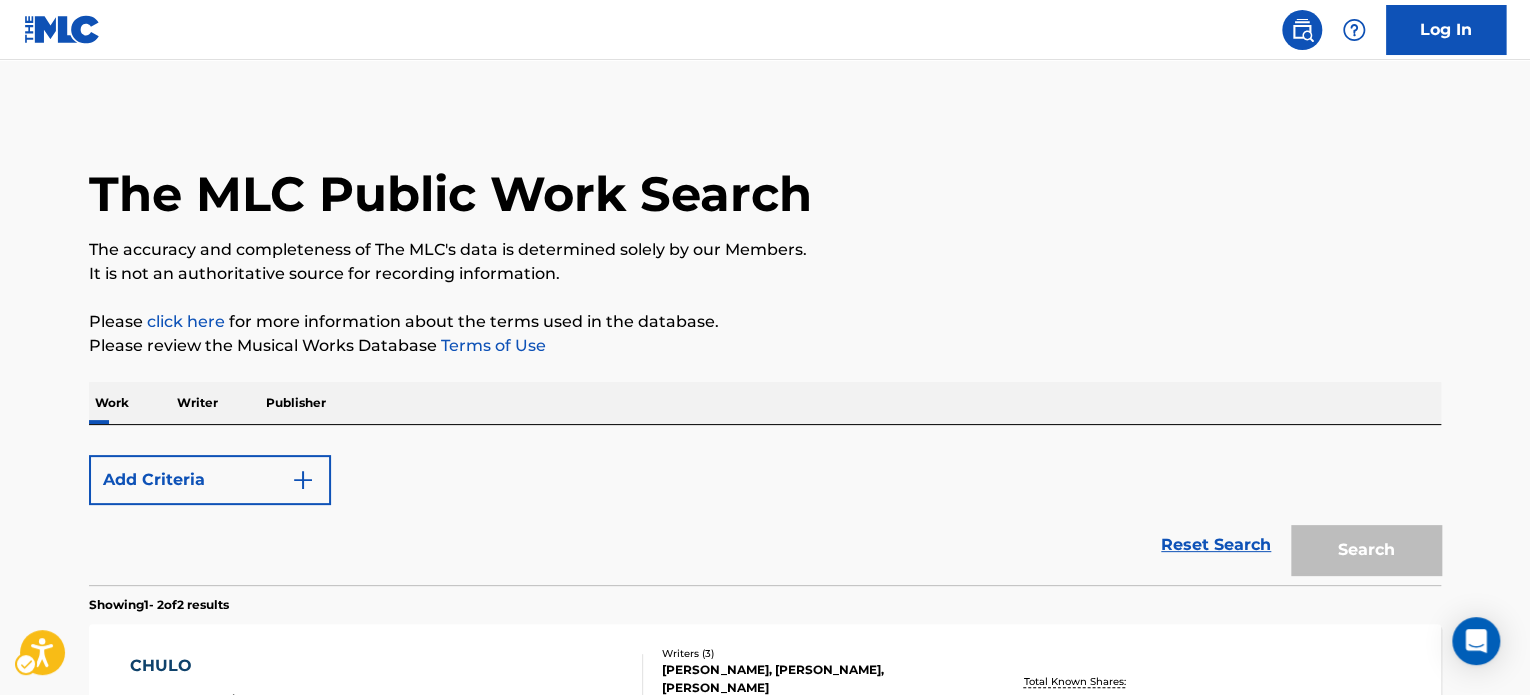 scroll, scrollTop: 324, scrollLeft: 0, axis: vertical 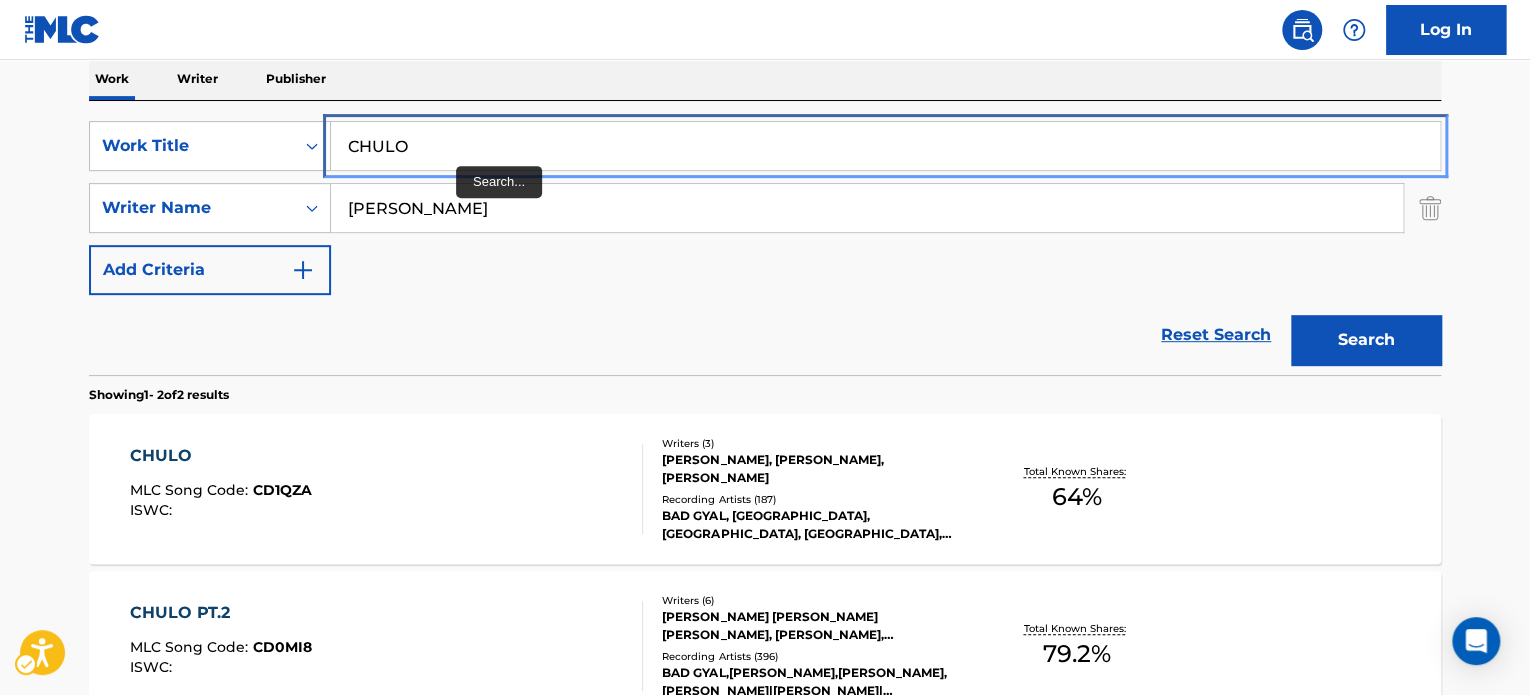 click on "CHULO" at bounding box center [885, 146] 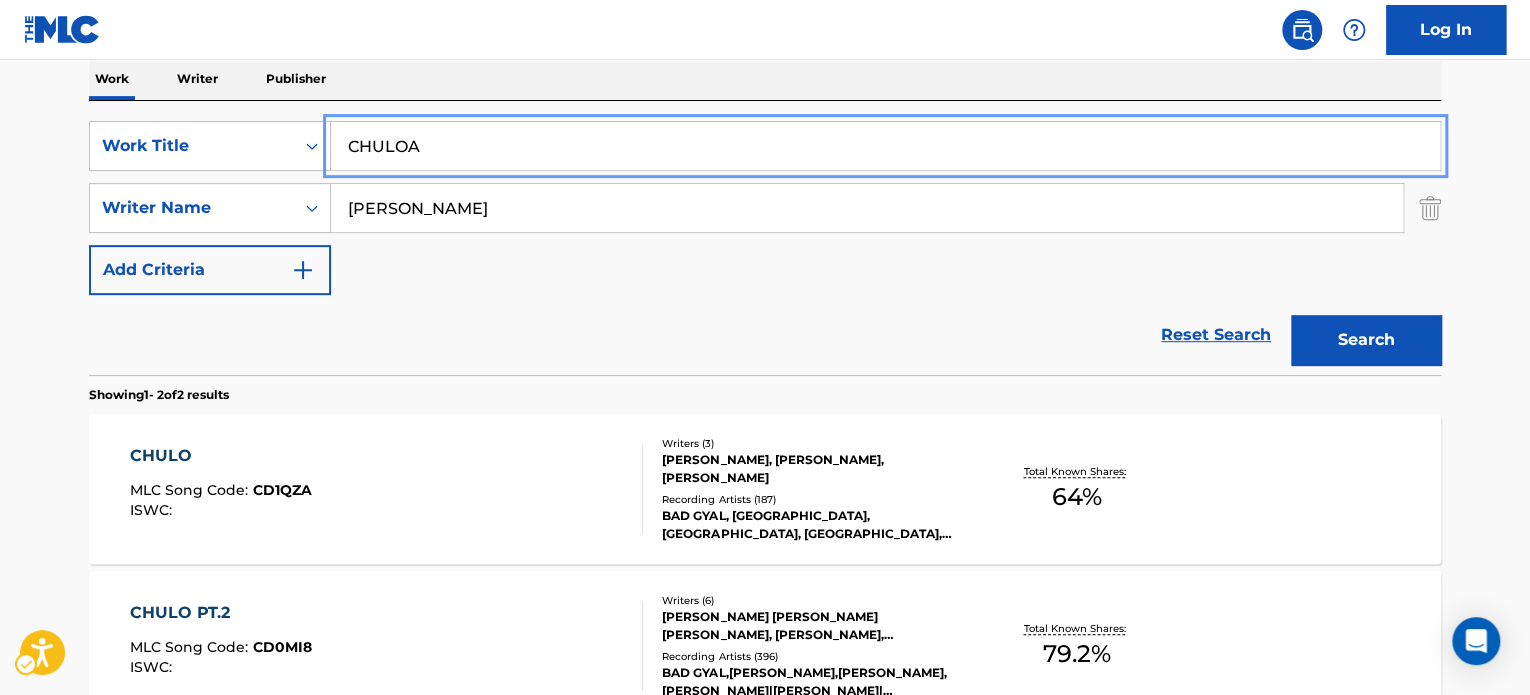paste on "NIÑAS ROCKSTAR" 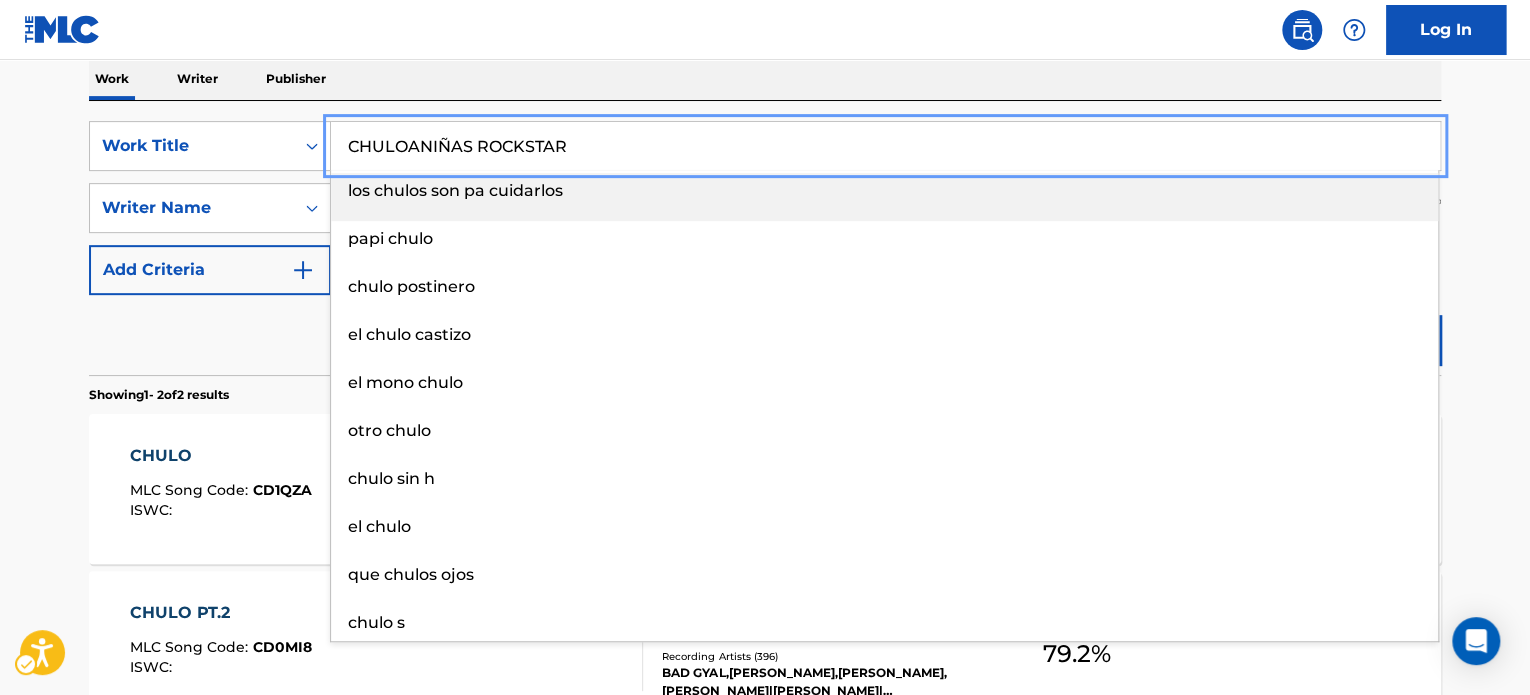 click on "CHULOANIÑAS ROCKSTAR" at bounding box center [885, 146] 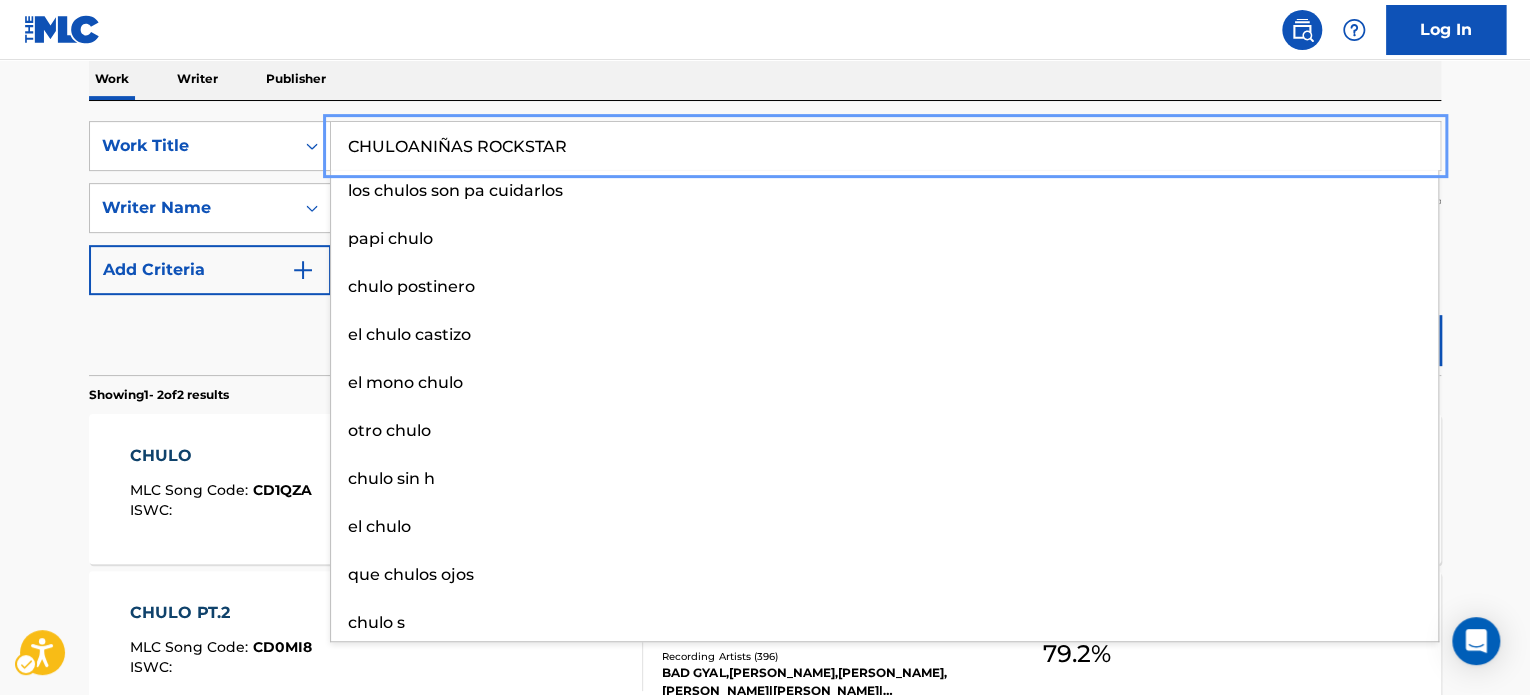 paste 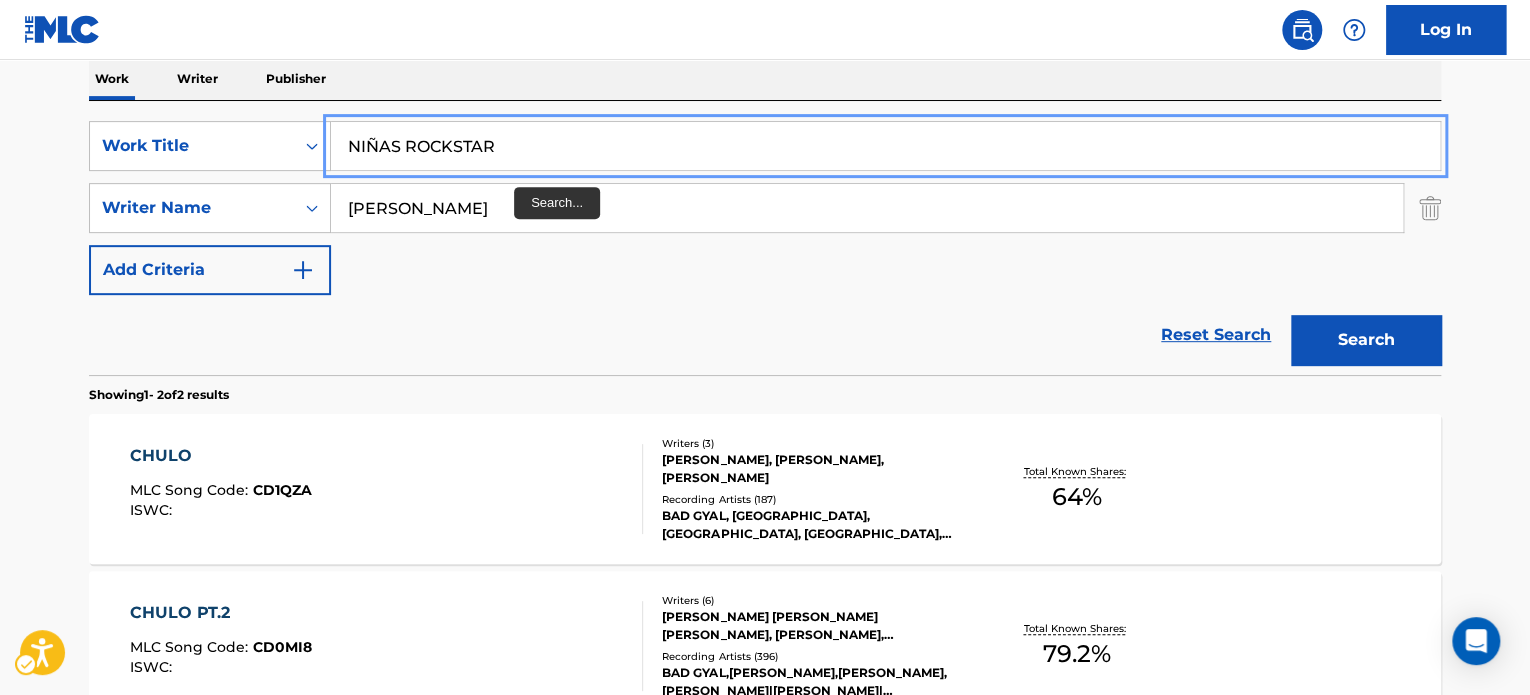 type on "NIÑAS ROCKSTAR" 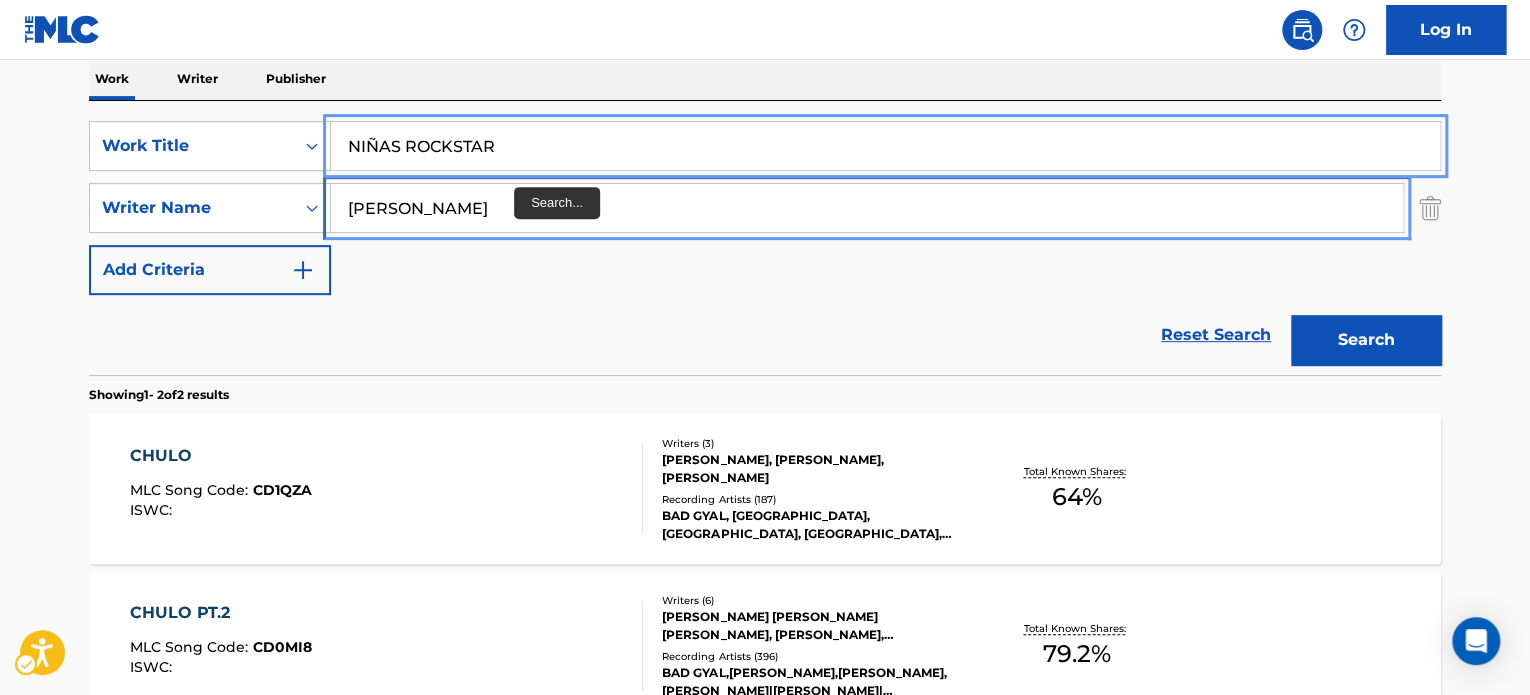 click on "BORRERO" at bounding box center (867, 208) 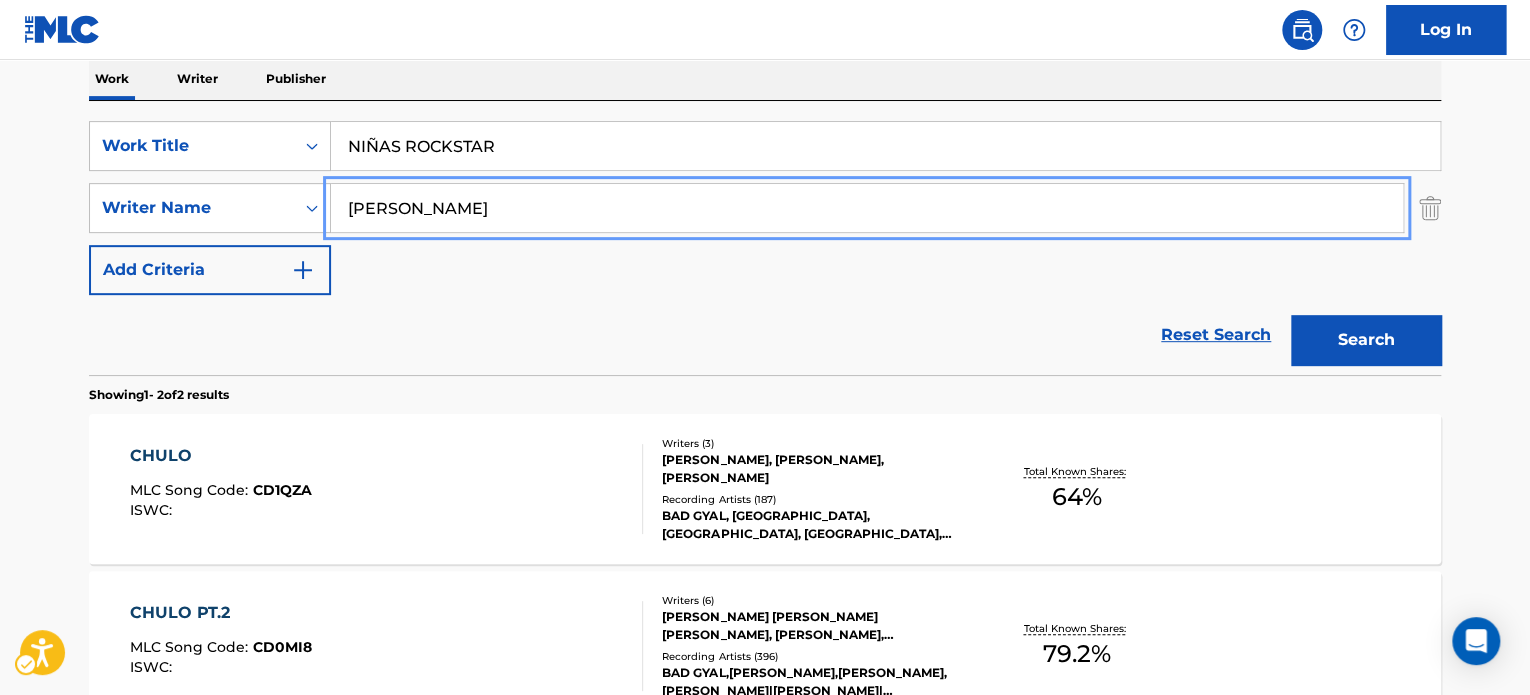 click on "BORRERO" at bounding box center (867, 208) 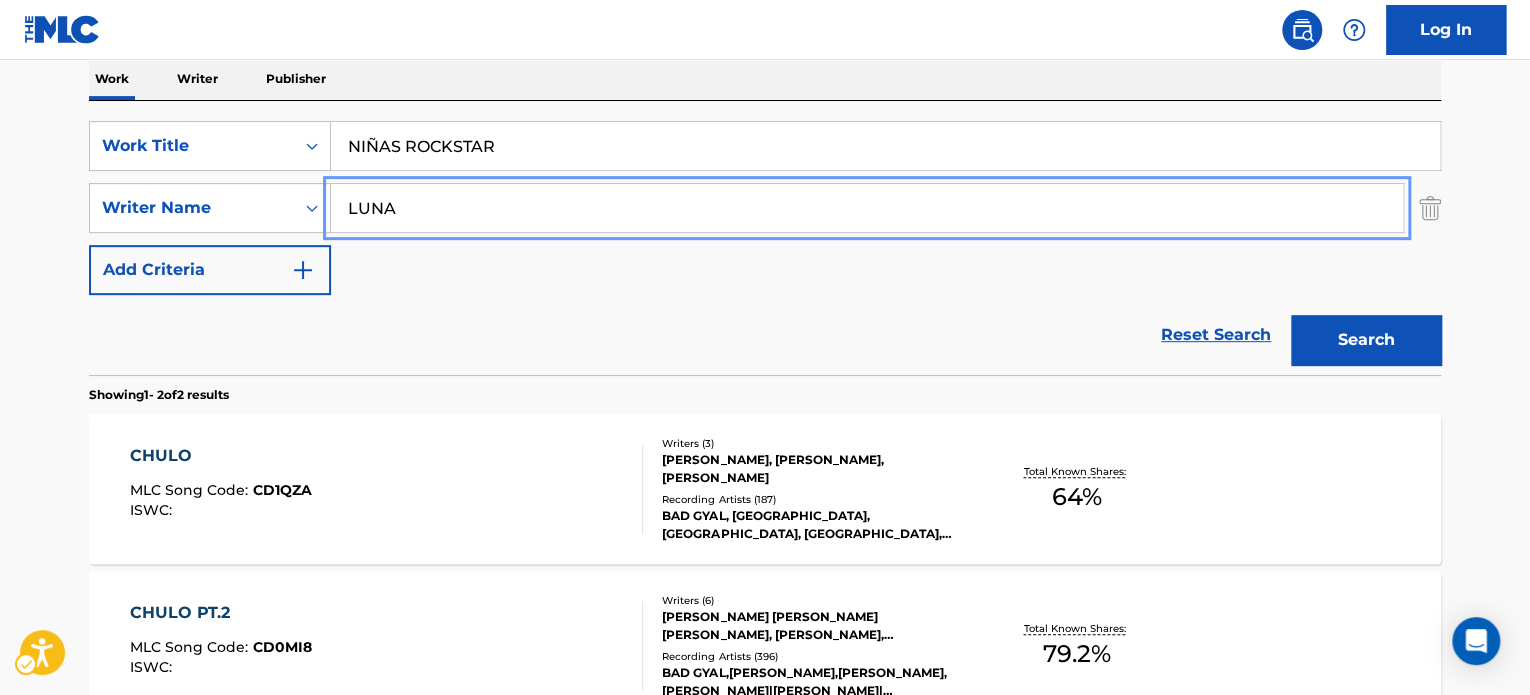 type on "LUNA" 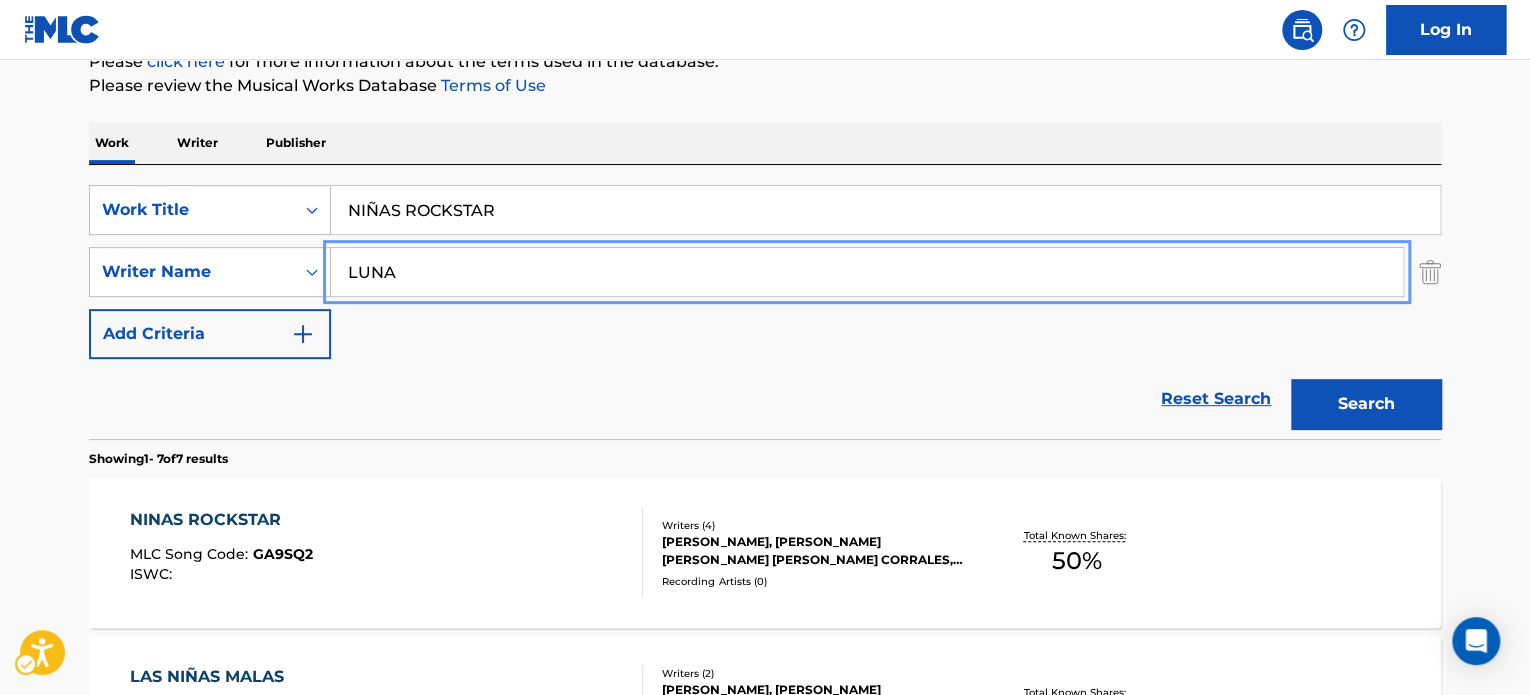 scroll, scrollTop: 224, scrollLeft: 0, axis: vertical 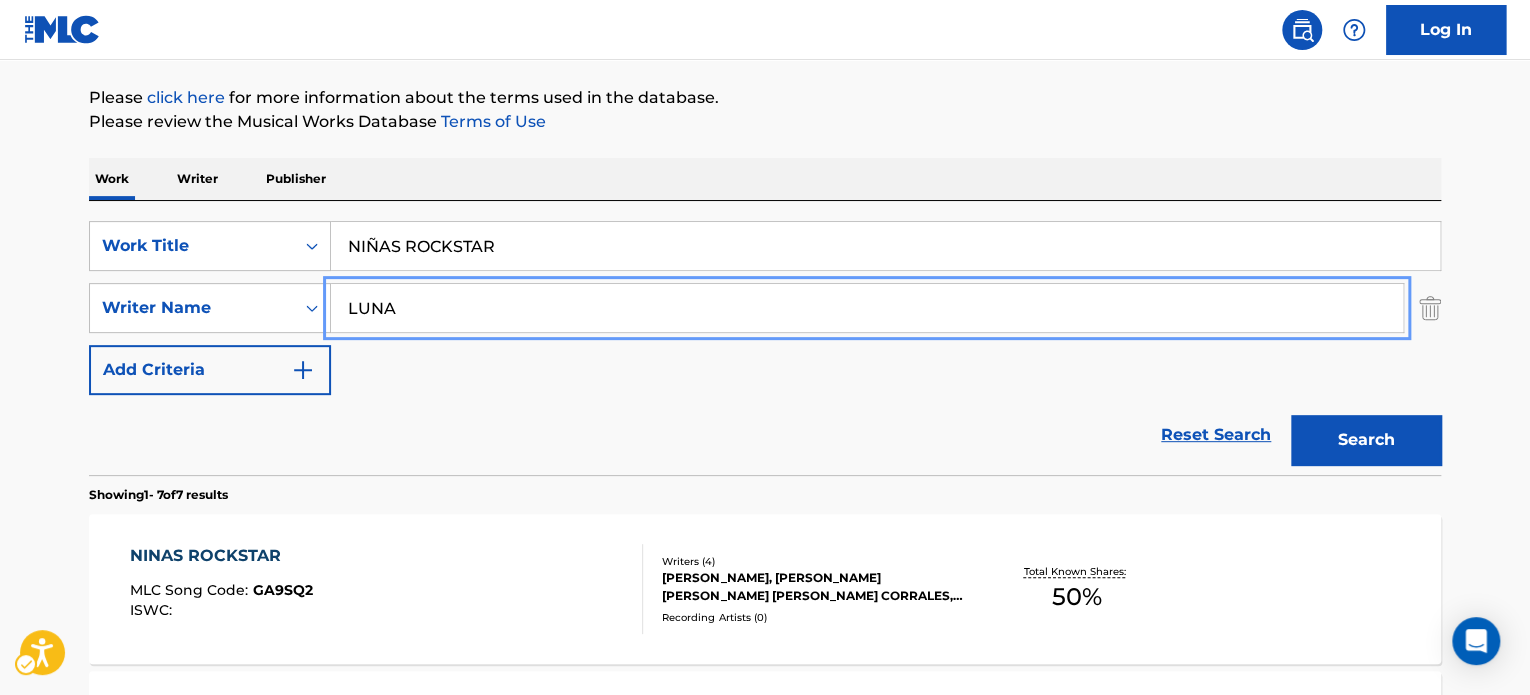 click on "NINAS ROCKSTAR MLC Song Code : GA9SQ2 ISWC : Writers ( 4 ) MANUEL CHAVEZ BAEZ, JOSE MANUEL OSORIO CHAVEZ, ALVARO CESAR JR GUZMAN CORRALES, RAMIRO SR LUNA GALLEGOS Recording Artists ( 0 ) Total Known Shares: 50 % LAS NIÑAS MALAS MLC Song Code : LE7F4J ISWC : Writers ( 2 ) ROGELIO SALAZAR, EDWIN ARTURO LUNA LOPEZ Recording Artists ( 6 ) YUBEILI,EDWIN LUNA Y LA TRAKALOSA DE MONTERREY, YUBEILI,EDWIN LUNA Y LA TRAKALOSA DE MONTERREY, YUBEILI,EDWIN LUNA Y LA TRAKALOSA DE MONTERREY, YUBEILI,EDWIN LUNA Y LA TRAKALOSA DE MONTERREY, YUBEILI Total Known Shares: 25.5 % LAS NIÑAS MALAS MLC Song Code : LE7NLV ISWC : T3141136934 Writers ( 6 ) DANIEL EDUARDO CASTELLANOS TORRES, GABRIEL ROJAS RAMIREZ, OMAR YUBEILI BANOS, ROBERTO VAZQUEZ, ROGELIO SALAZAR, EDWIN ARTURO LUNA LOPEZ Recording Artists ( 31 ) YUBEILI, YUBEILI,EDWIN LUNA Y LA TRAKALOSA DE MONTERREY, YUBEILI, YUBEILI, EDWIN LUNA Y LA TRAKALOSA DE MONTERREY, YUBEILI & EDWIN LUNA Y LA TRAKALOSA DE MONTERREY Total Known Shares: 70 % NINAS TRISTES MLC Song Code : N2514E" at bounding box center [765, 1055] 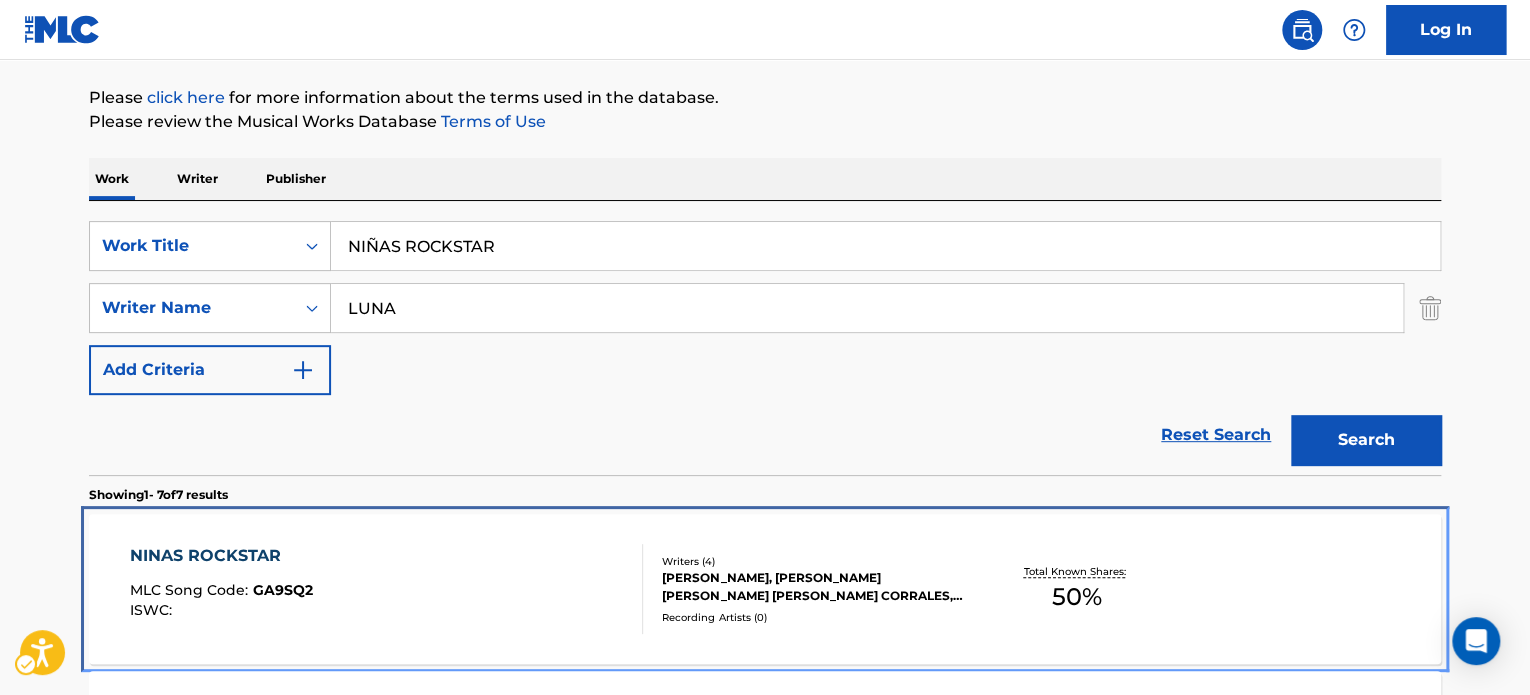 click on "NINAS ROCKSTAR MLC Song Code : GA9SQ2 ISWC : Writers ( 4 ) MANUEL CHAVEZ BAEZ, JOSE MANUEL OSORIO CHAVEZ, ALVARO CESAR JR GUZMAN CORRALES, RAMIRO SR LUNA GALLEGOS Recording Artists ( 0 ) Total Known Shares: 50 %" at bounding box center (765, 589) 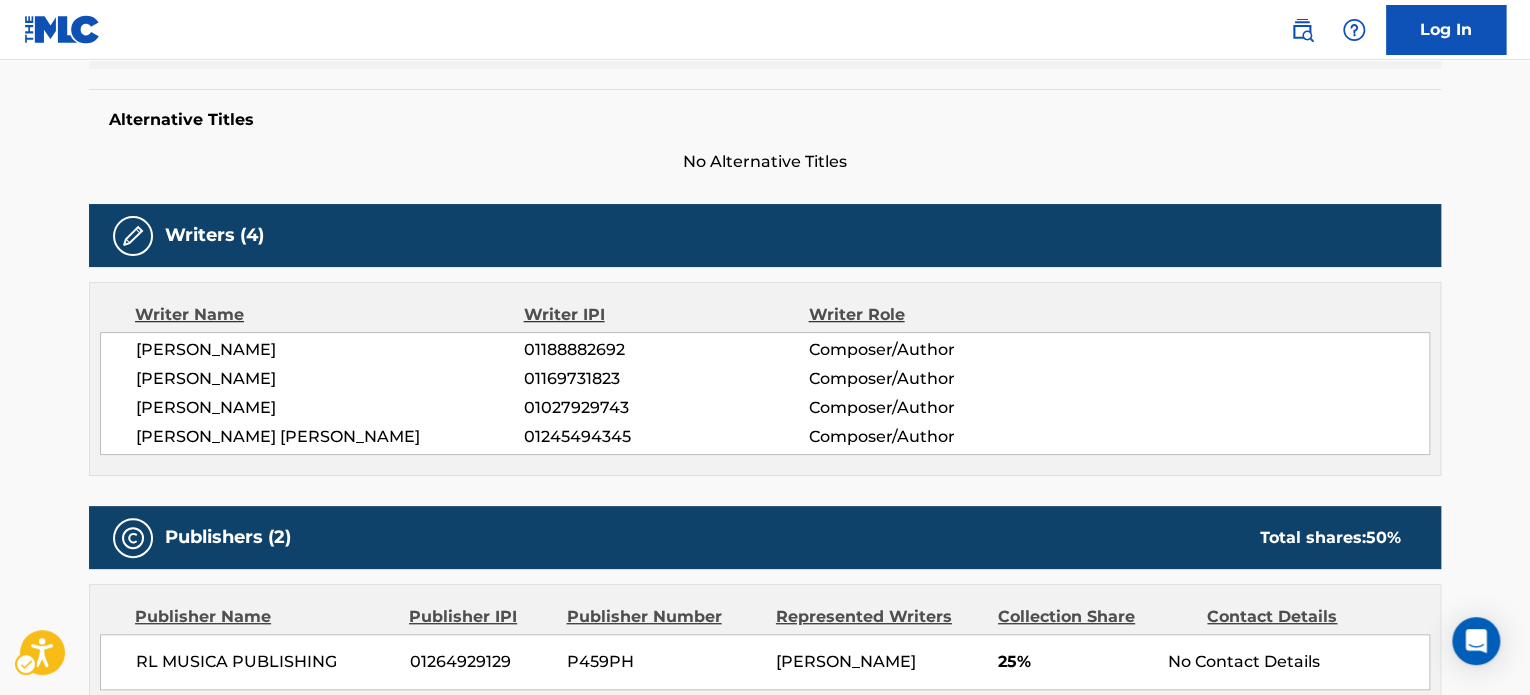 scroll, scrollTop: 600, scrollLeft: 0, axis: vertical 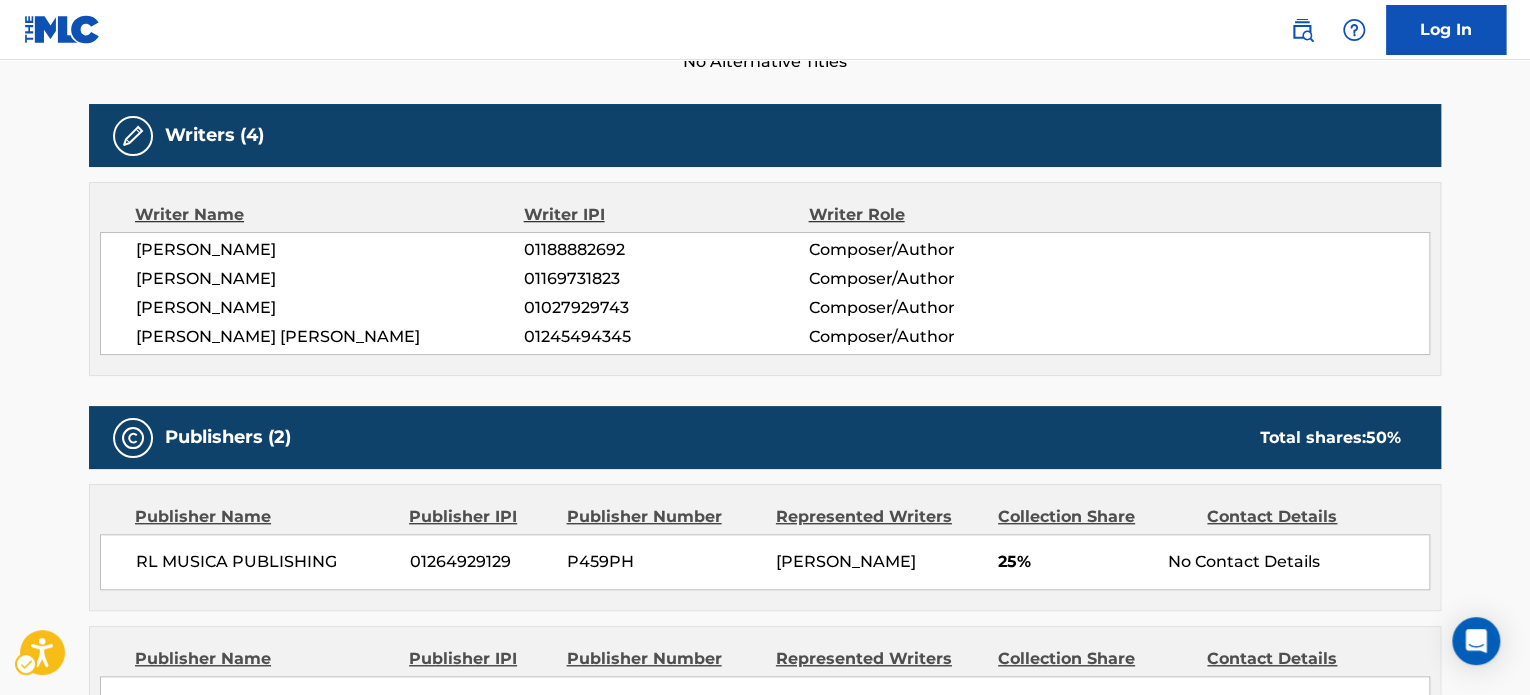 click on "01188882692" at bounding box center (666, 250) 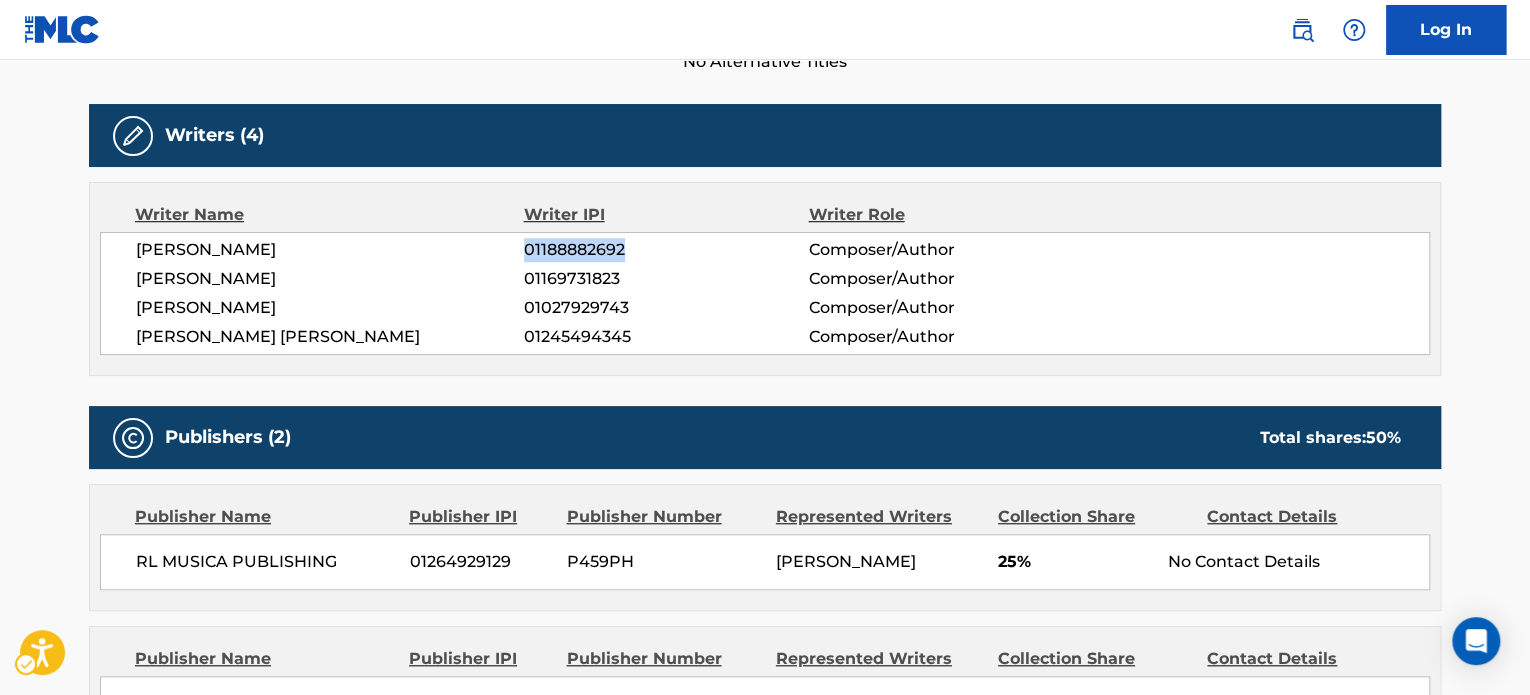 click on "01188882692" at bounding box center [666, 250] 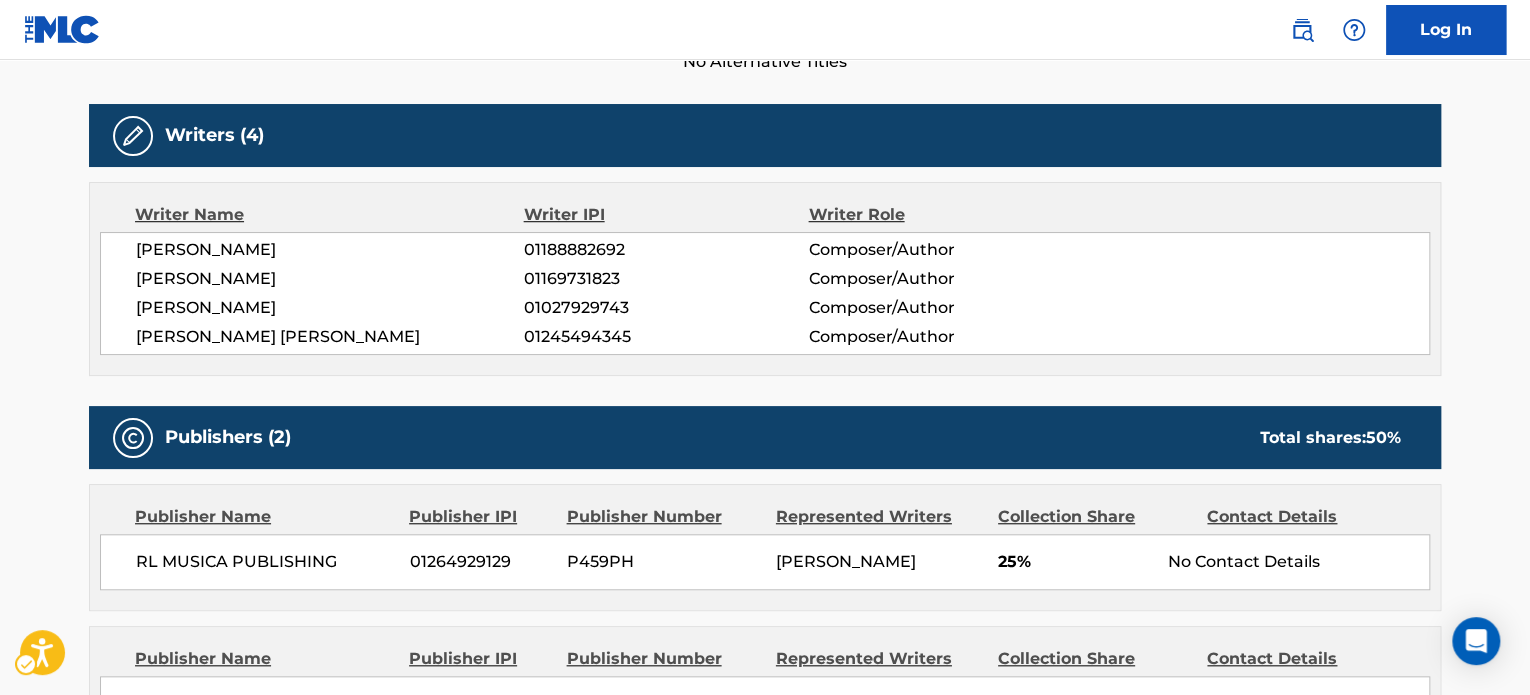 click on "JOSE MANUEL OSORIO CHAVEZ" at bounding box center (330, 279) 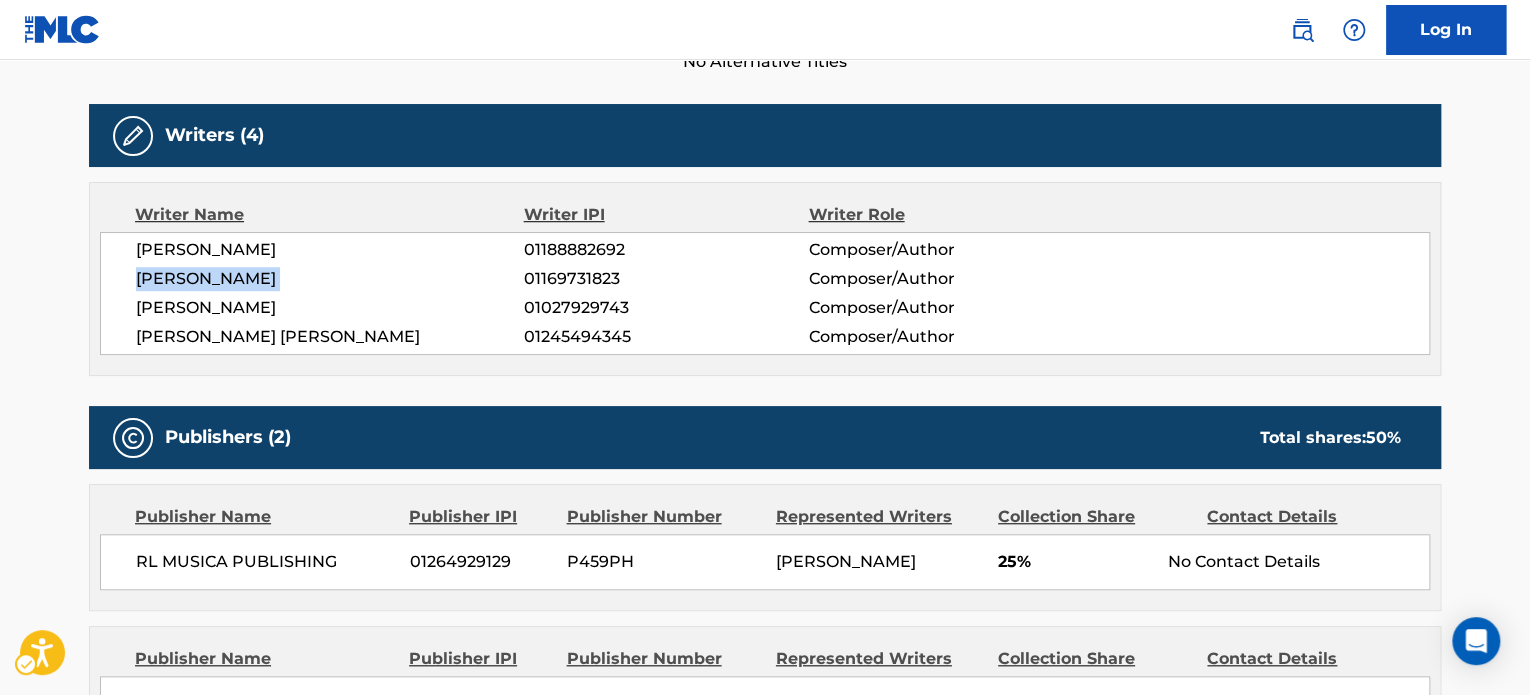 click on "JOSE MANUEL OSORIO CHAVEZ" at bounding box center (330, 279) 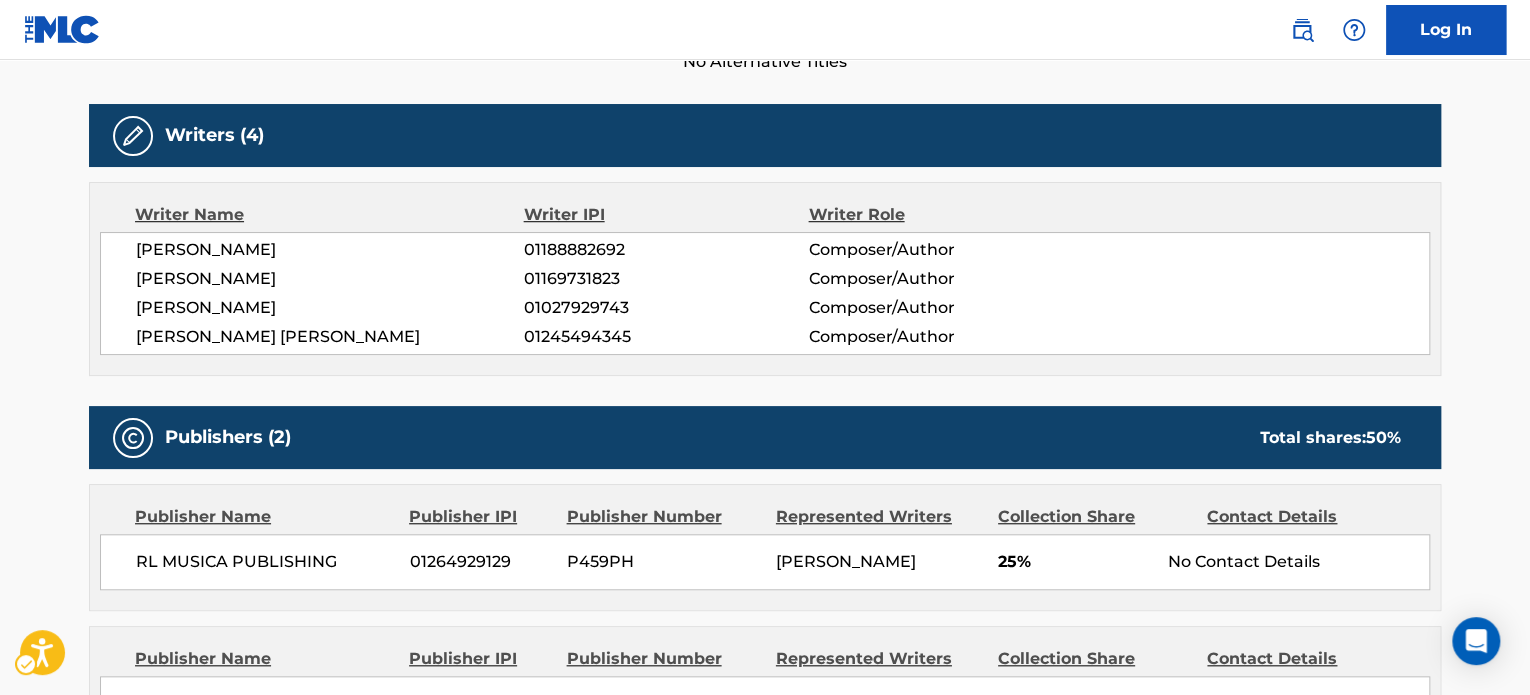 click on "ALVARO CESAR JR GUZMAN CORRALES" at bounding box center (330, 308) 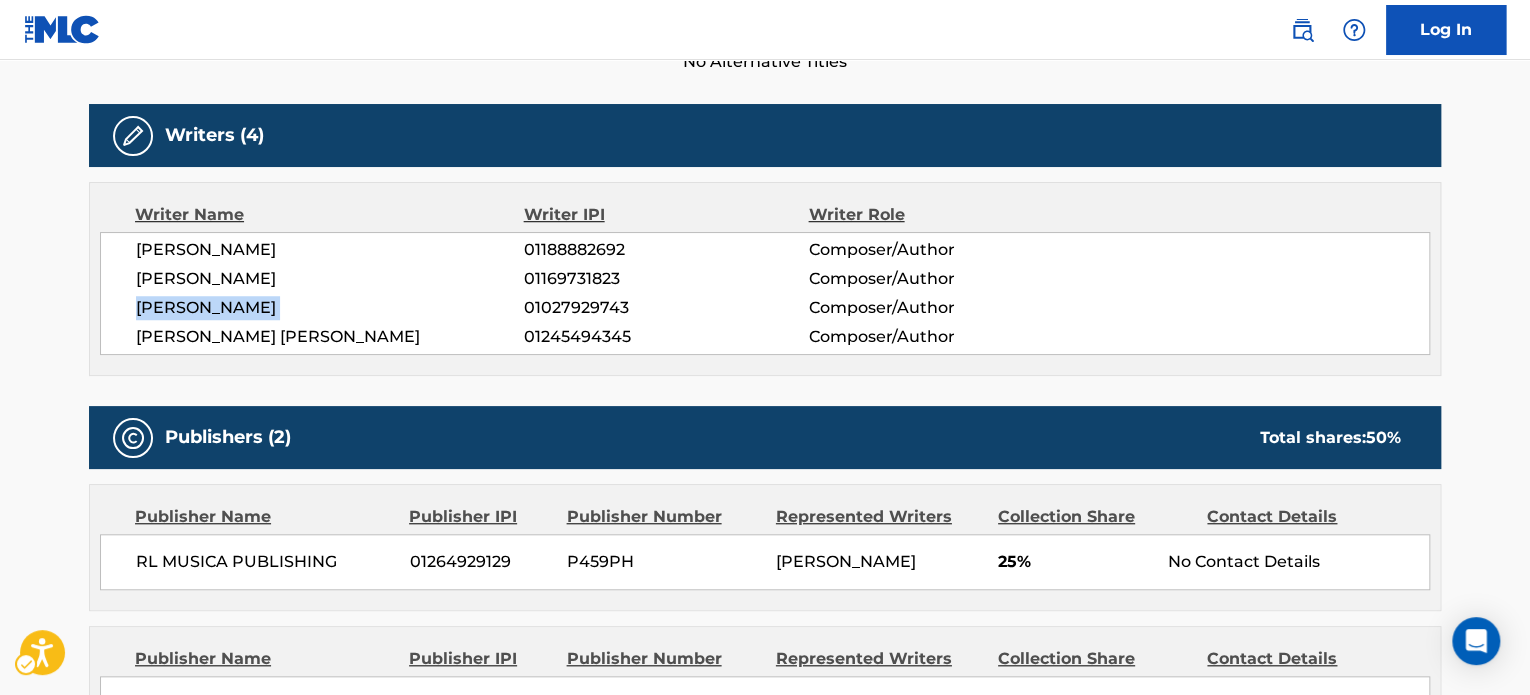 click on "ALVARO CESAR JR GUZMAN CORRALES" at bounding box center [330, 308] 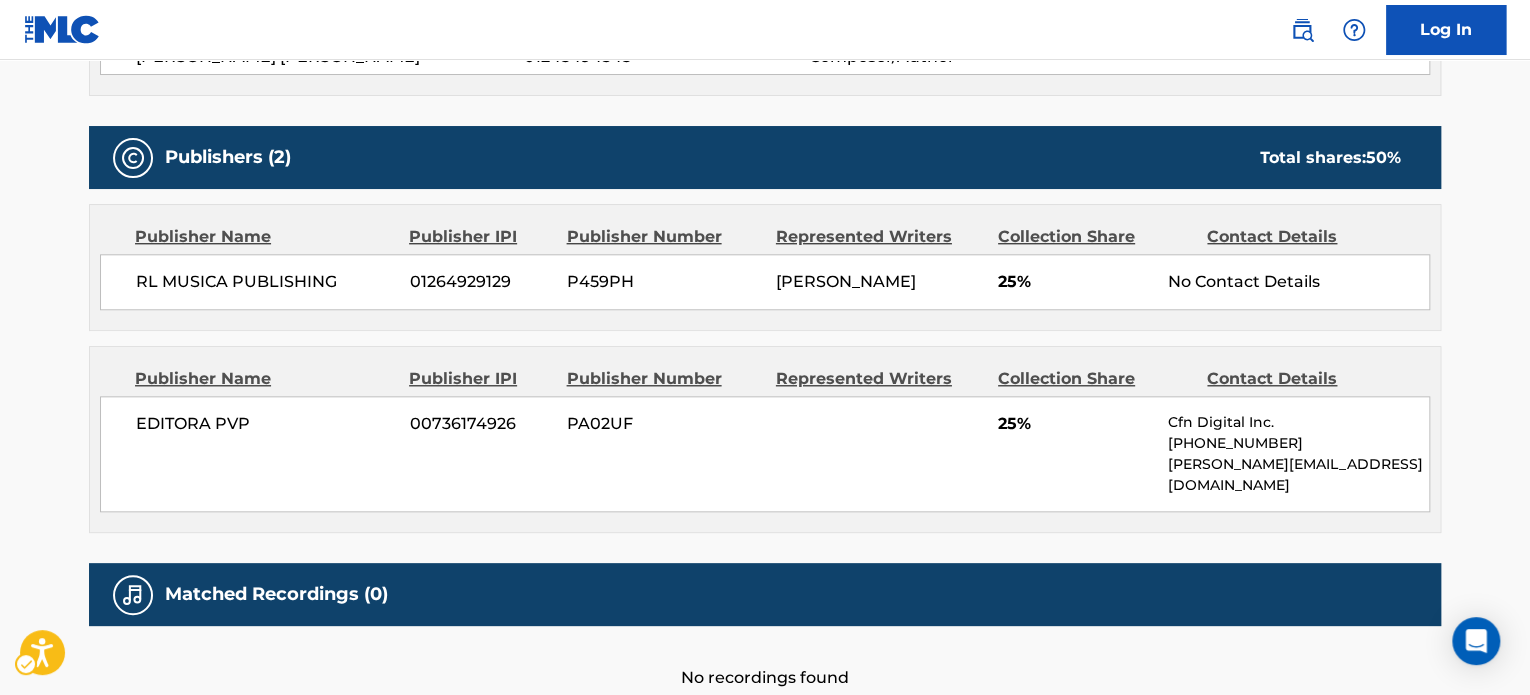 scroll, scrollTop: 900, scrollLeft: 0, axis: vertical 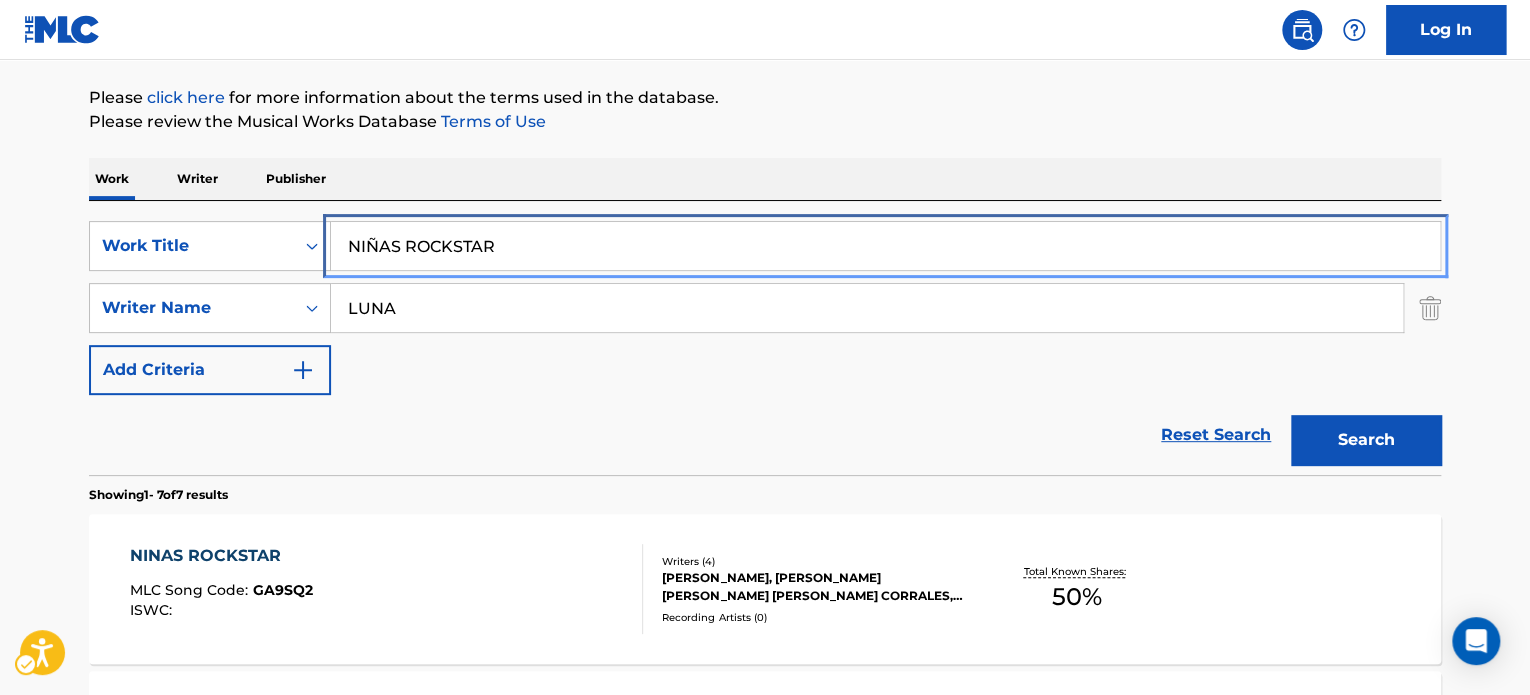 click on "NIÑAS ROCKSTAR" at bounding box center (885, 246) 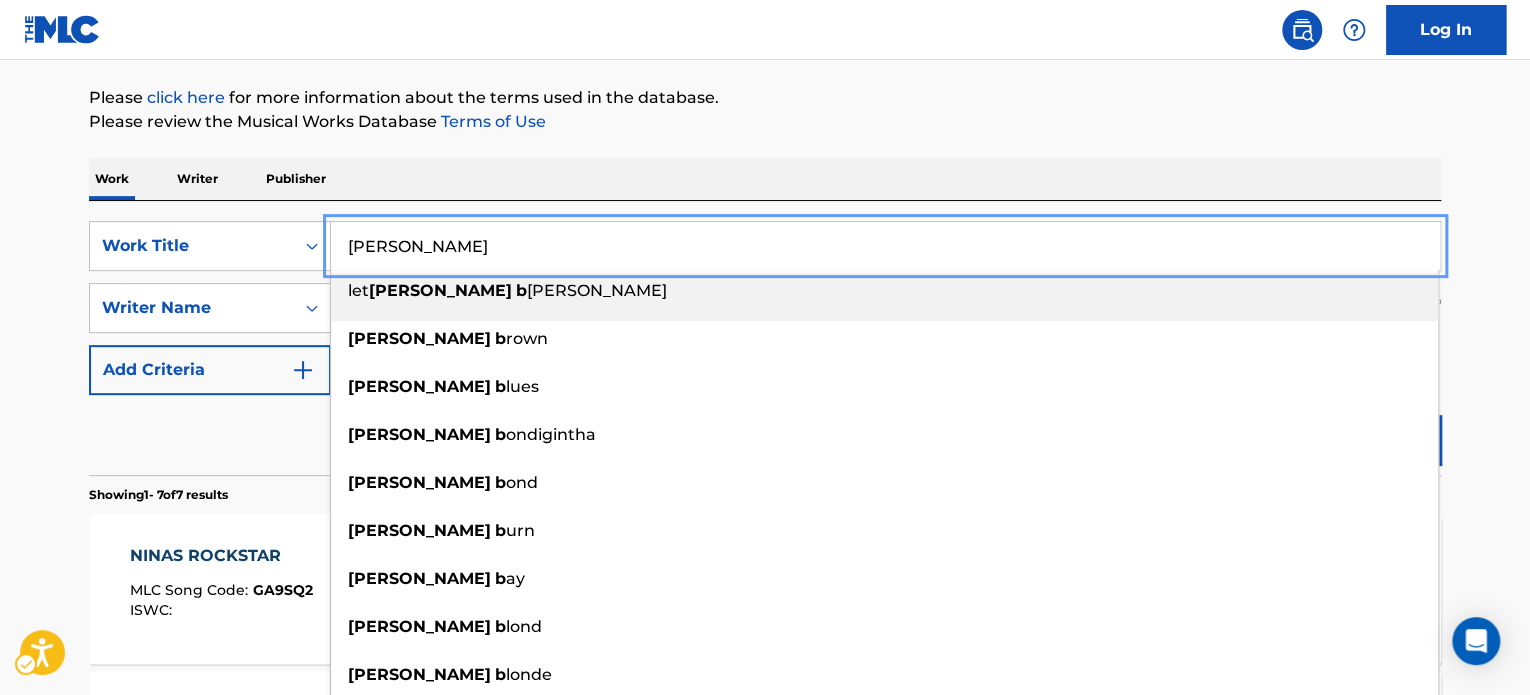 type on "JAMES B" 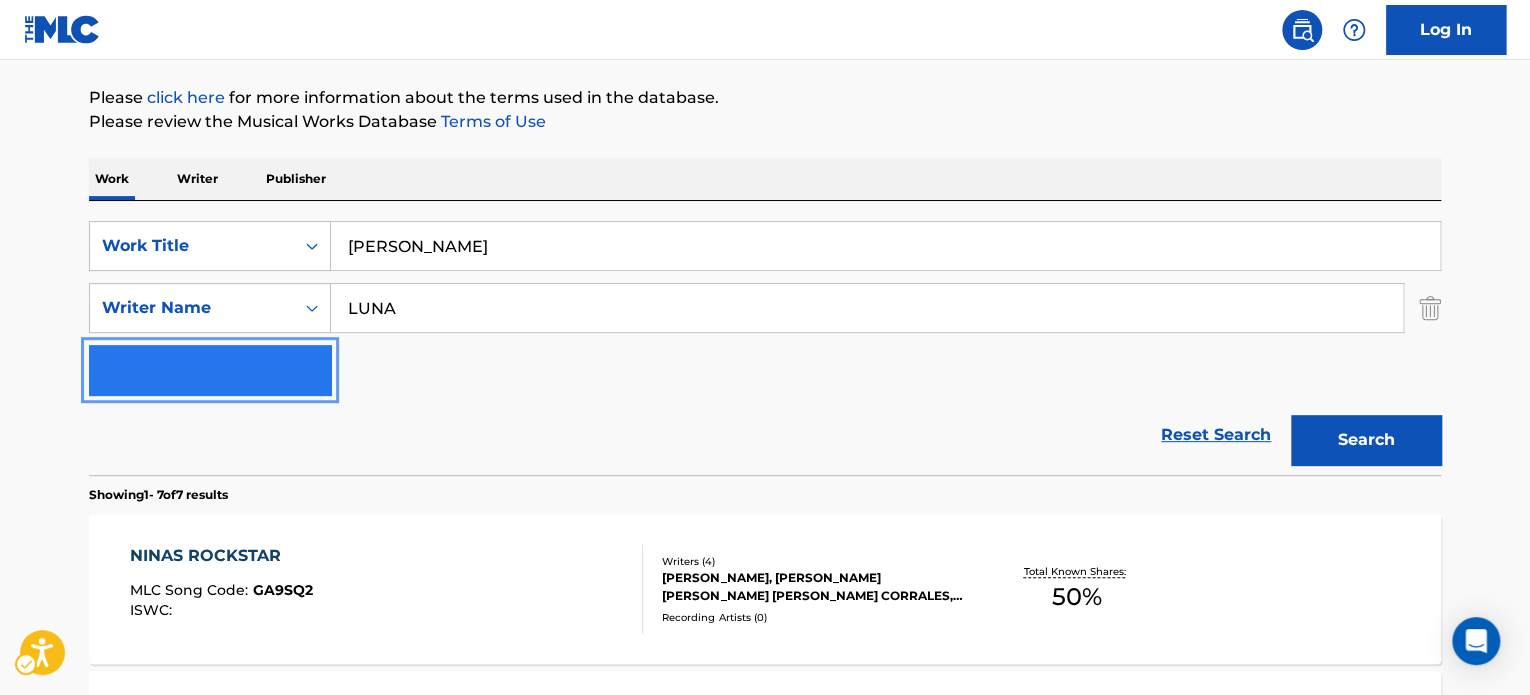 type 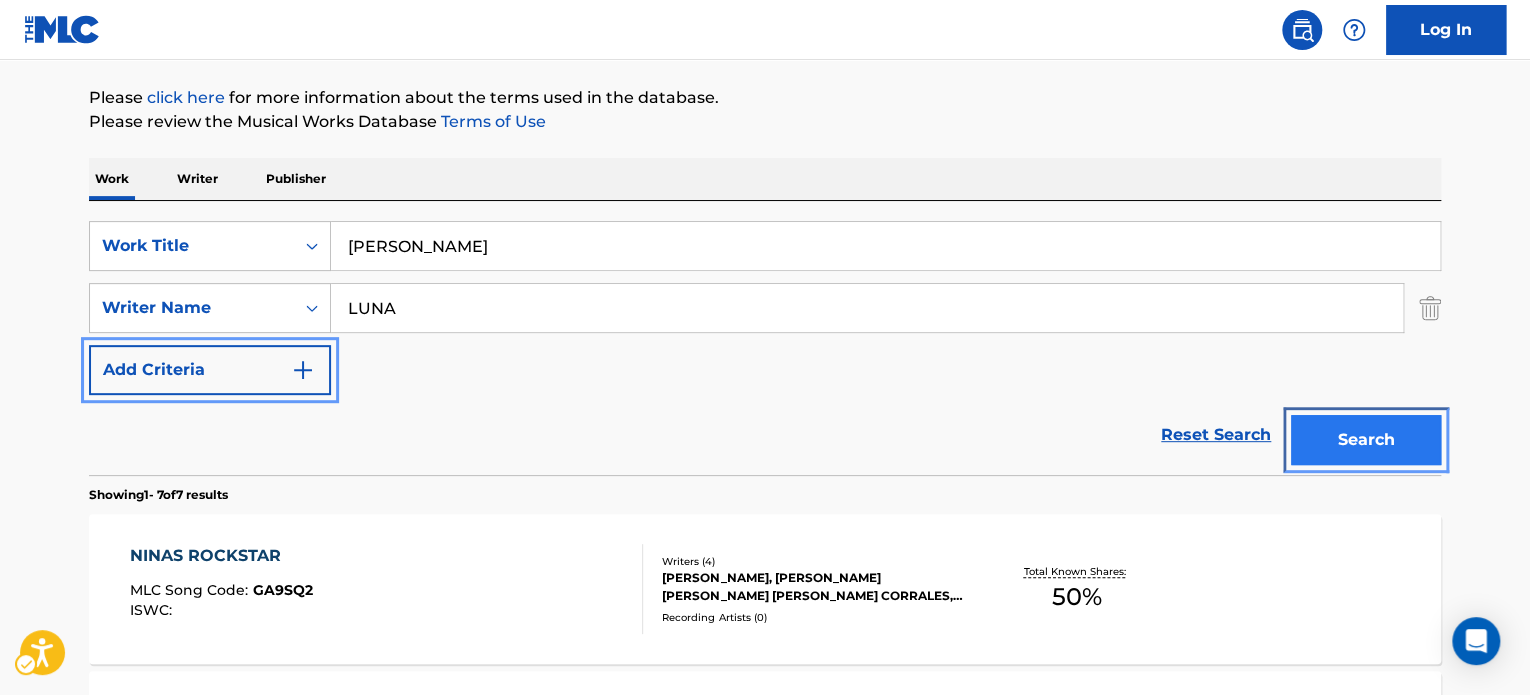 click on "Search" at bounding box center [1366, 440] 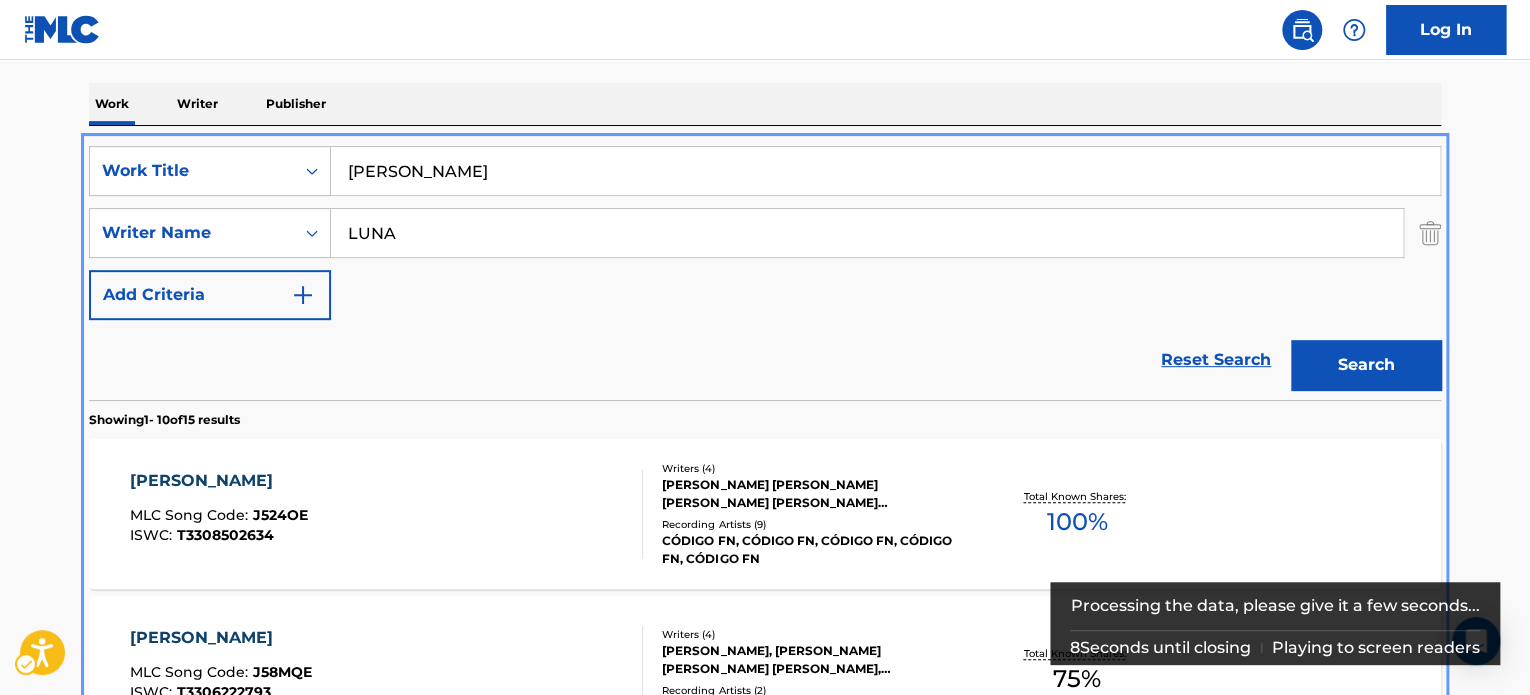 scroll, scrollTop: 498, scrollLeft: 0, axis: vertical 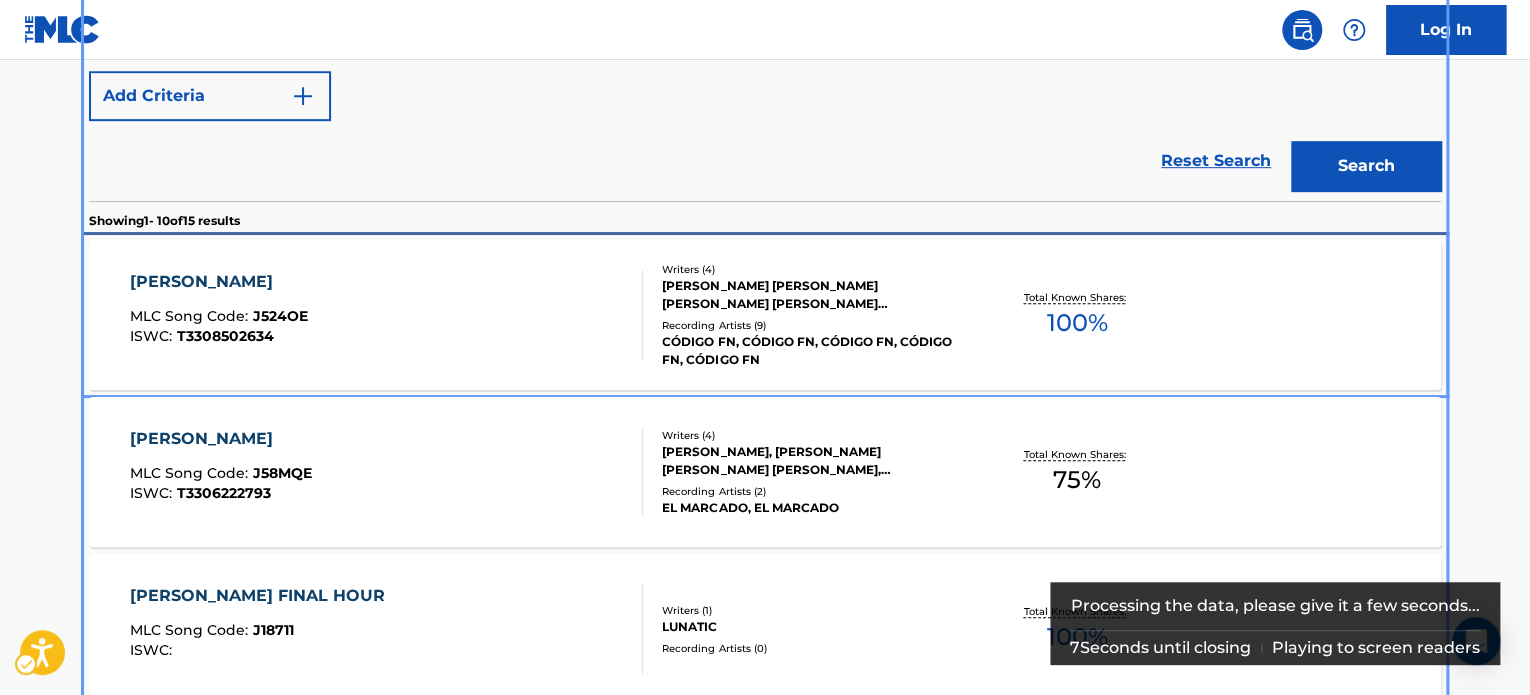 click on "JAMES B. MLC Song Code : J524OE ISWC : T3308502634" at bounding box center [387, 315] 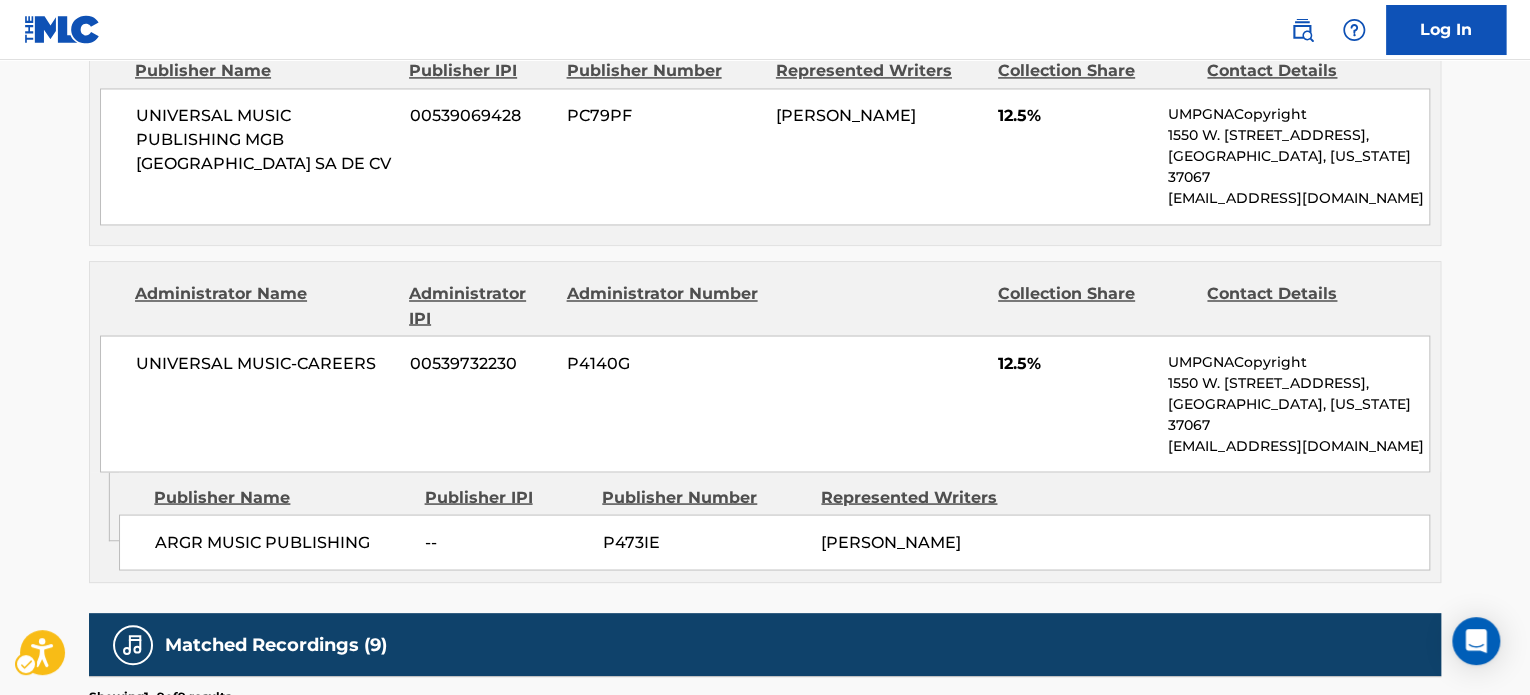 scroll, scrollTop: 1600, scrollLeft: 0, axis: vertical 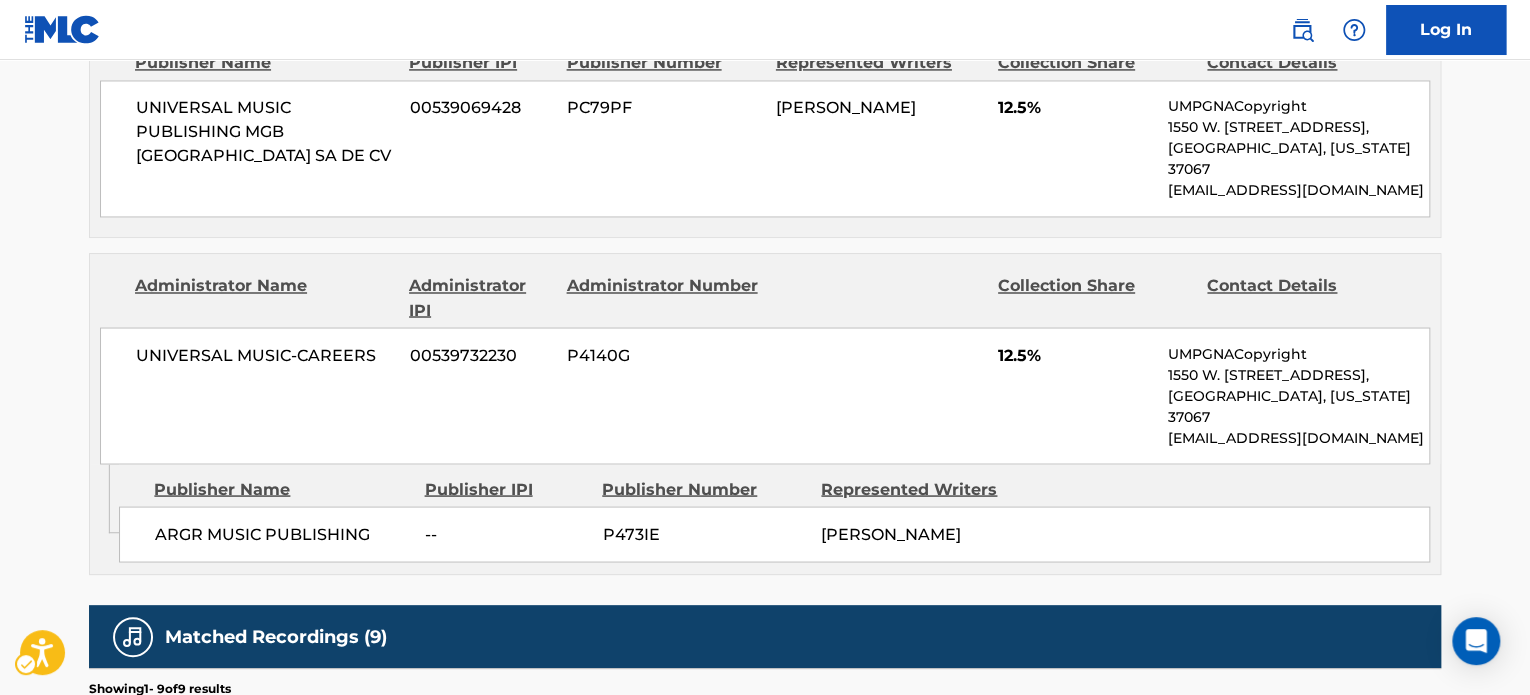 click on "ARGR MUSIC PUBLISHING -- P473IE BRANDON FELIZARDO REYES" at bounding box center (774, 534) 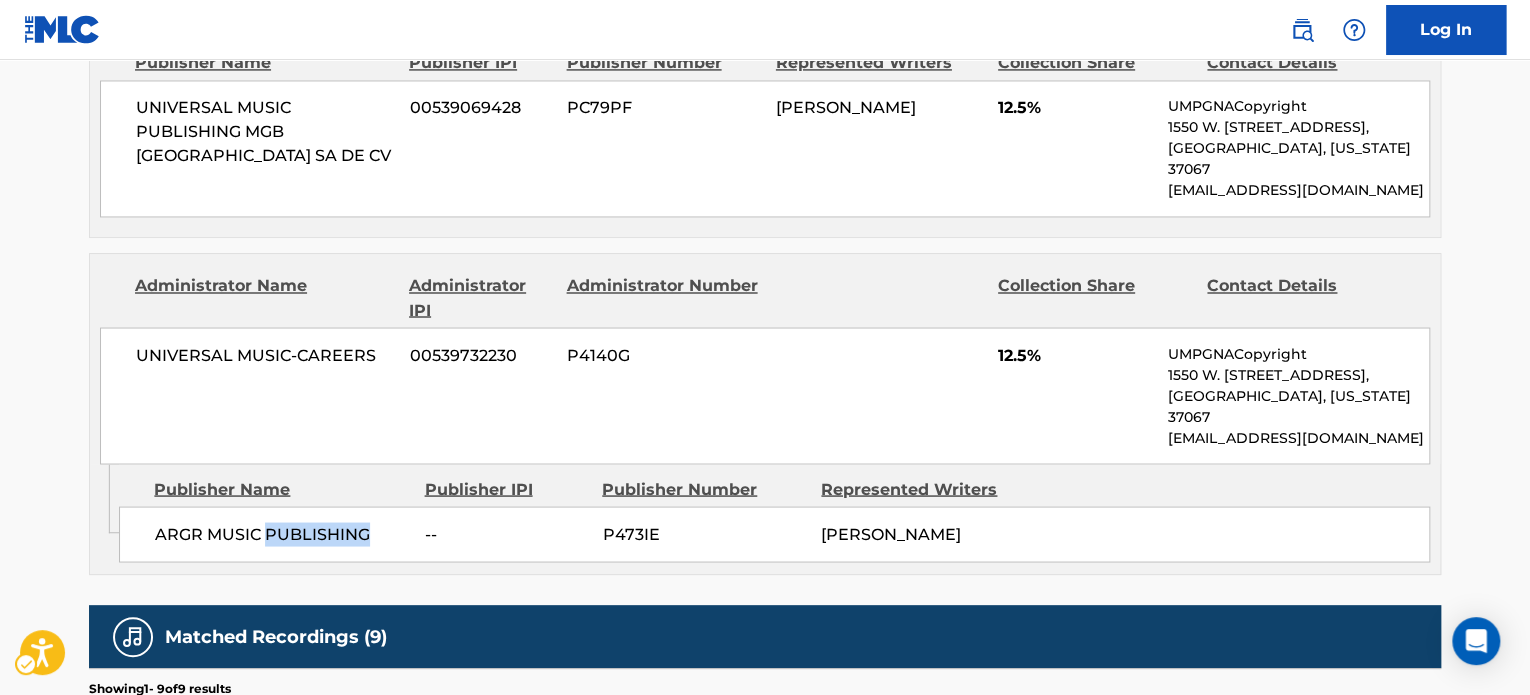 click on "ARGR MUSIC PUBLISHING" at bounding box center (282, 534) 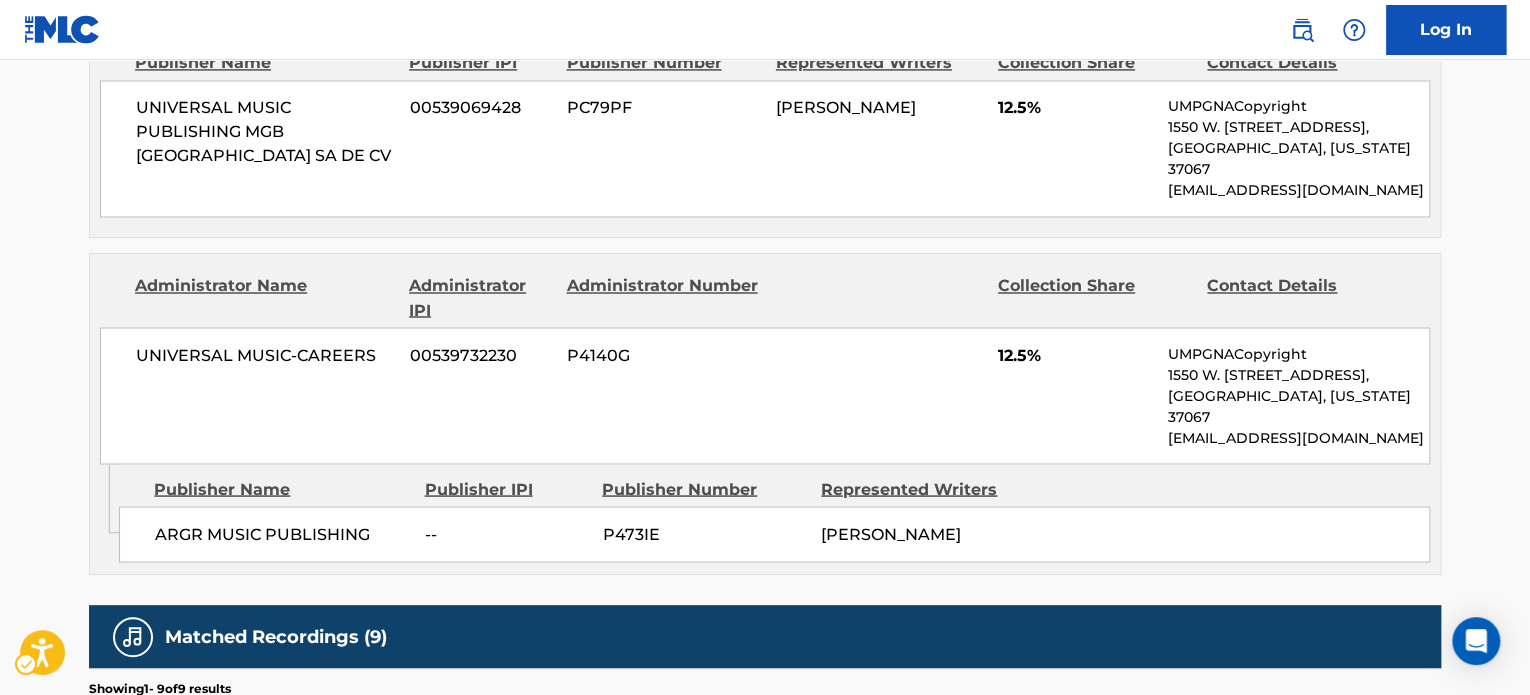 click on "ARGR MUSIC PUBLISHING" at bounding box center (282, 534) 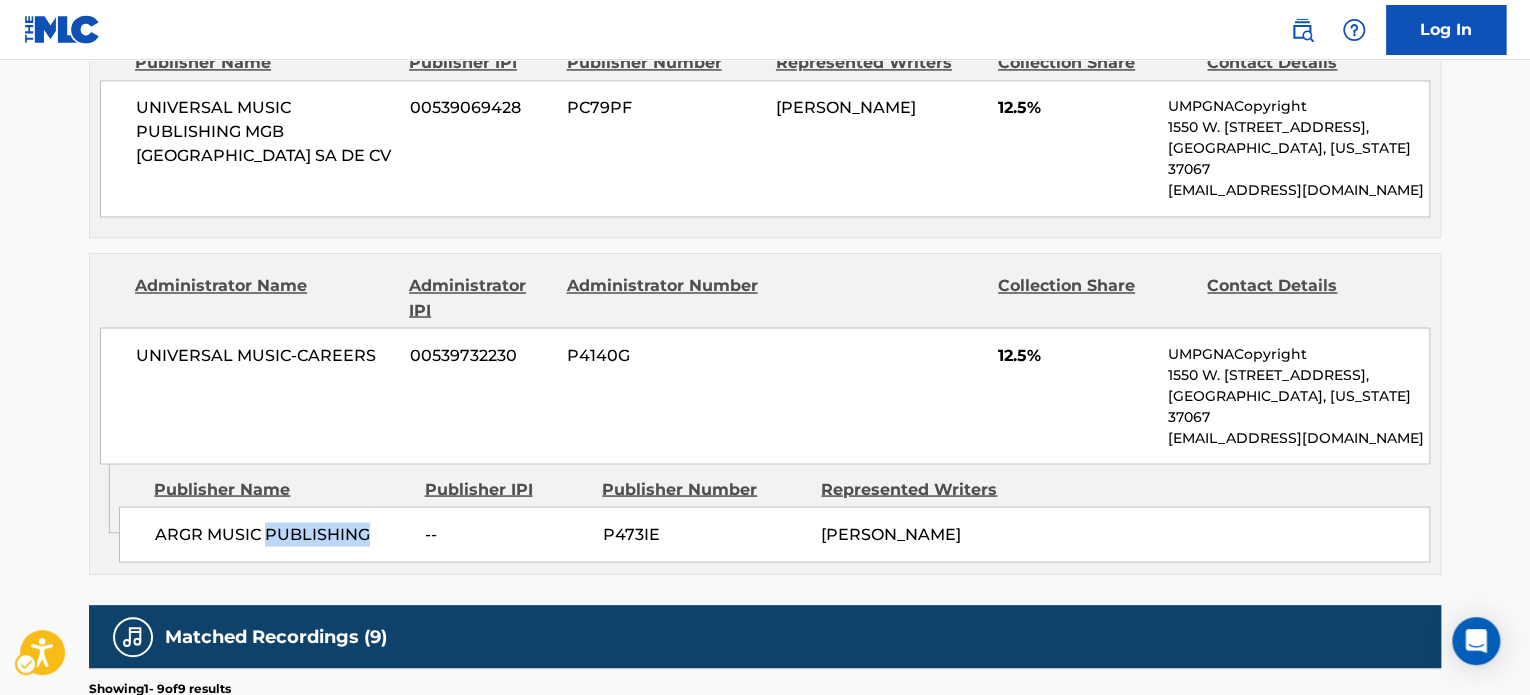 click on "ARGR MUSIC PUBLISHING" at bounding box center (282, 534) 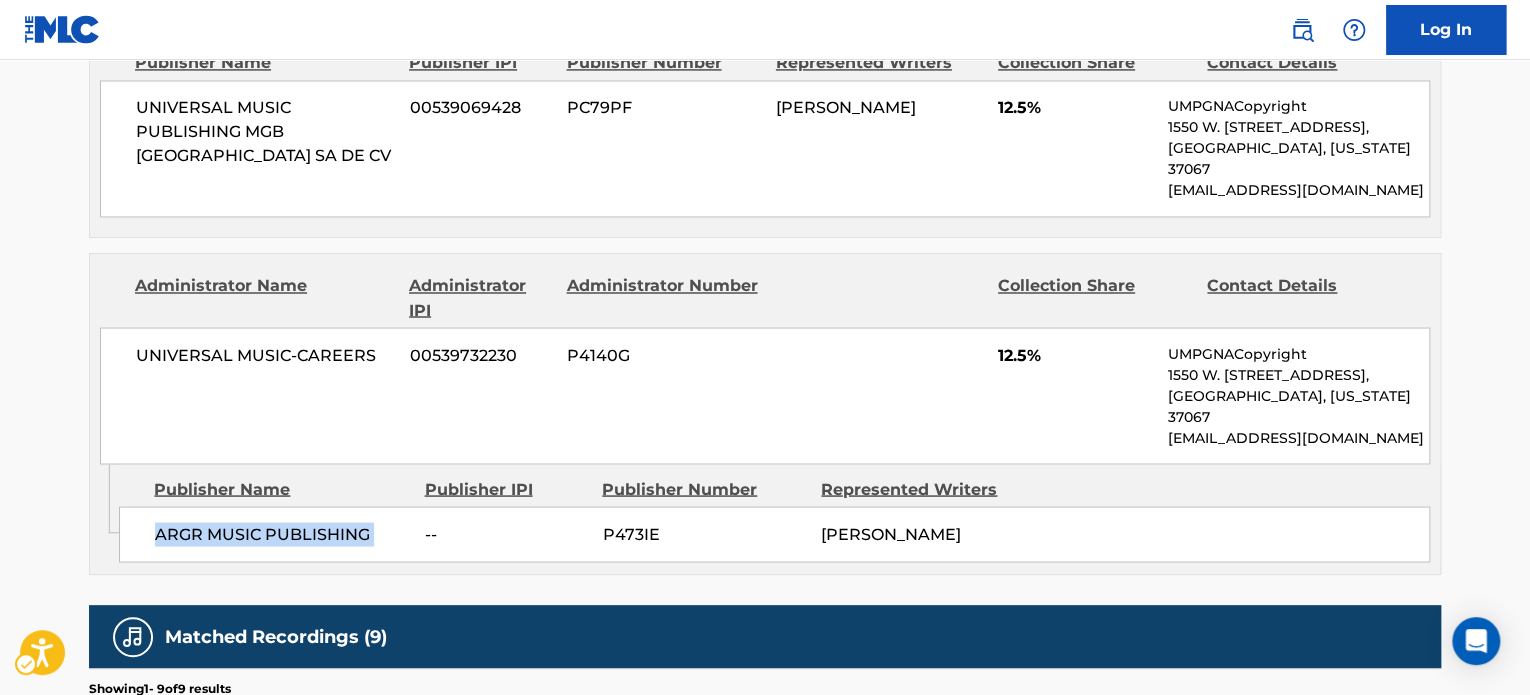 click on "ARGR MUSIC PUBLISHING" at bounding box center (282, 534) 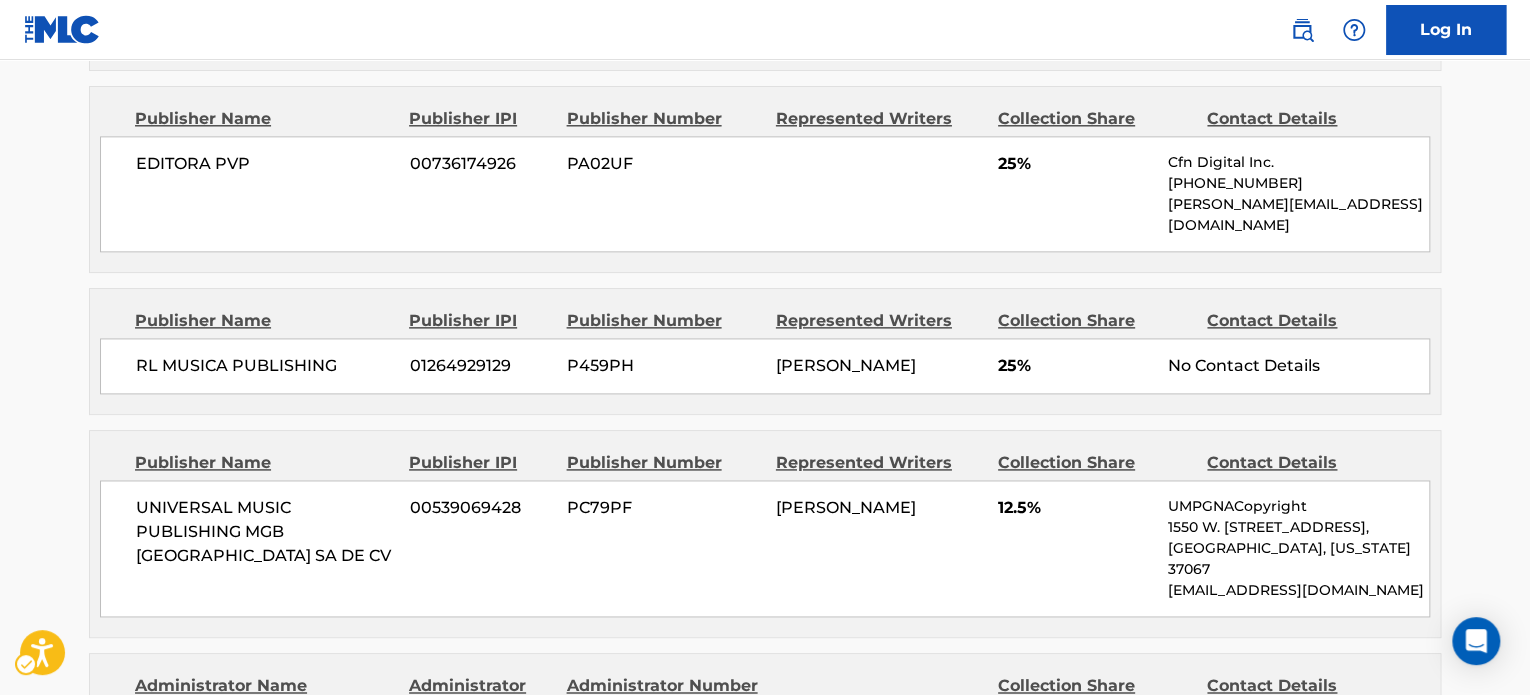 scroll, scrollTop: 1400, scrollLeft: 0, axis: vertical 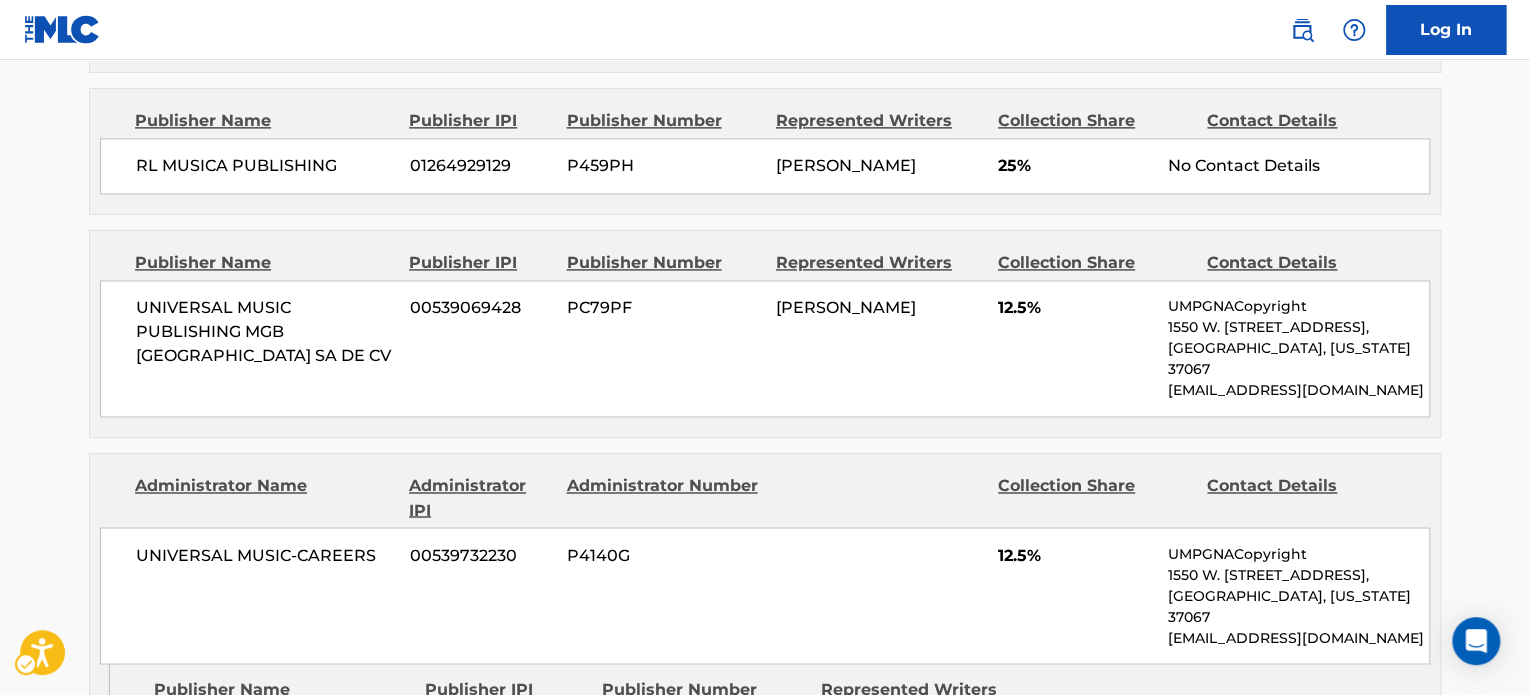 click on "UNIVERSAL MUSIC PUBLISHING MGB MEXICO SA DE CV" at bounding box center [265, 332] 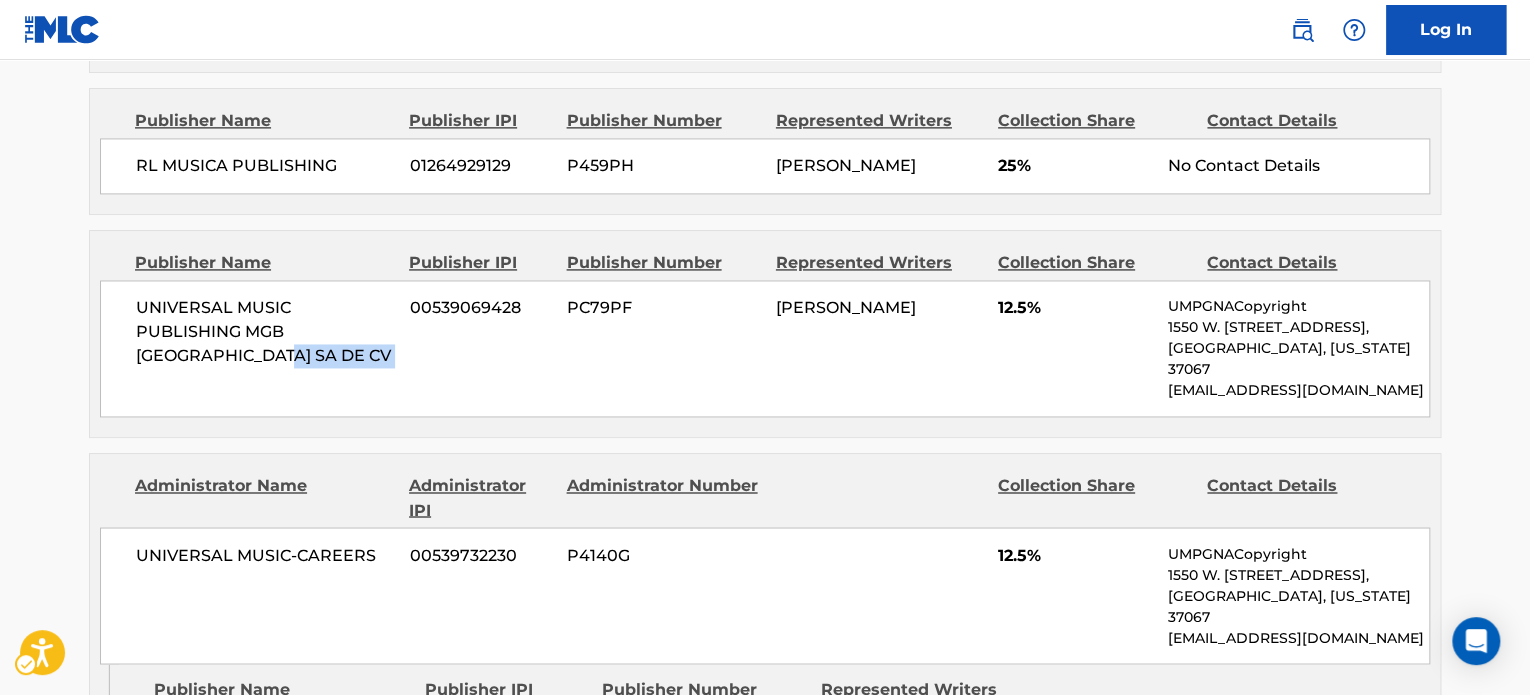 click on "UNIVERSAL MUSIC PUBLISHING MGB MEXICO SA DE CV" at bounding box center [265, 332] 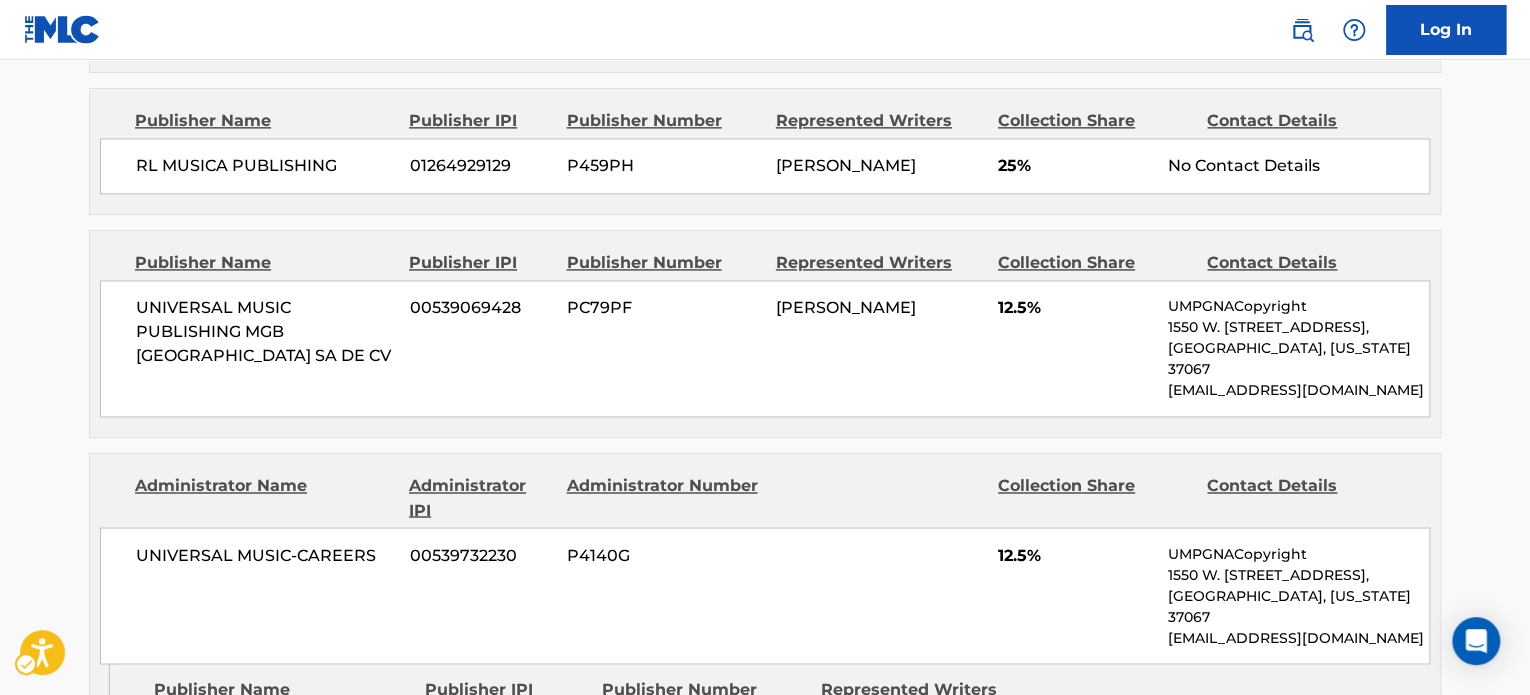click on "UNIVERSAL MUSIC PUBLISHING MGB MEXICO SA DE CV" at bounding box center [265, 332] 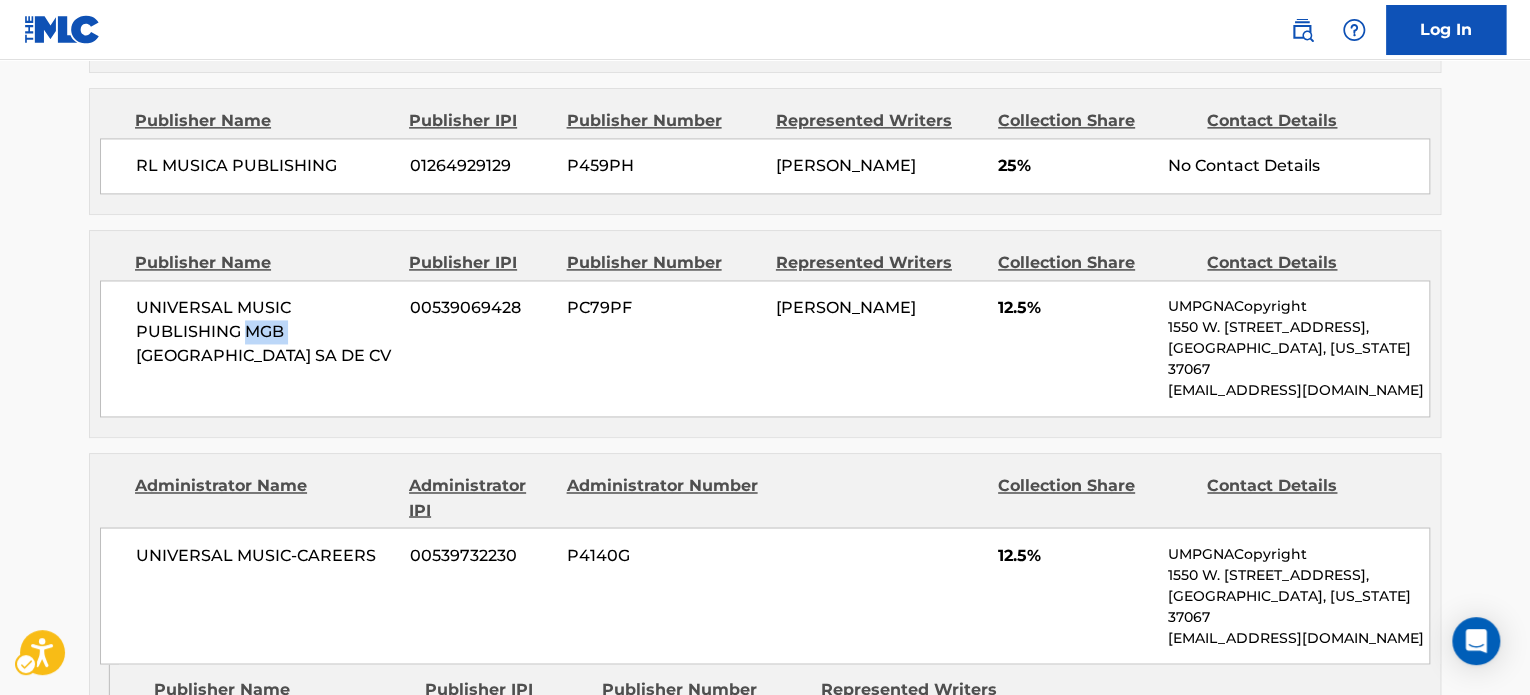 click on "UNIVERSAL MUSIC PUBLISHING MGB MEXICO SA DE CV" at bounding box center (265, 332) 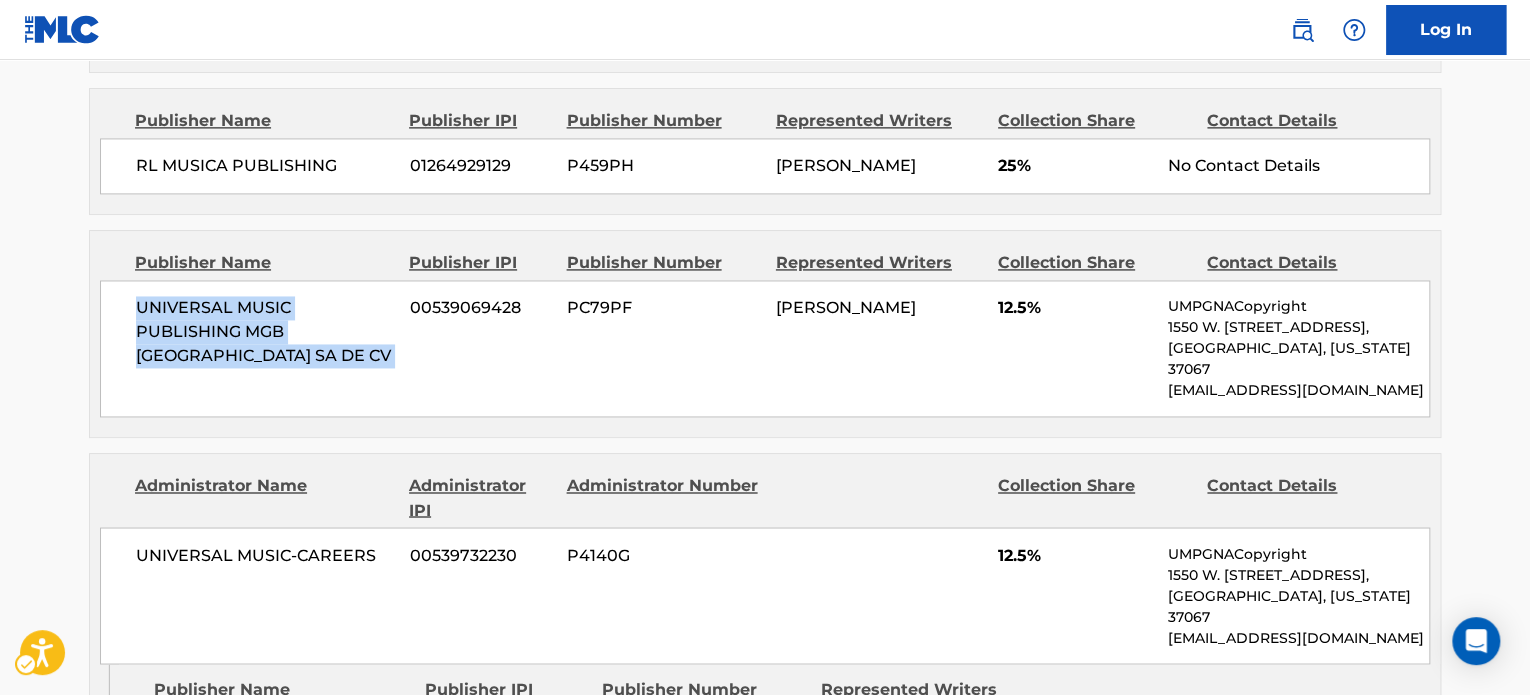 click on "UNIVERSAL MUSIC PUBLISHING MGB MEXICO SA DE CV" at bounding box center (265, 332) 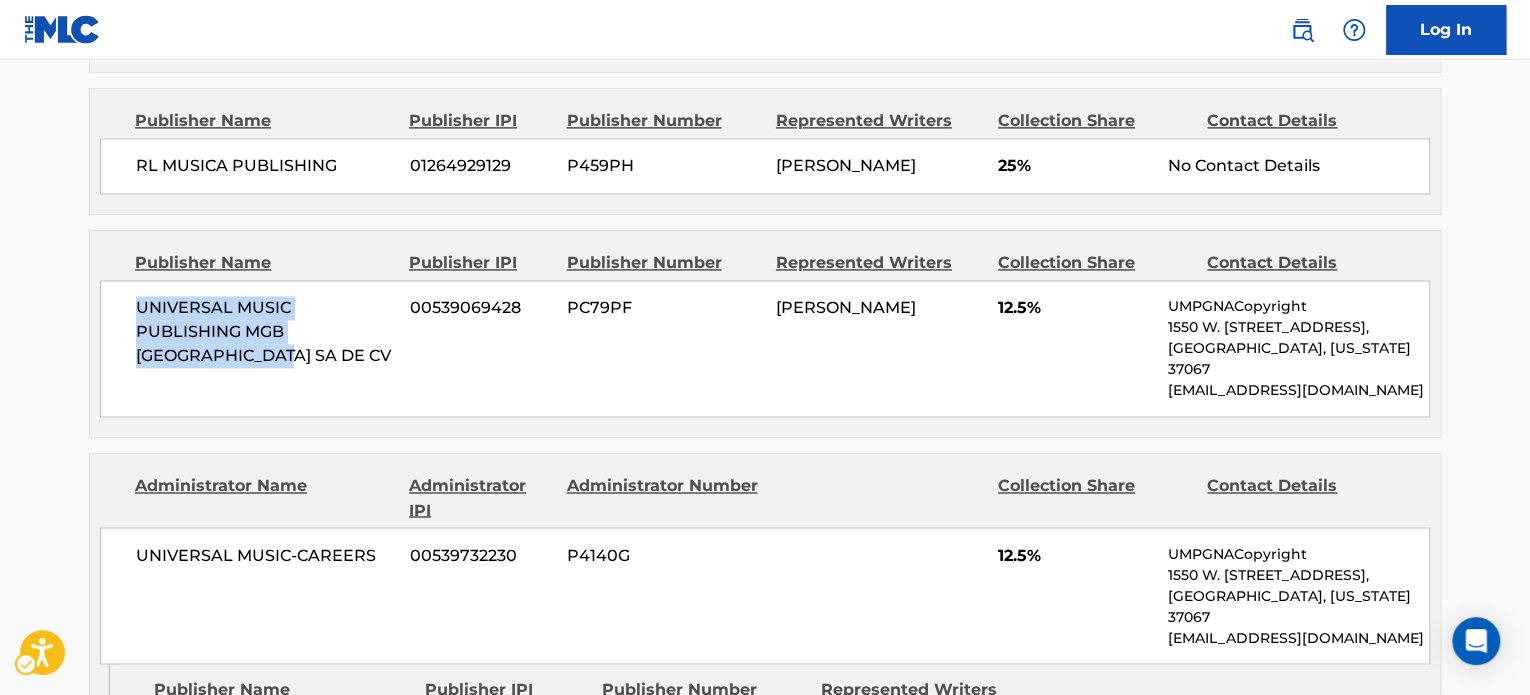 drag, startPoint x: 256, startPoint y: 338, endPoint x: 139, endPoint y: 288, distance: 127.236 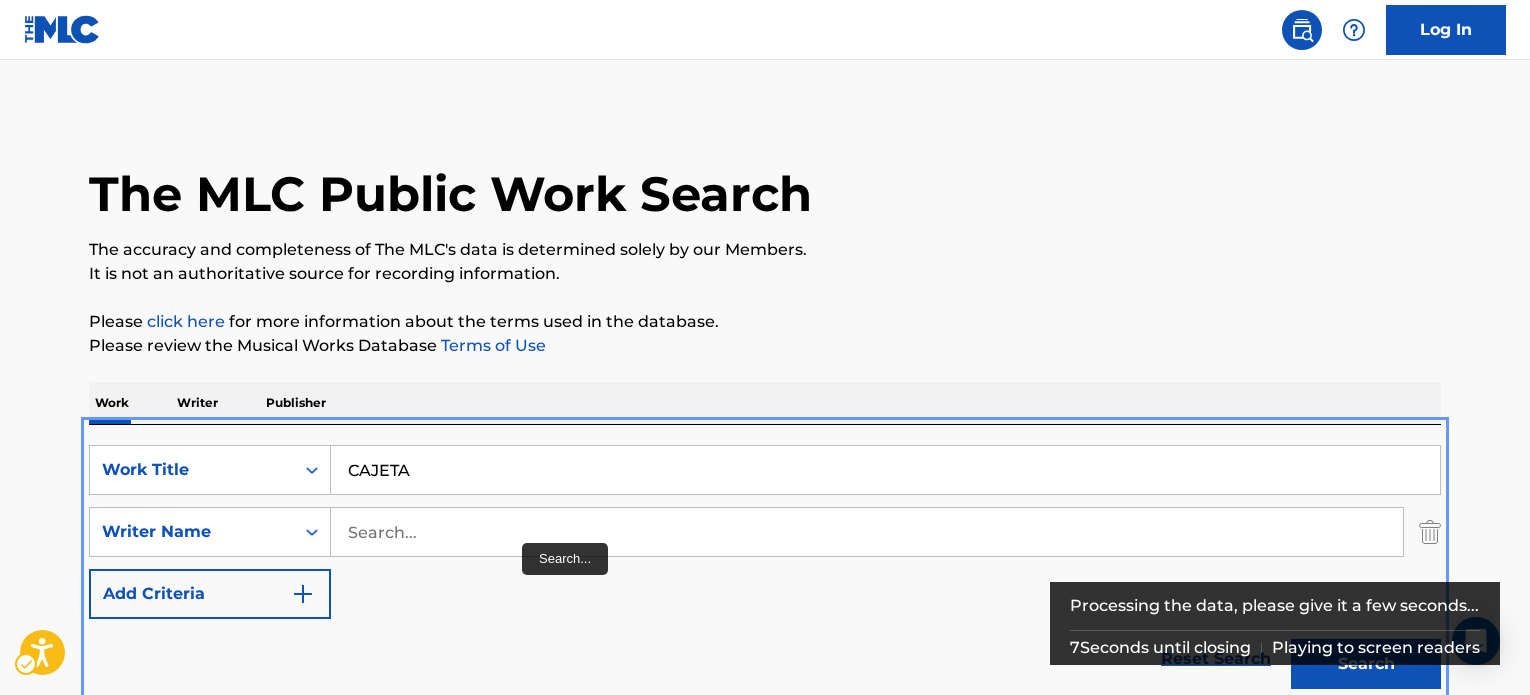 click on "SearchWithCriteria539e541a-887f-4b5c-aa01-4f3ccd6f9699 Work Title CAJETA SearchWithCriteriad502c7a3-9a4d-4e96-b30a-cdc2b8cf5066 Writer Name Add Criteria" at bounding box center (765, 532) 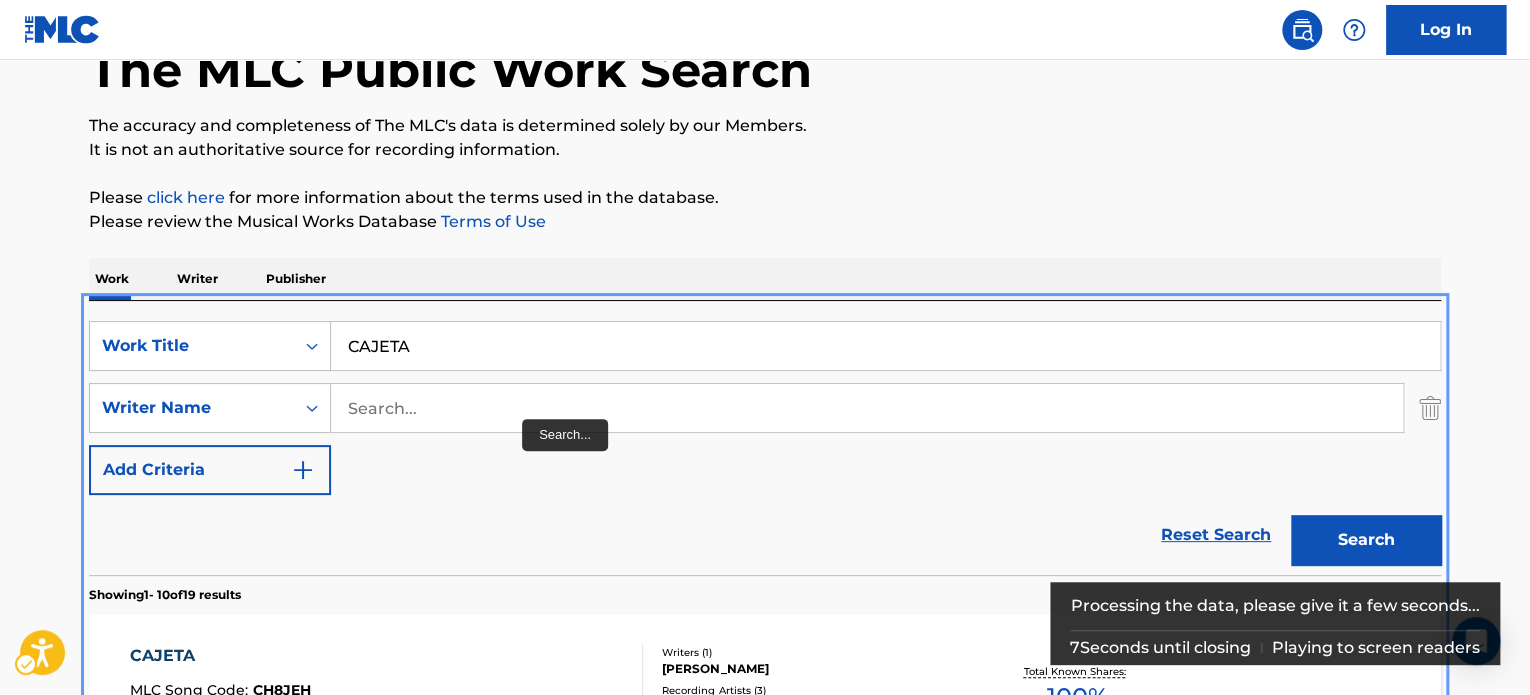 scroll, scrollTop: 0, scrollLeft: 0, axis: both 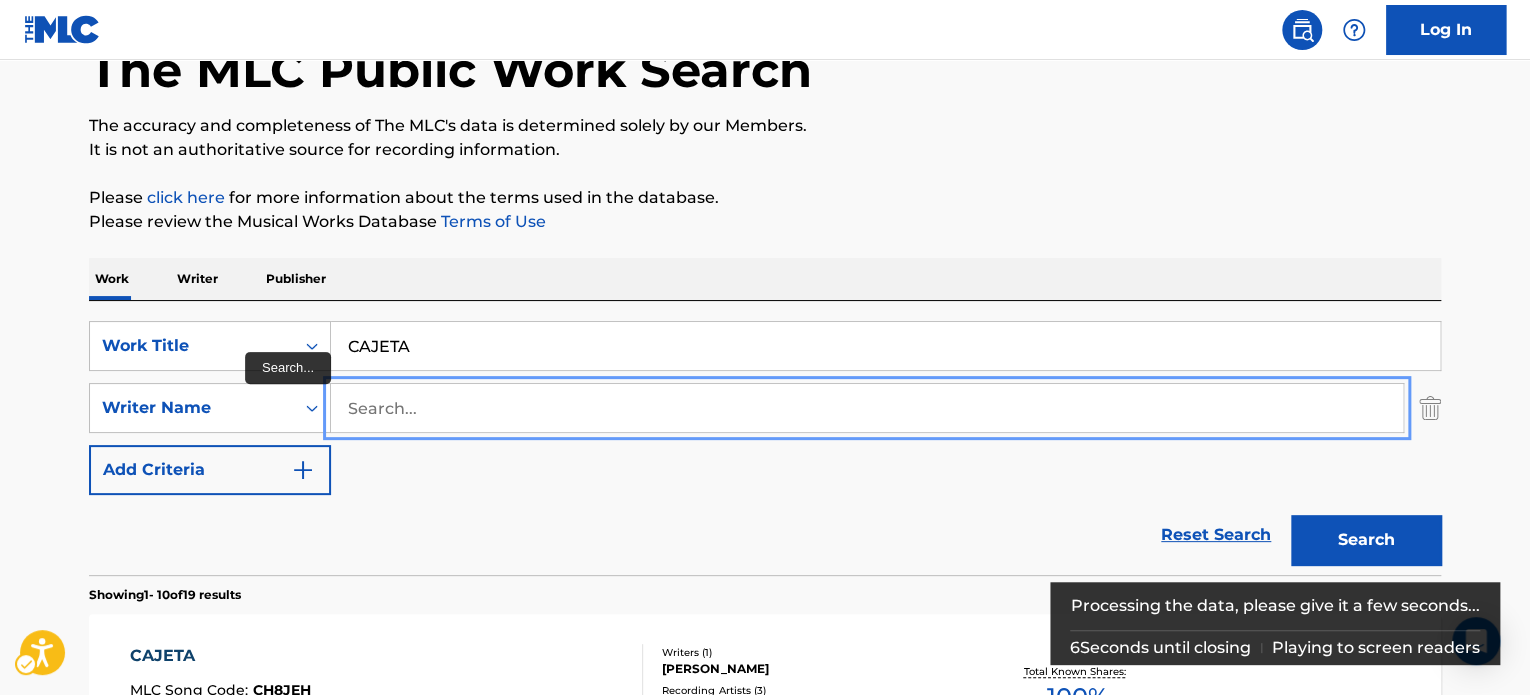 click at bounding box center (867, 408) 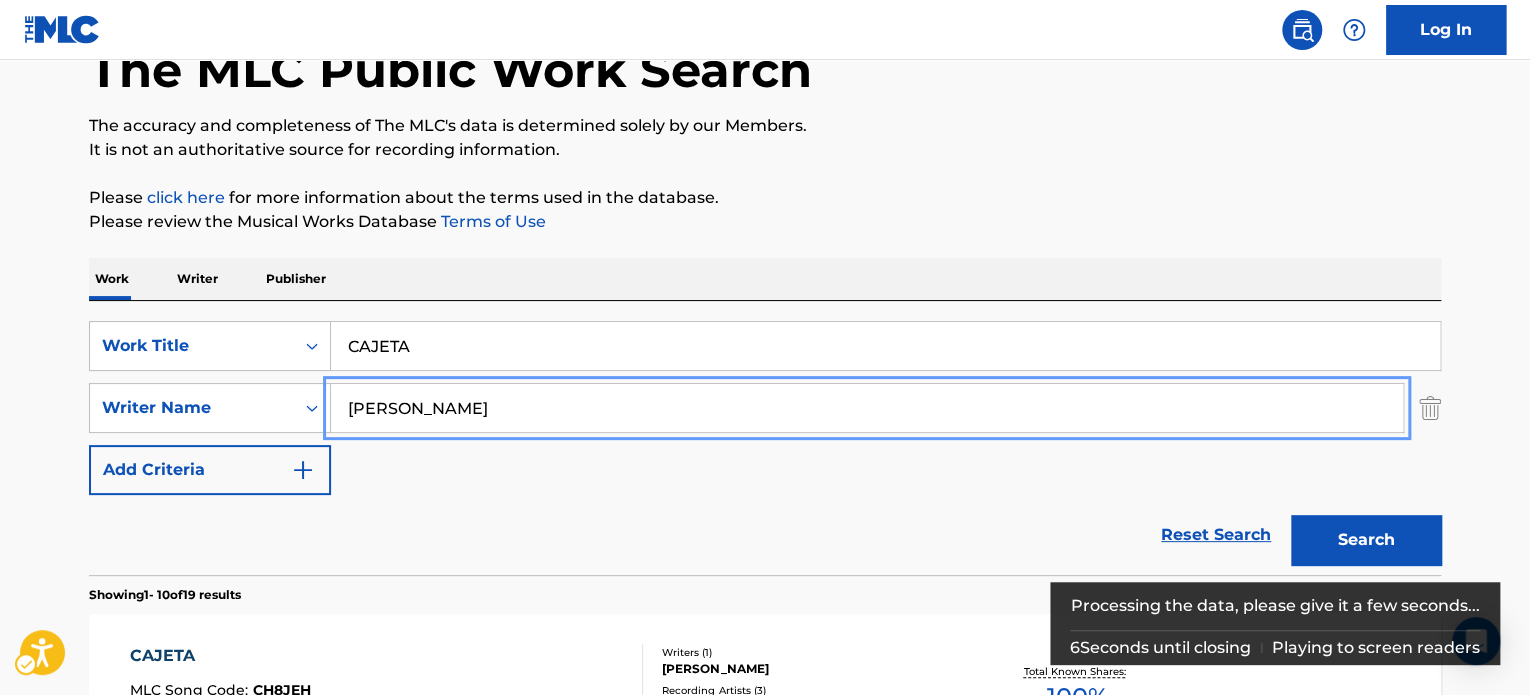 type on "[PERSON_NAME]" 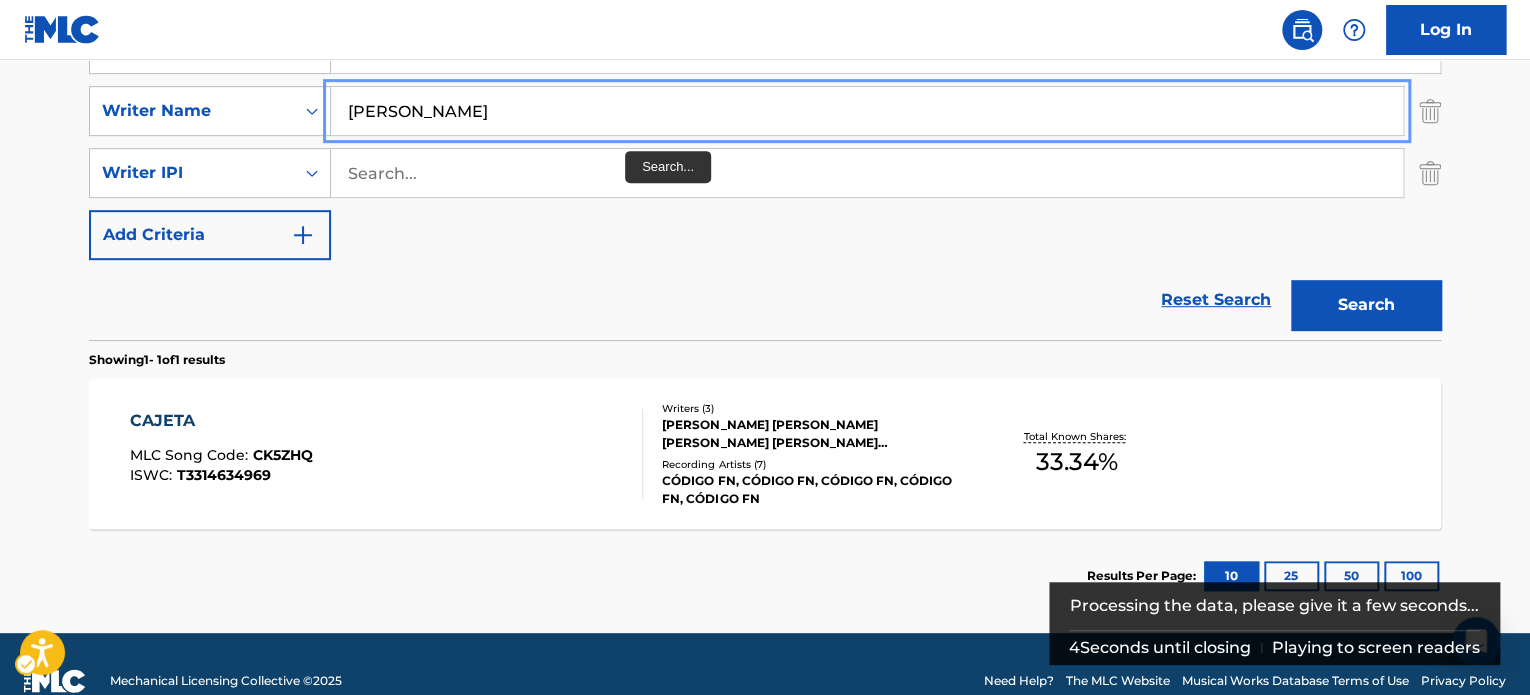 scroll, scrollTop: 454, scrollLeft: 0, axis: vertical 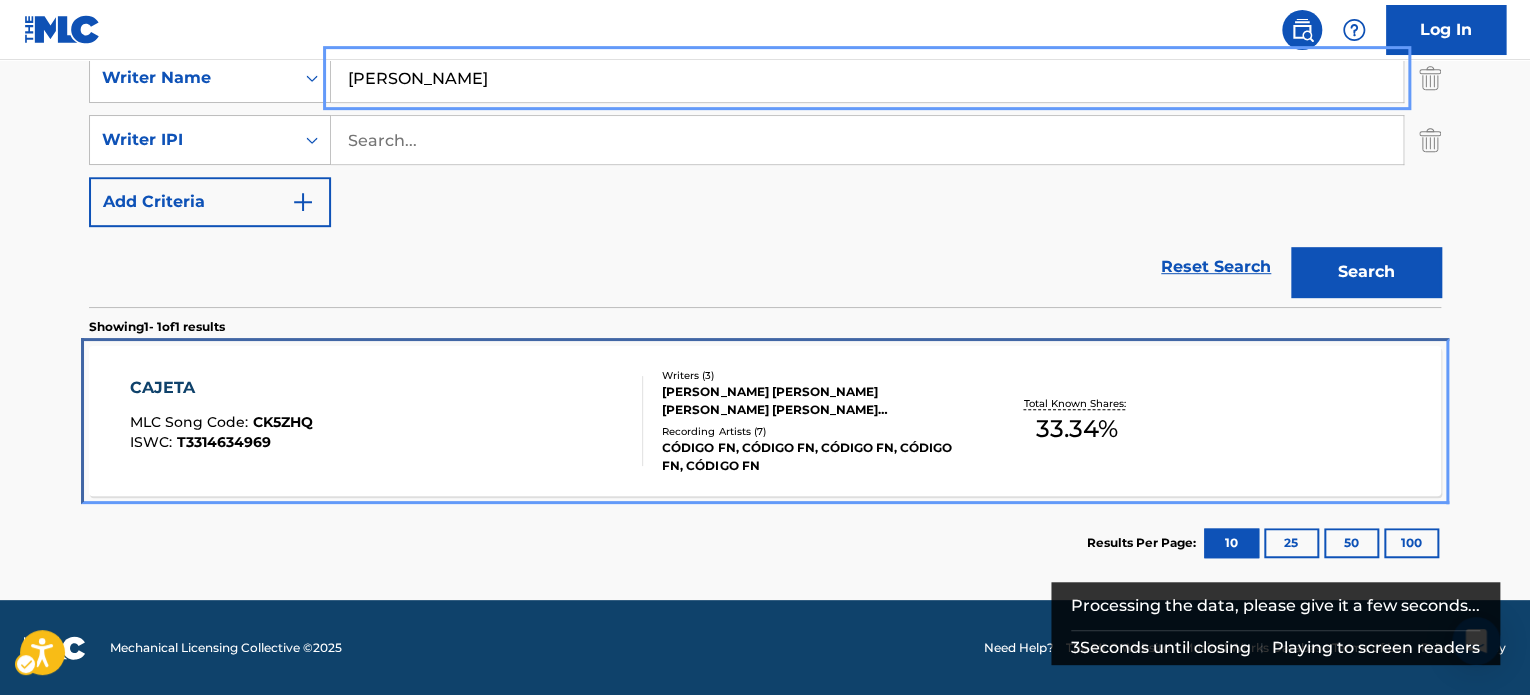 click on "CAJETA MLC Song Code : CK5ZHQ ISWC : T3314634969" at bounding box center (387, 421) 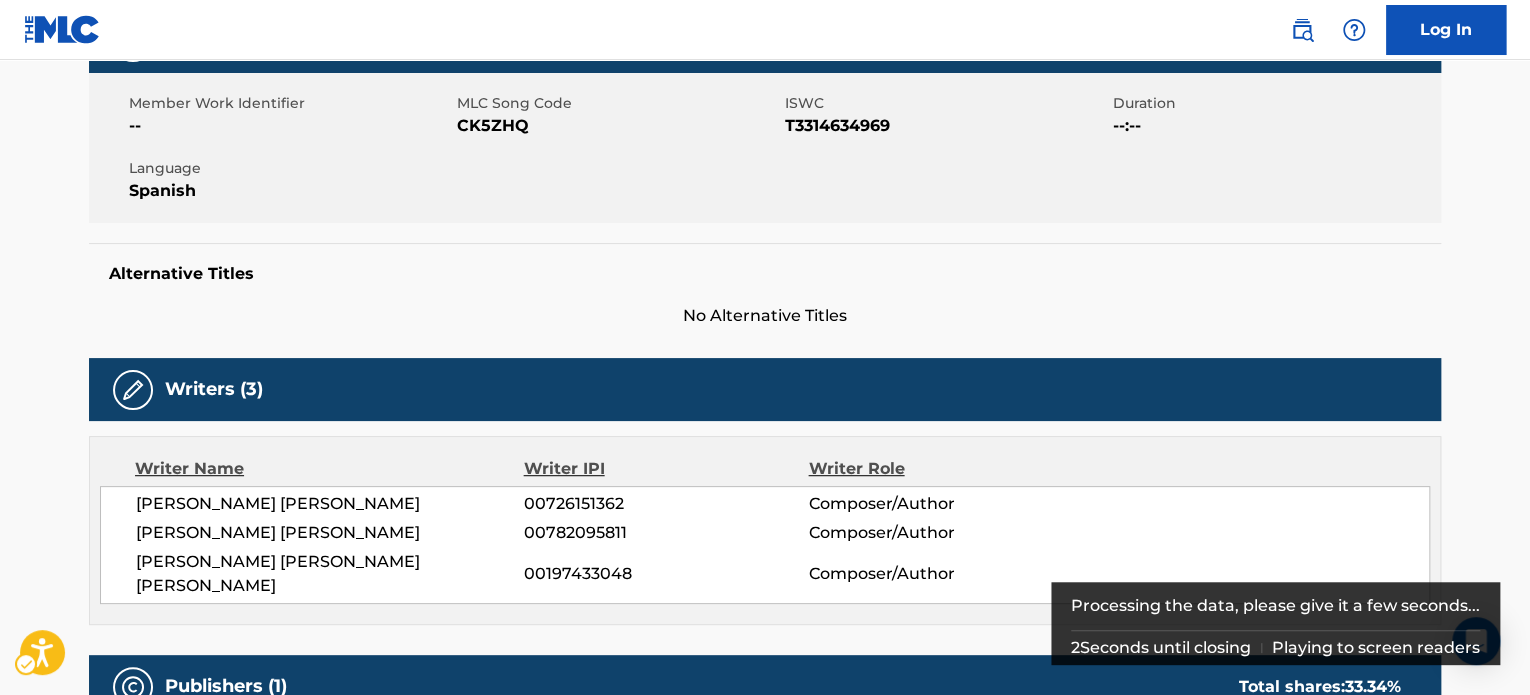 scroll, scrollTop: 400, scrollLeft: 0, axis: vertical 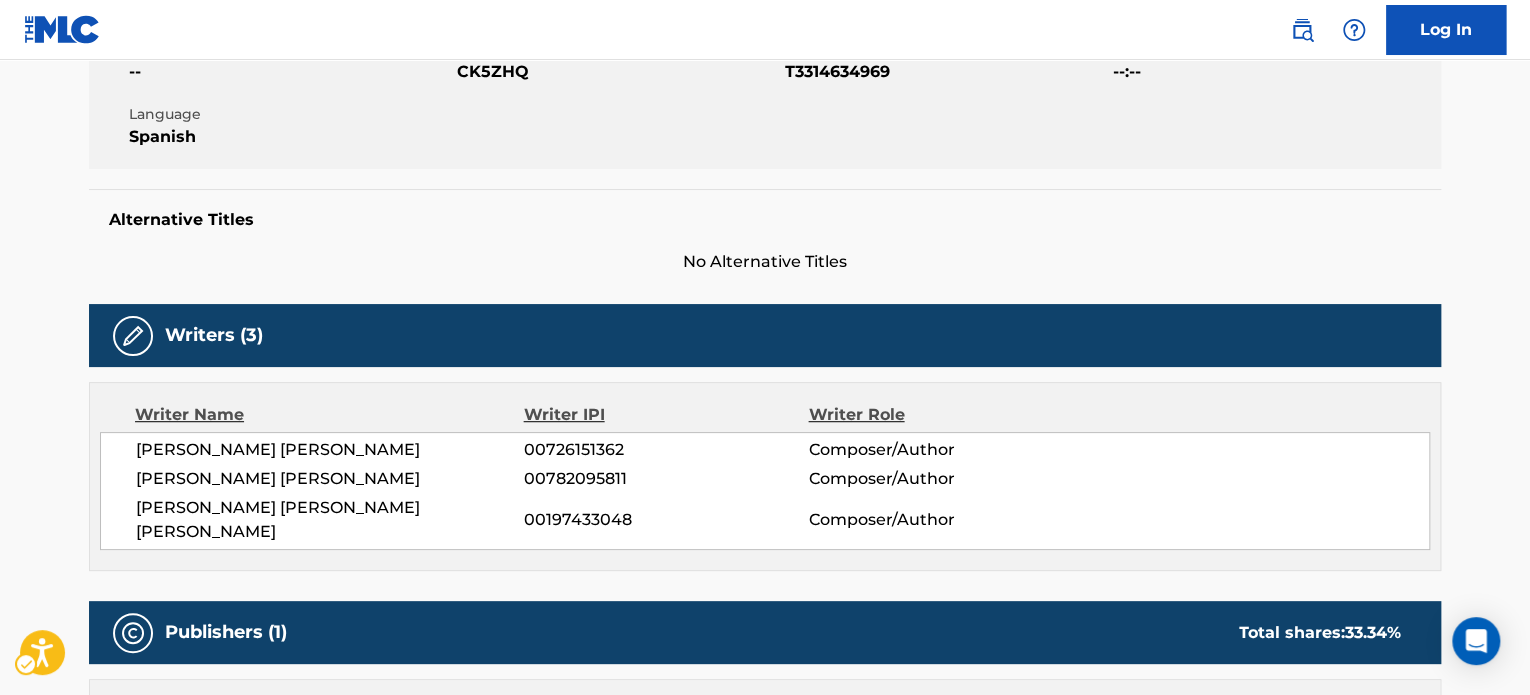 click on "[PERSON_NAME] [PERSON_NAME]" at bounding box center (330, 479) 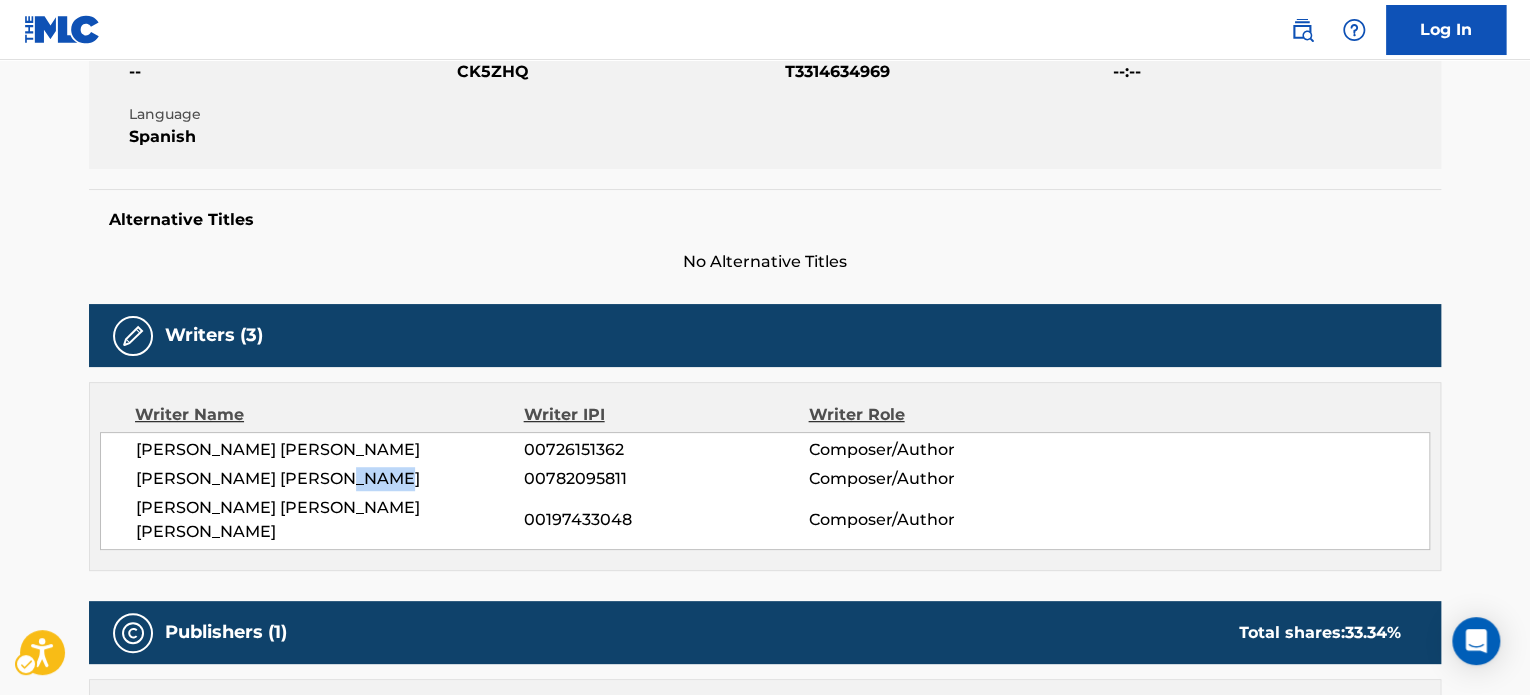 click on "[PERSON_NAME] [PERSON_NAME]" at bounding box center (330, 479) 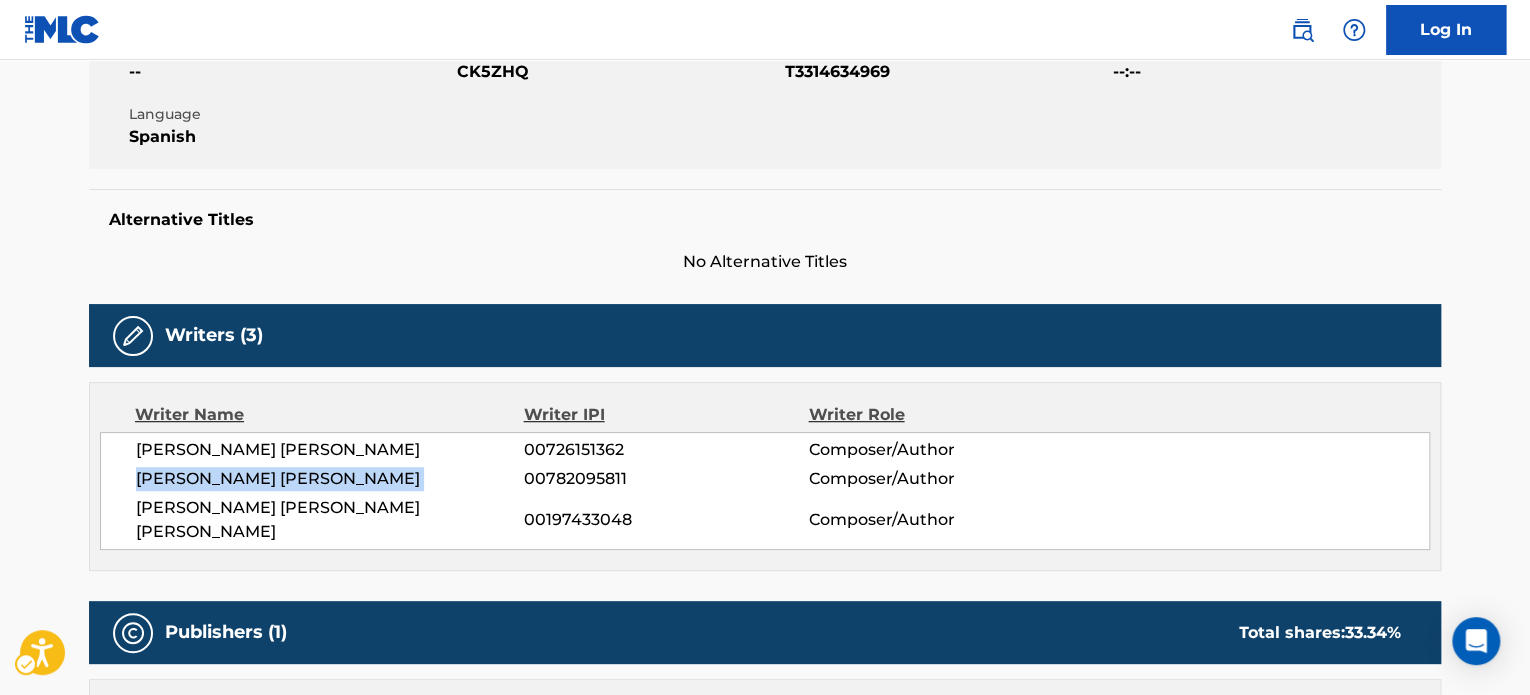 click on "[PERSON_NAME] [PERSON_NAME]" at bounding box center [330, 479] 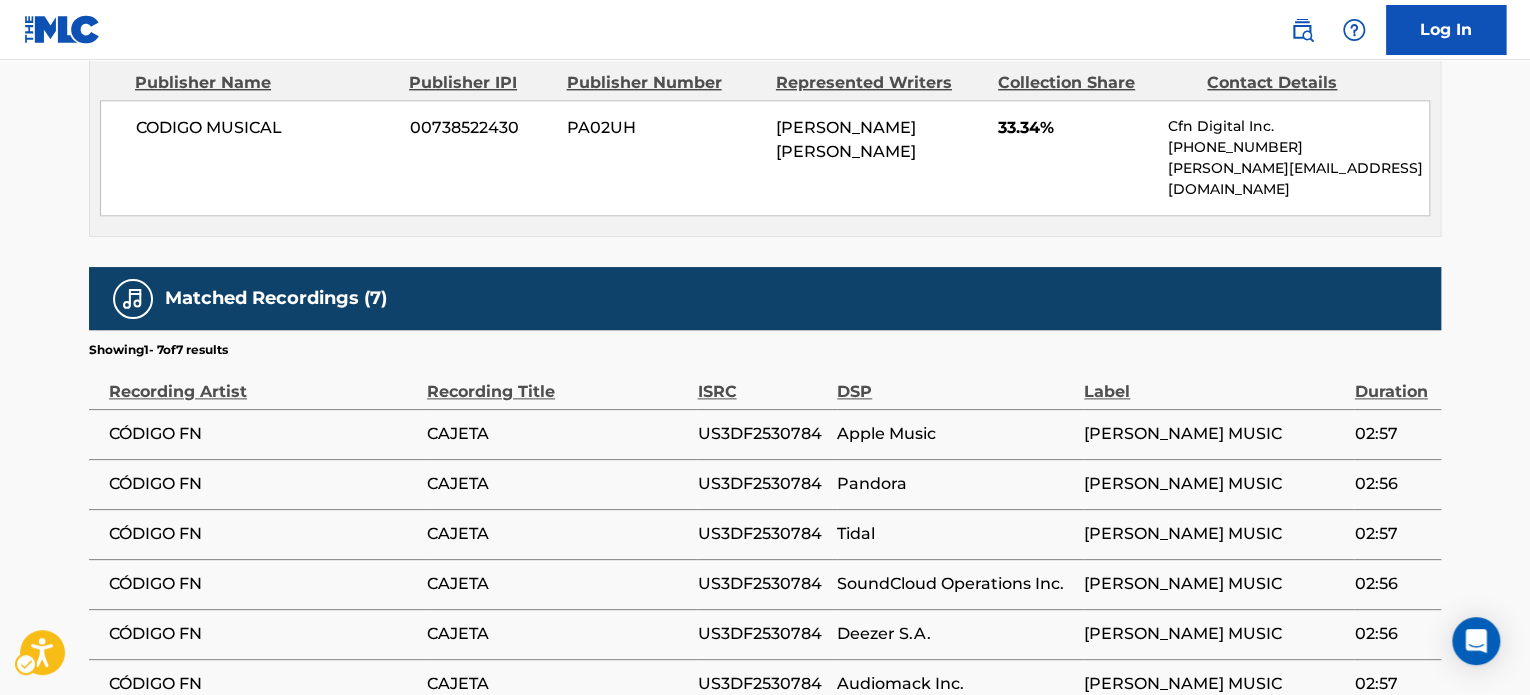 scroll, scrollTop: 1172, scrollLeft: 0, axis: vertical 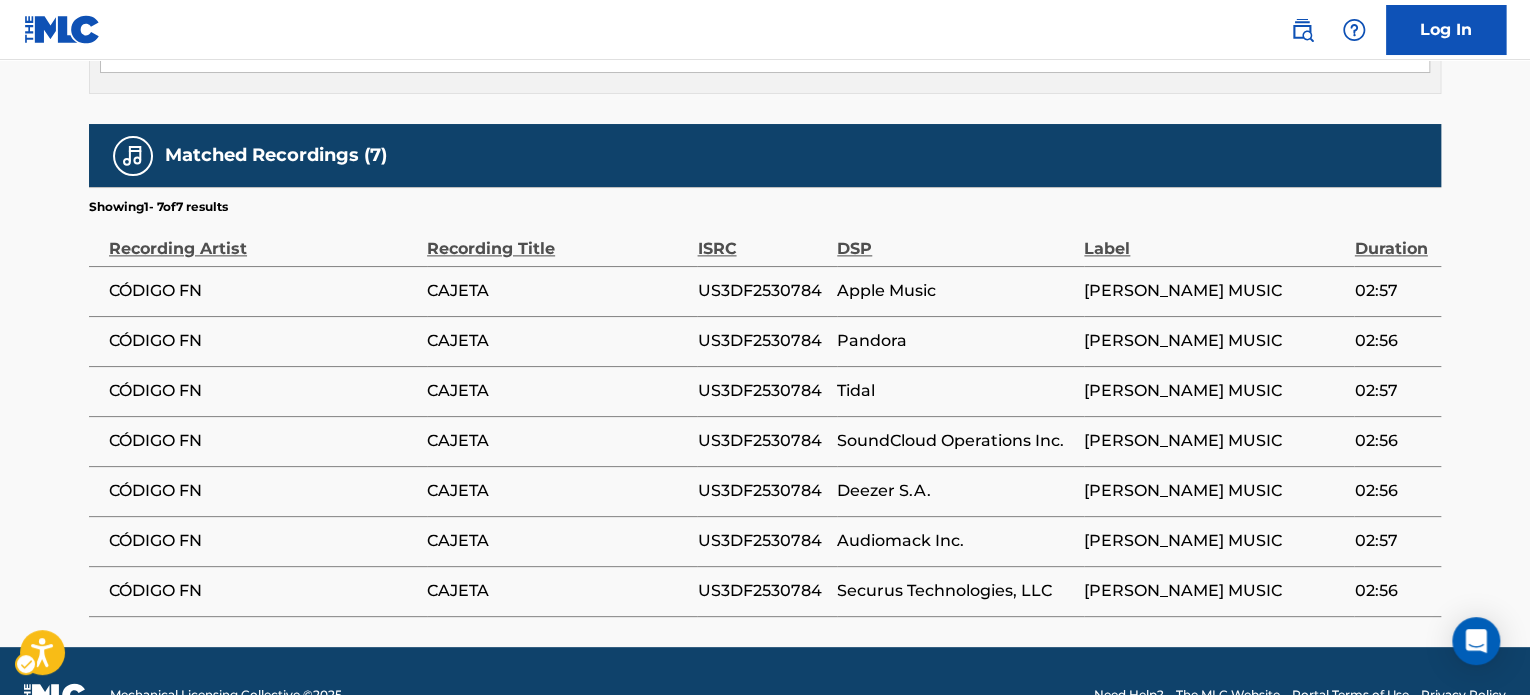 click on "US3DF2530784" at bounding box center (762, 291) 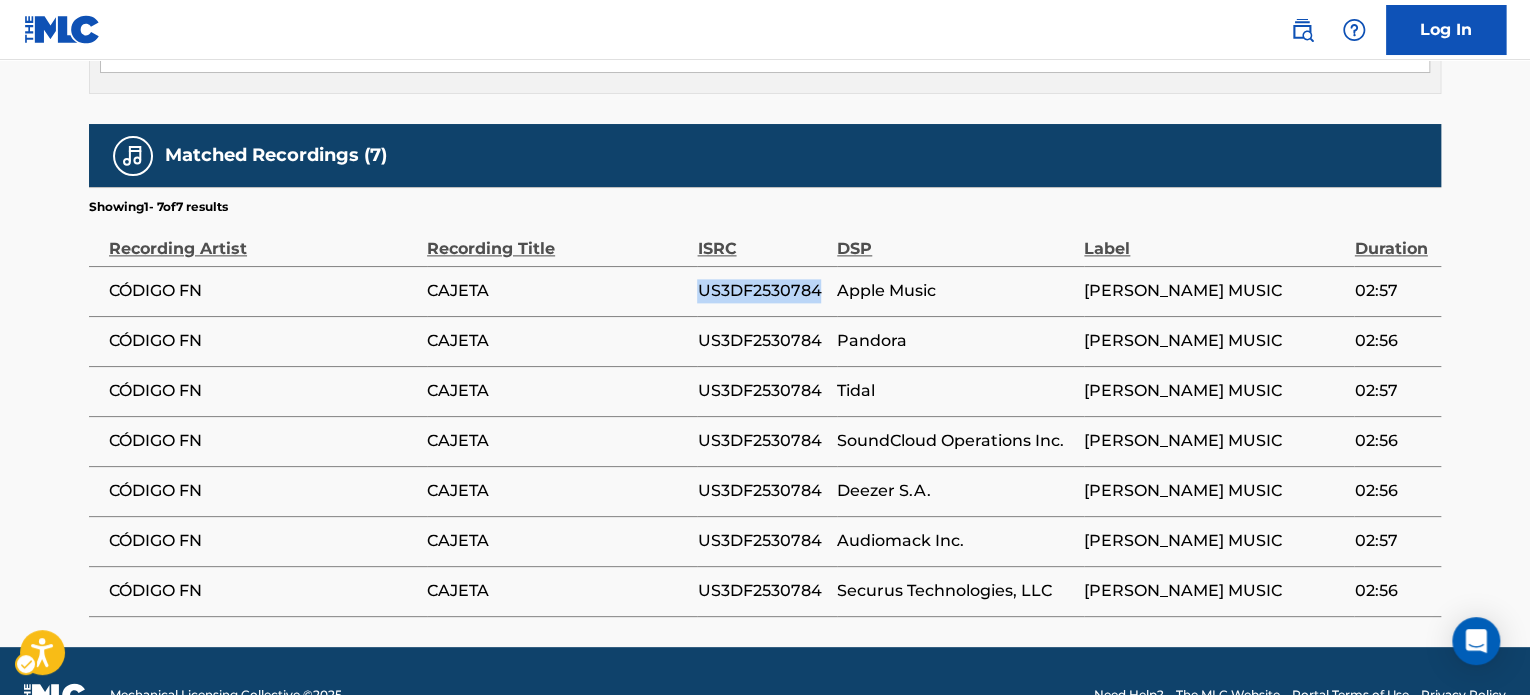click on "US3DF2530784" at bounding box center (762, 291) 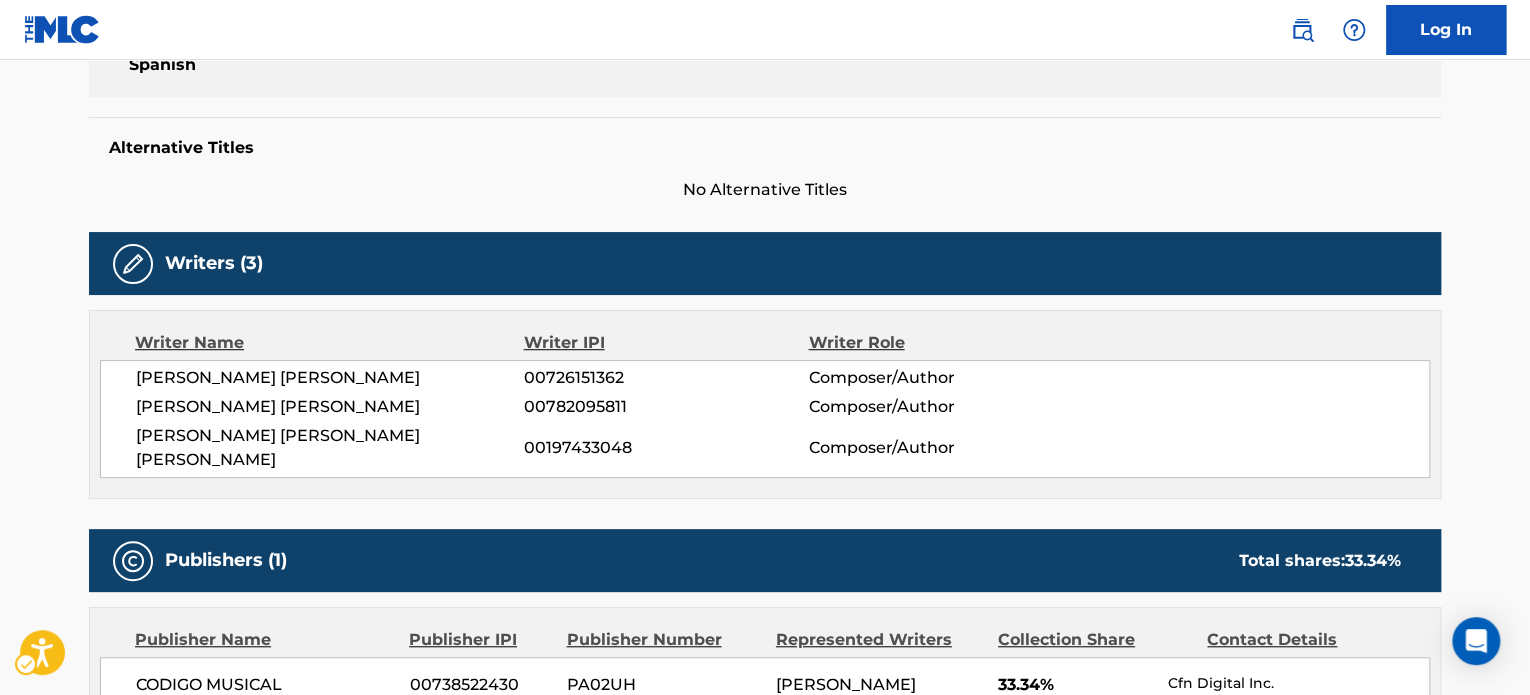 scroll, scrollTop: 0, scrollLeft: 0, axis: both 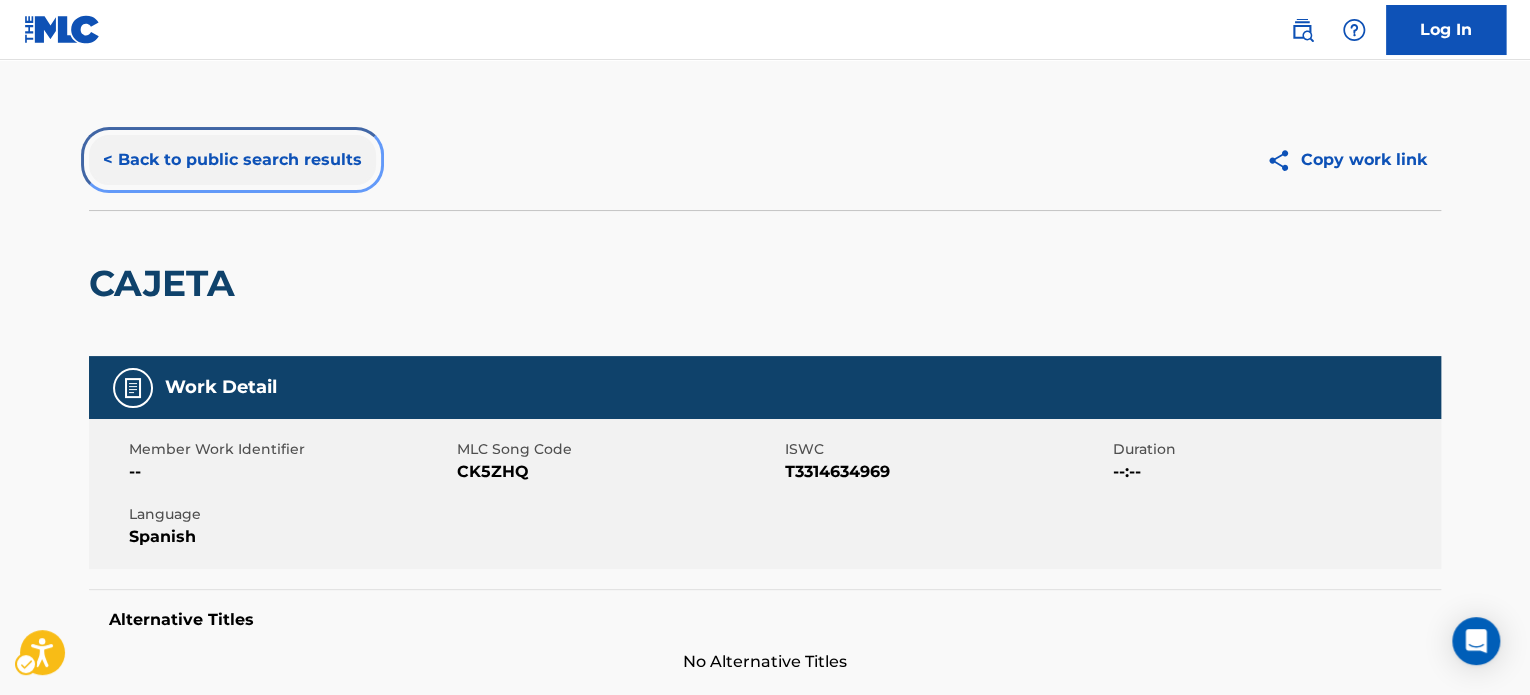 click on "< Back to public search results" at bounding box center [232, 160] 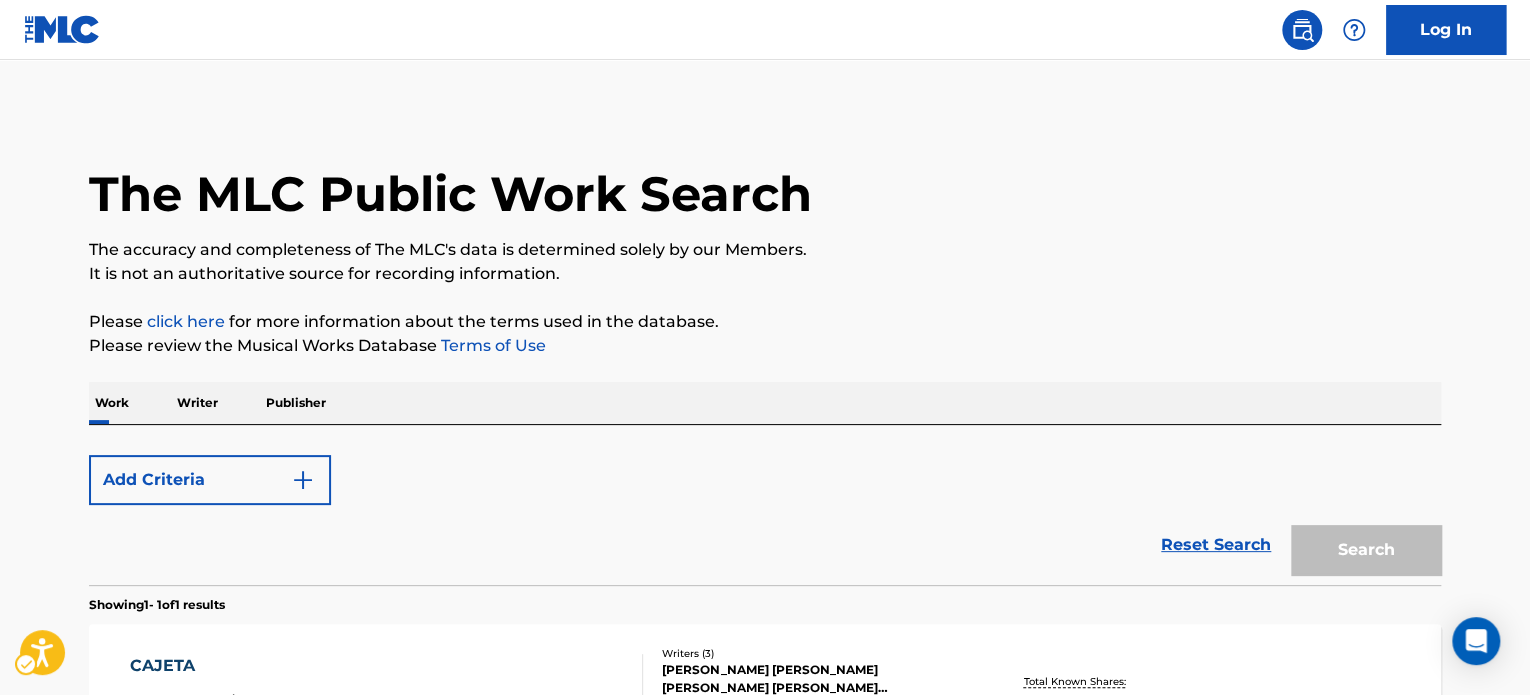 scroll, scrollTop: 278, scrollLeft: 0, axis: vertical 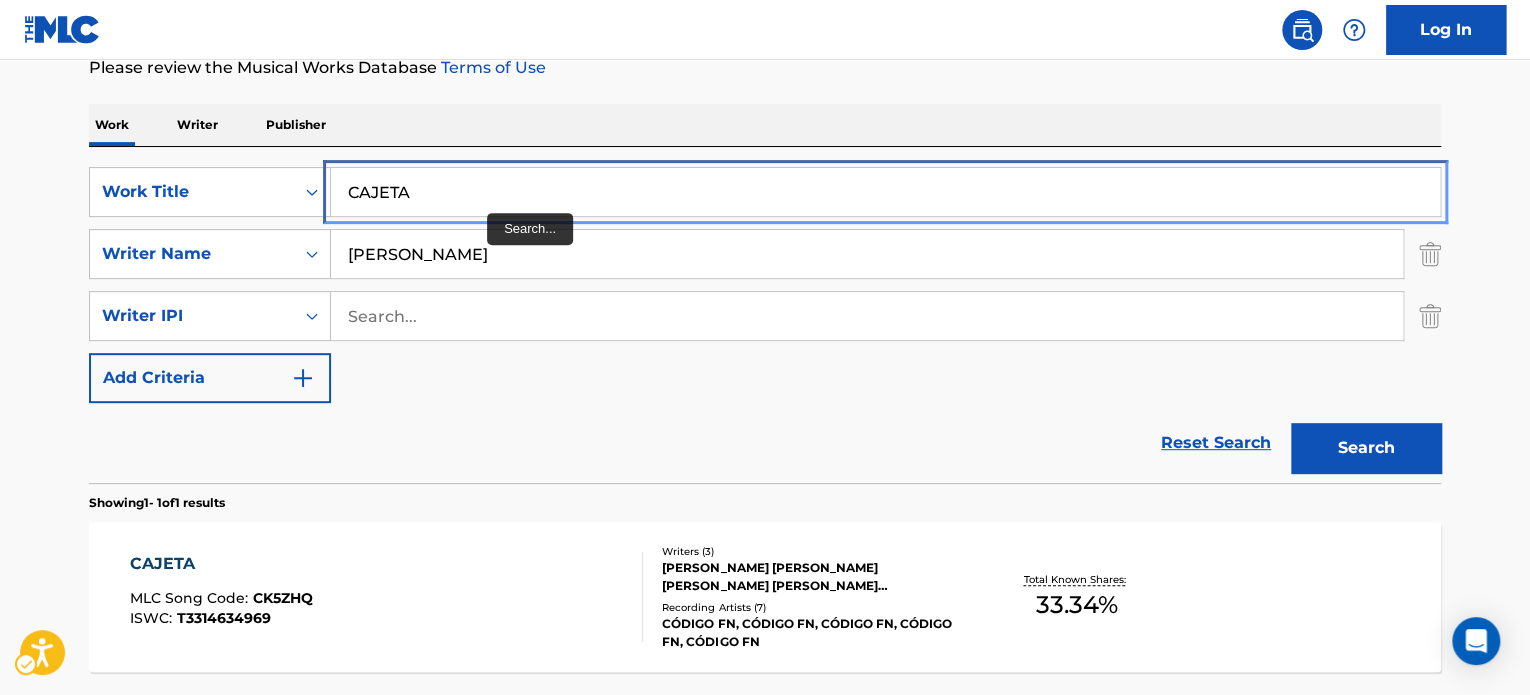 click on "CAJETA" at bounding box center (885, 192) 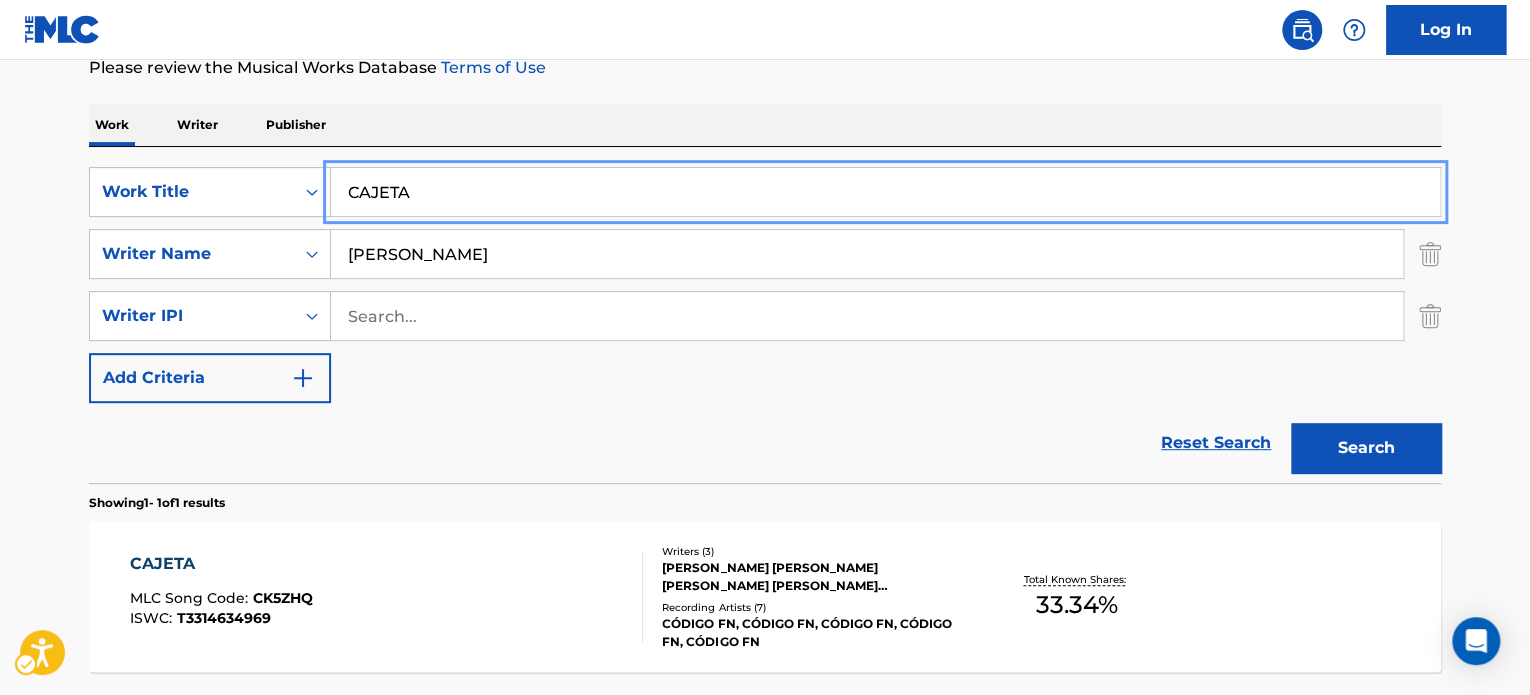 paste on "[PERSON_NAME] [PERSON_NAME]" 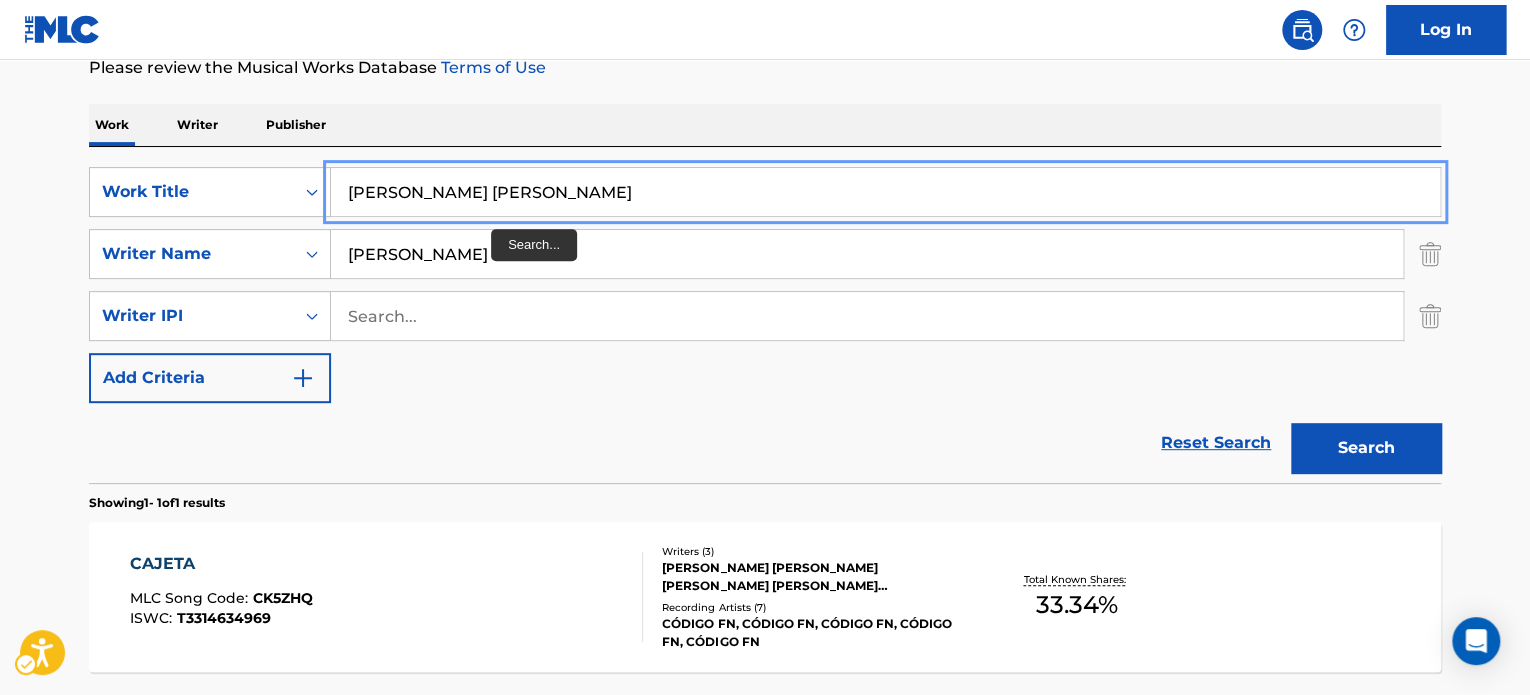 type on "[PERSON_NAME] [PERSON_NAME]" 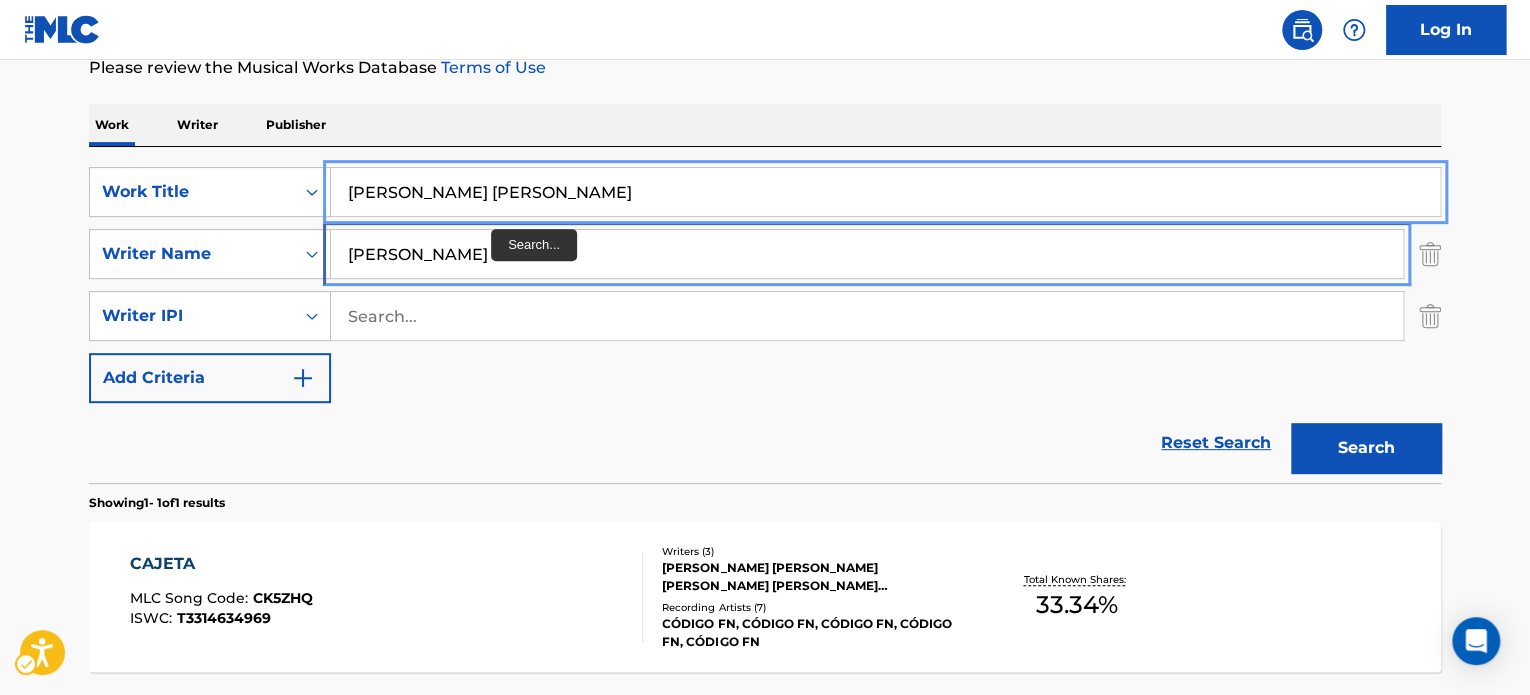 click on "[PERSON_NAME]" at bounding box center (867, 254) 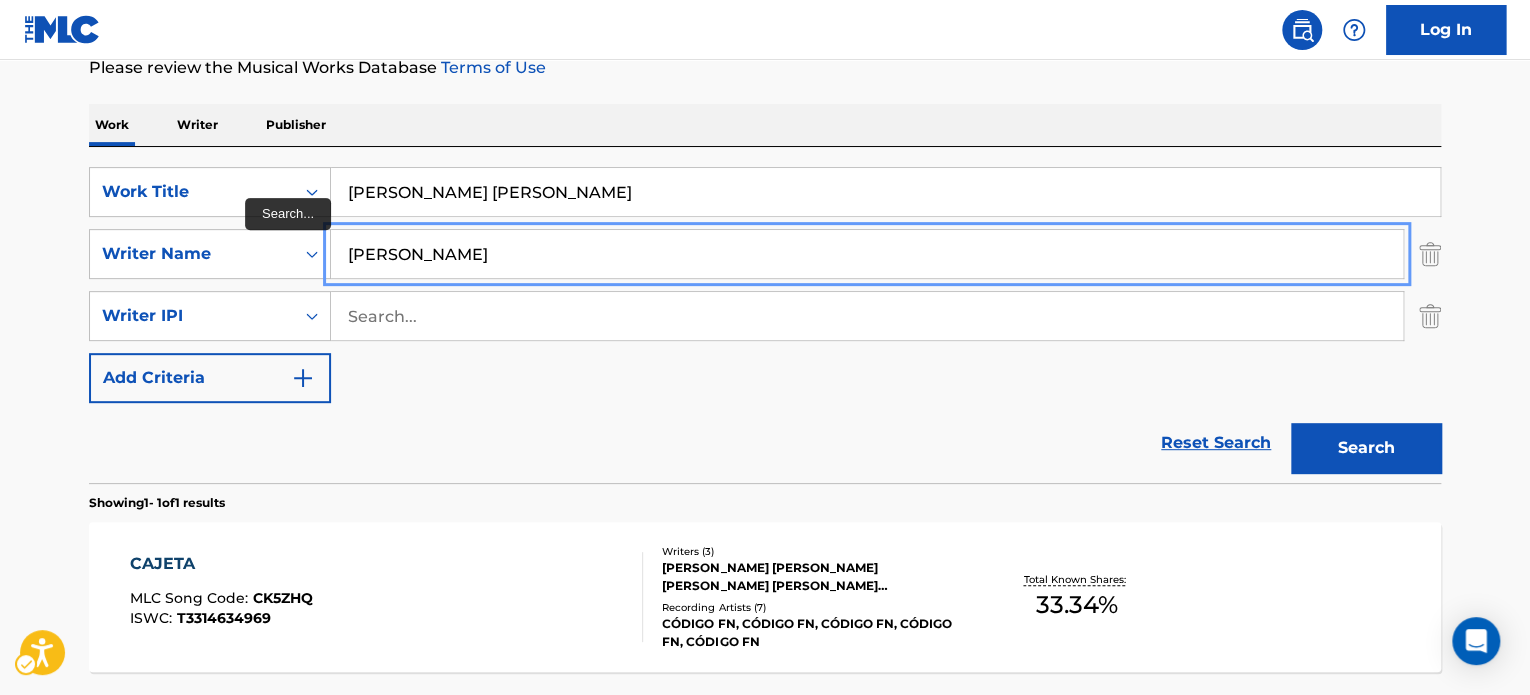 click on "[PERSON_NAME]" at bounding box center [867, 254] 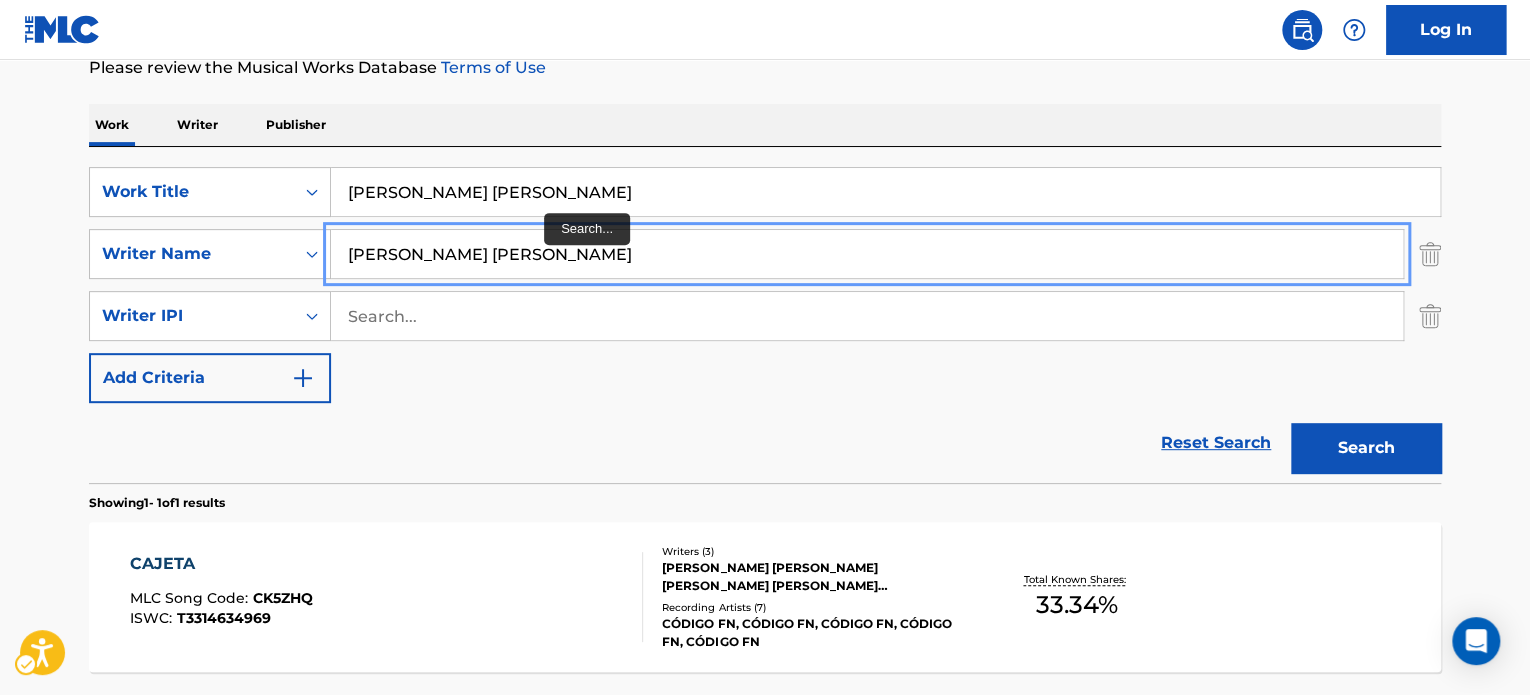 type on "[PERSON_NAME] [PERSON_NAME]" 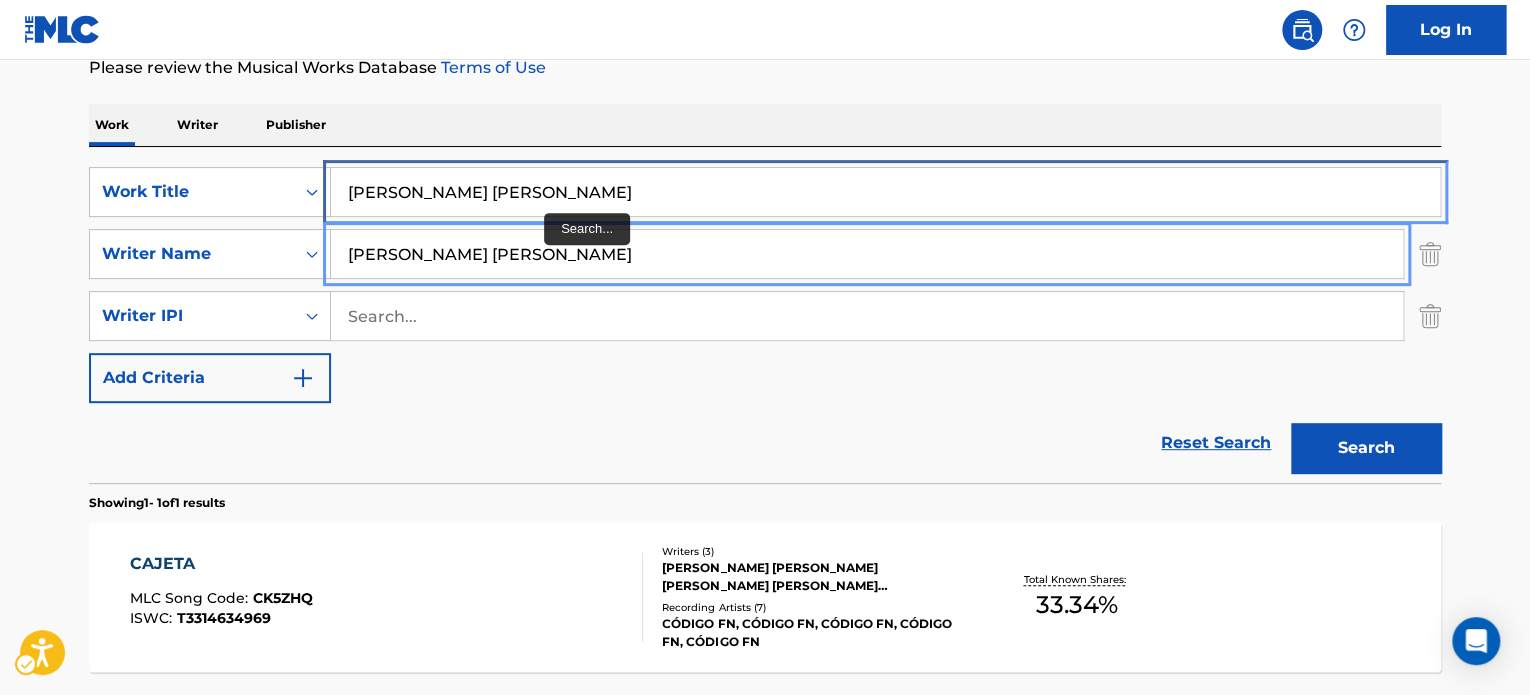 click on "[PERSON_NAME] [PERSON_NAME]" at bounding box center [885, 192] 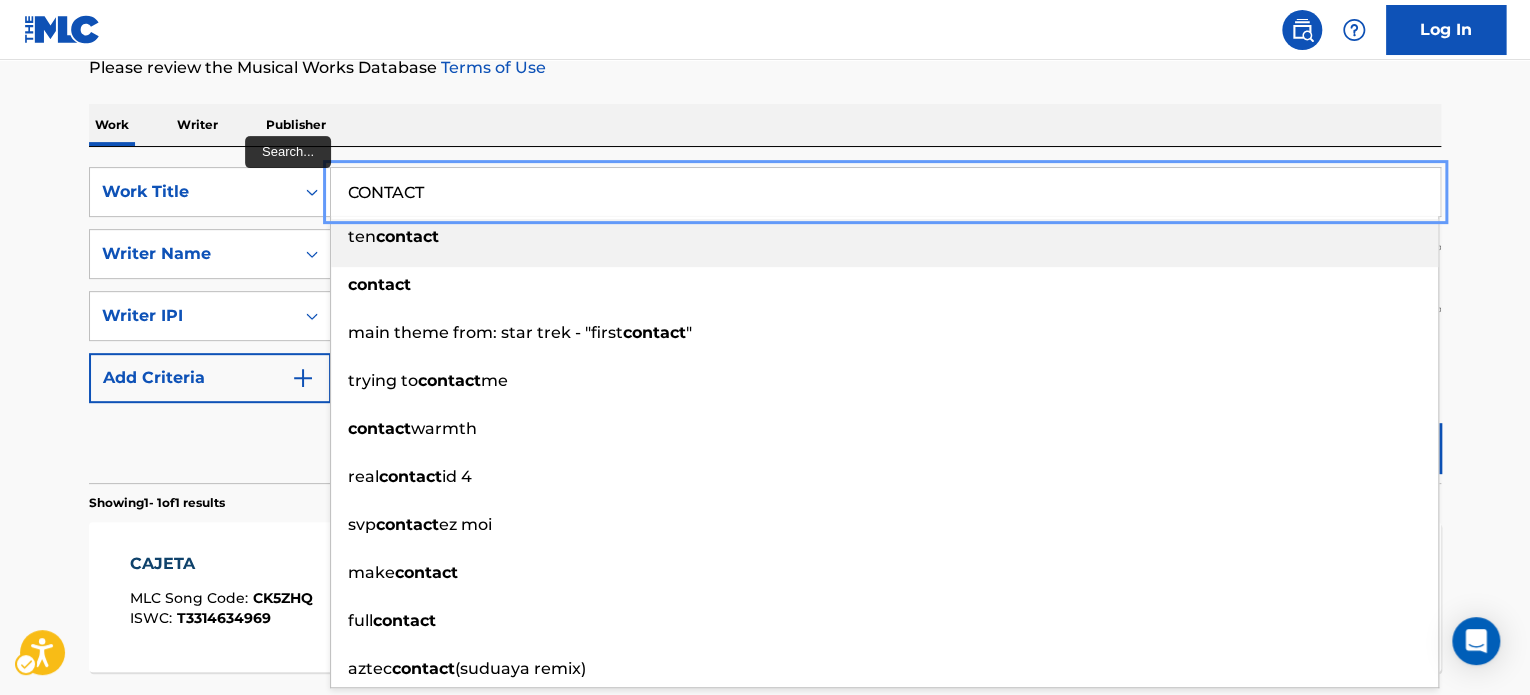 type on "CONTACT" 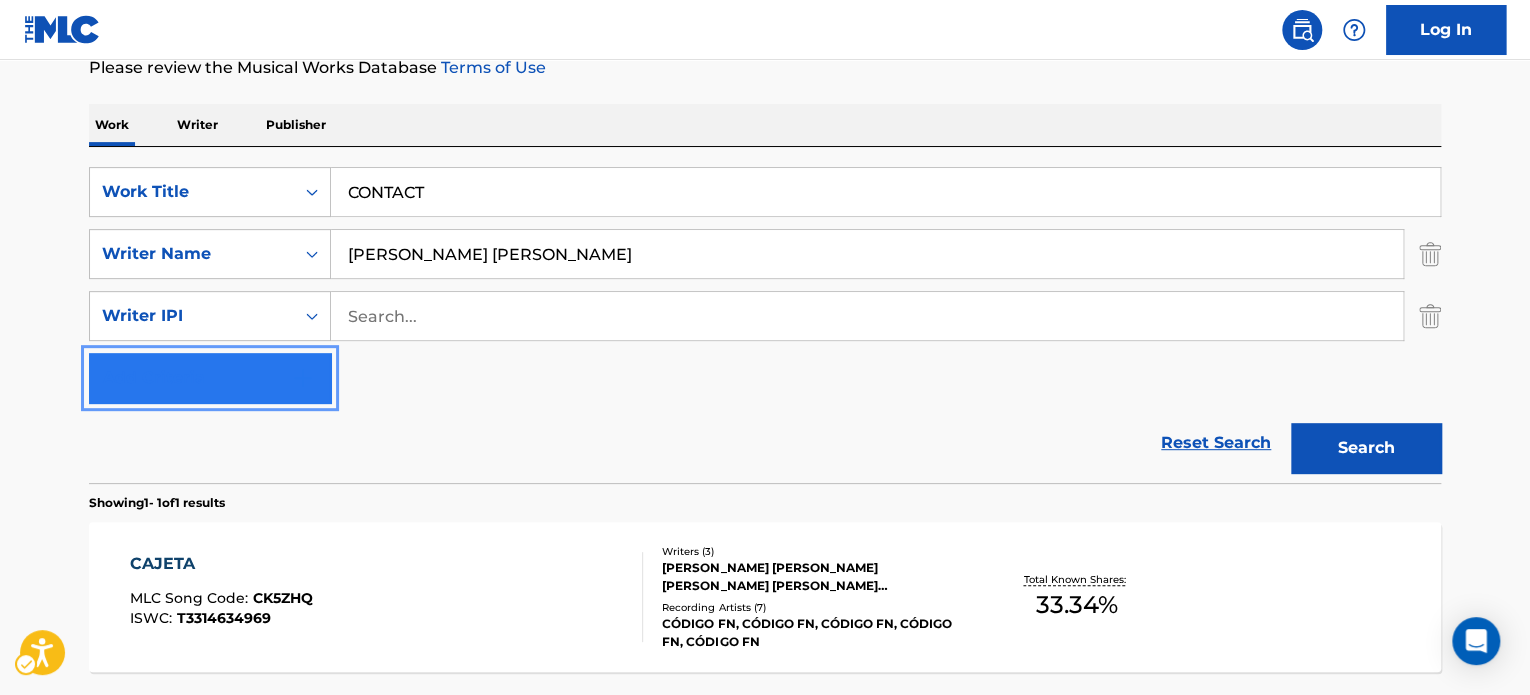 type 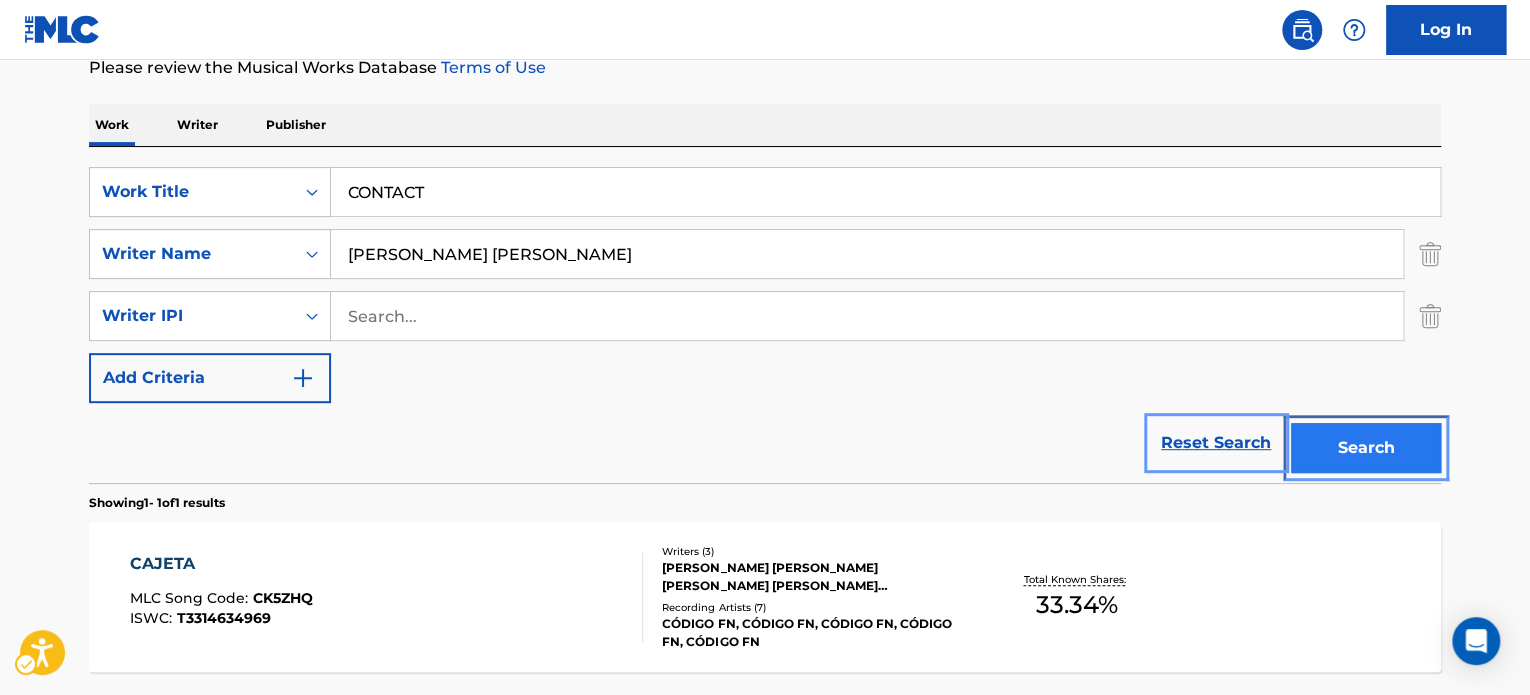 type 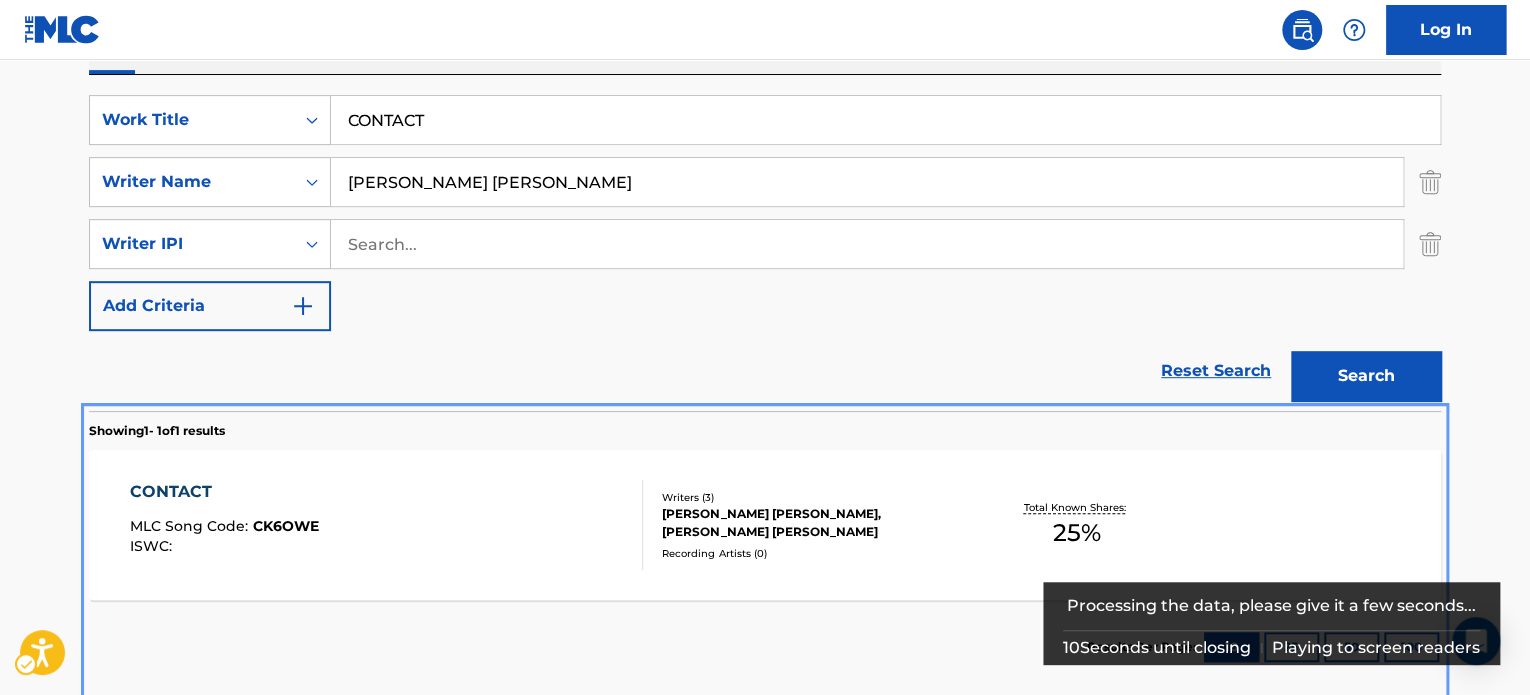 scroll, scrollTop: 454, scrollLeft: 0, axis: vertical 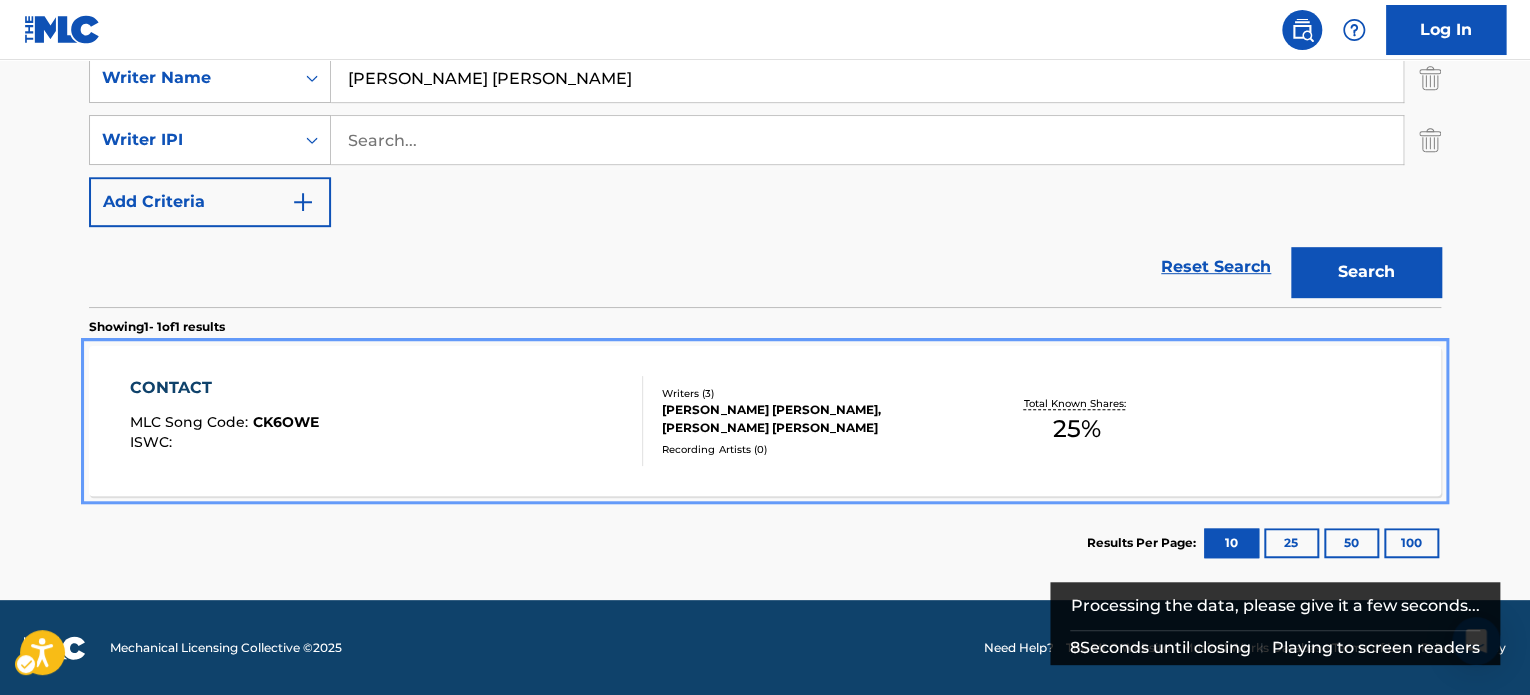 click on "Writers ( 3 ) [PERSON_NAME] [PERSON_NAME], [PERSON_NAME] [PERSON_NAME] Recording Artists ( 0 )" at bounding box center (803, 421) 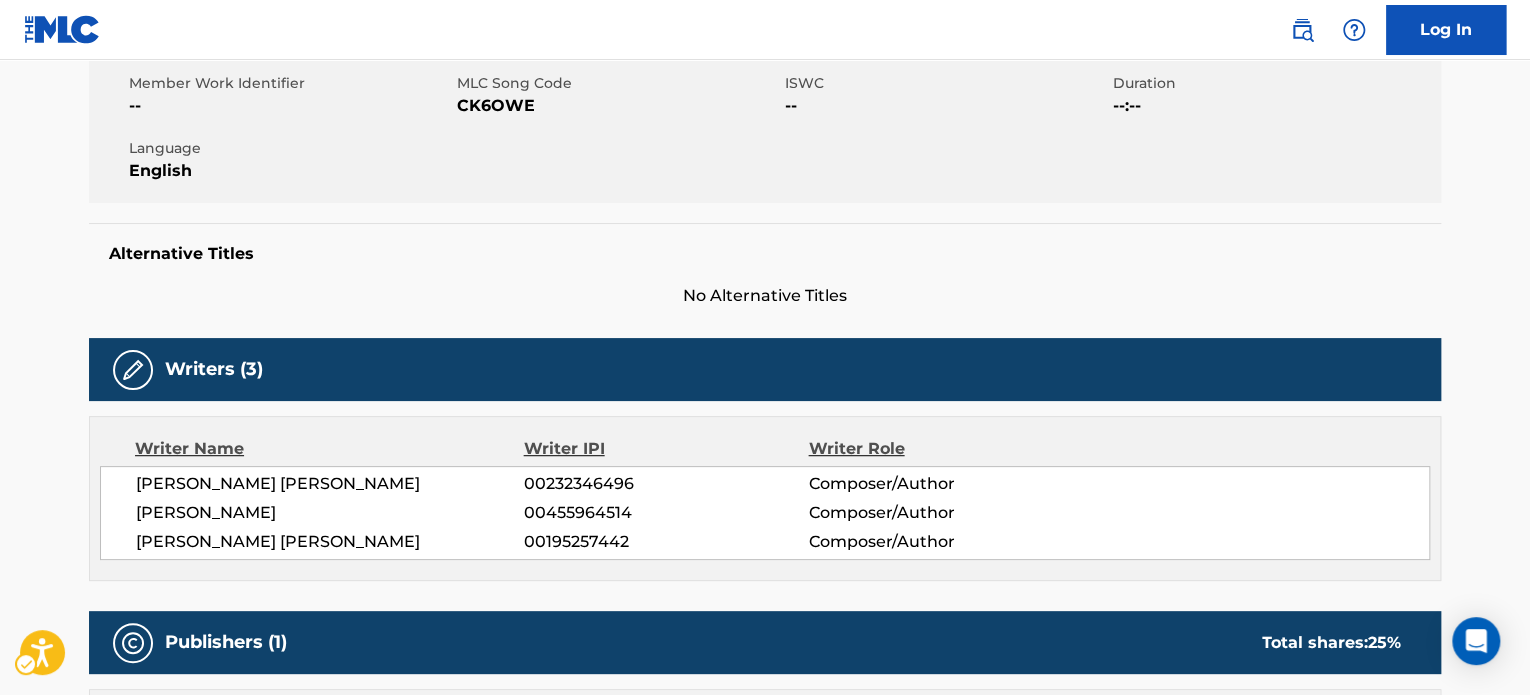 scroll, scrollTop: 500, scrollLeft: 0, axis: vertical 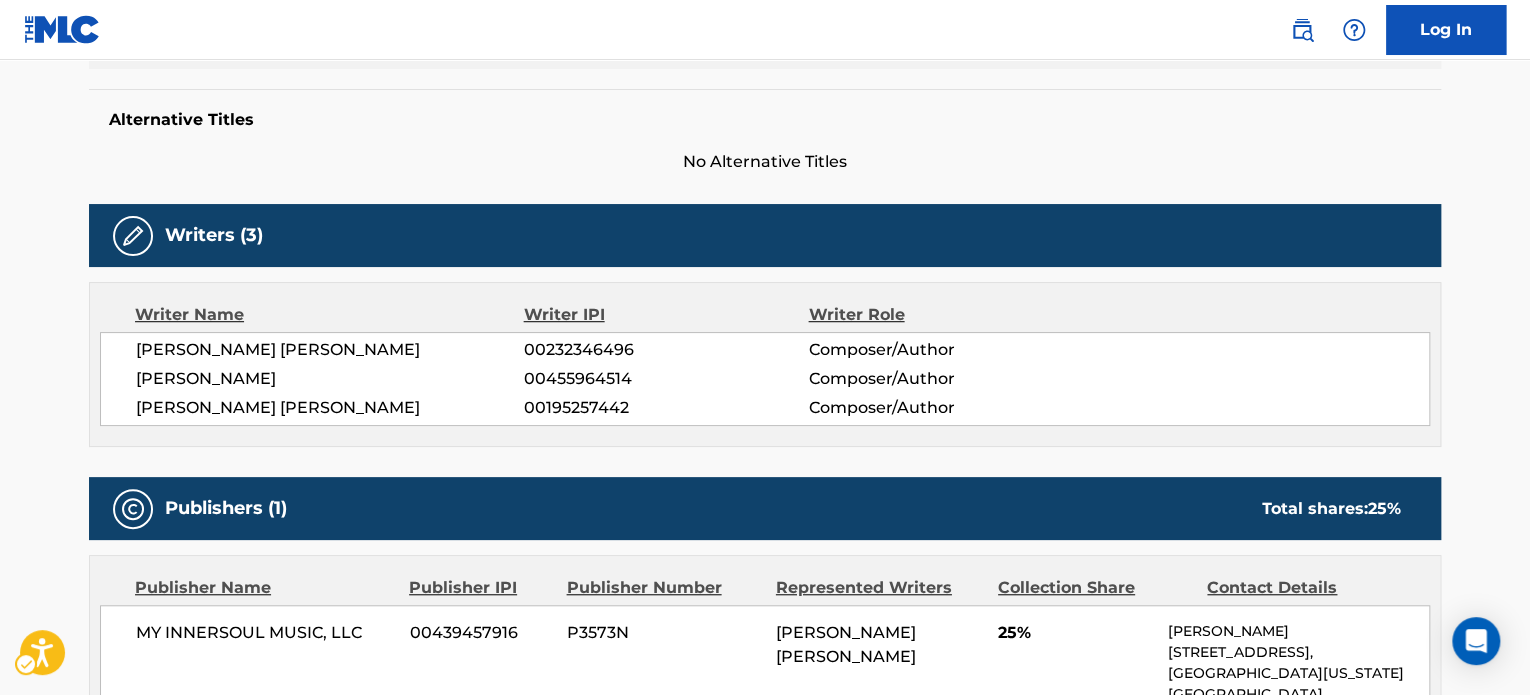 click on "[PERSON_NAME] [PERSON_NAME]" at bounding box center [330, 350] 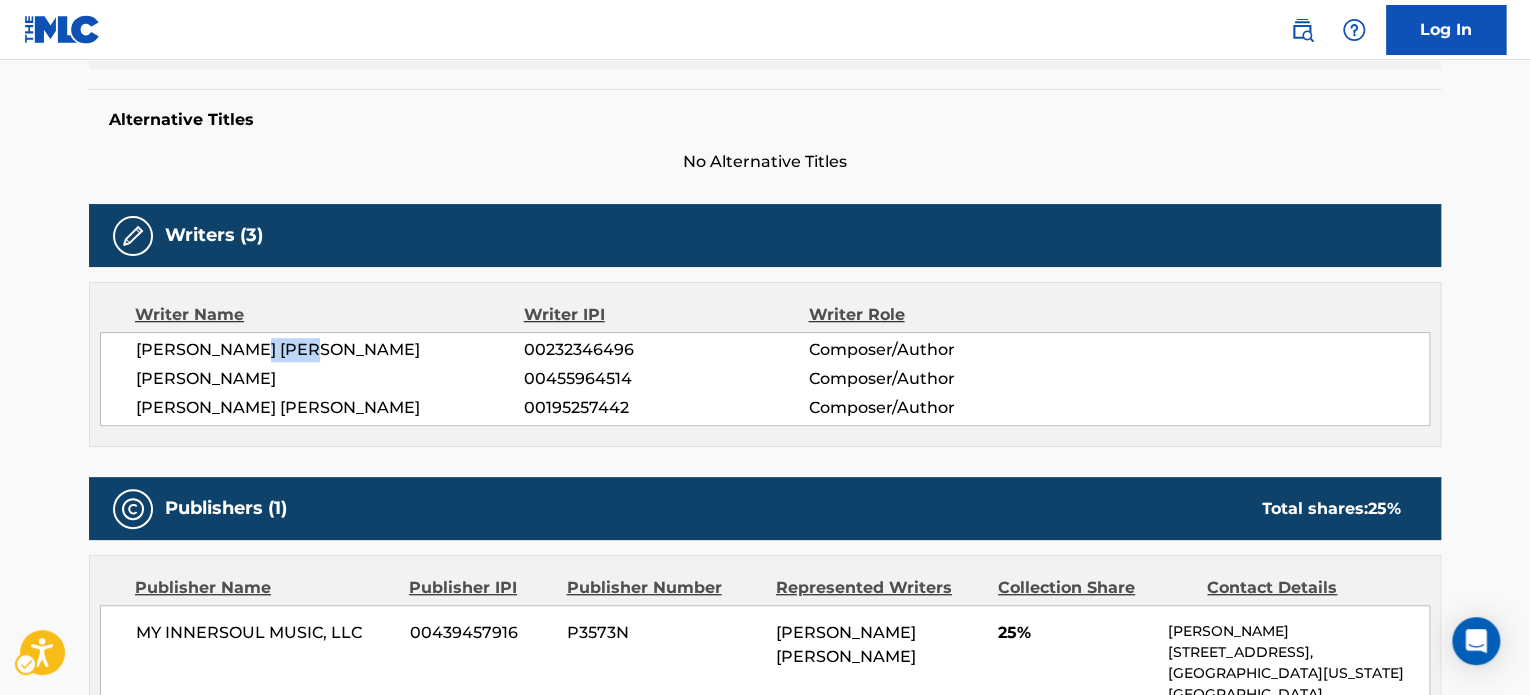 click on "[PERSON_NAME] [PERSON_NAME]" at bounding box center (330, 350) 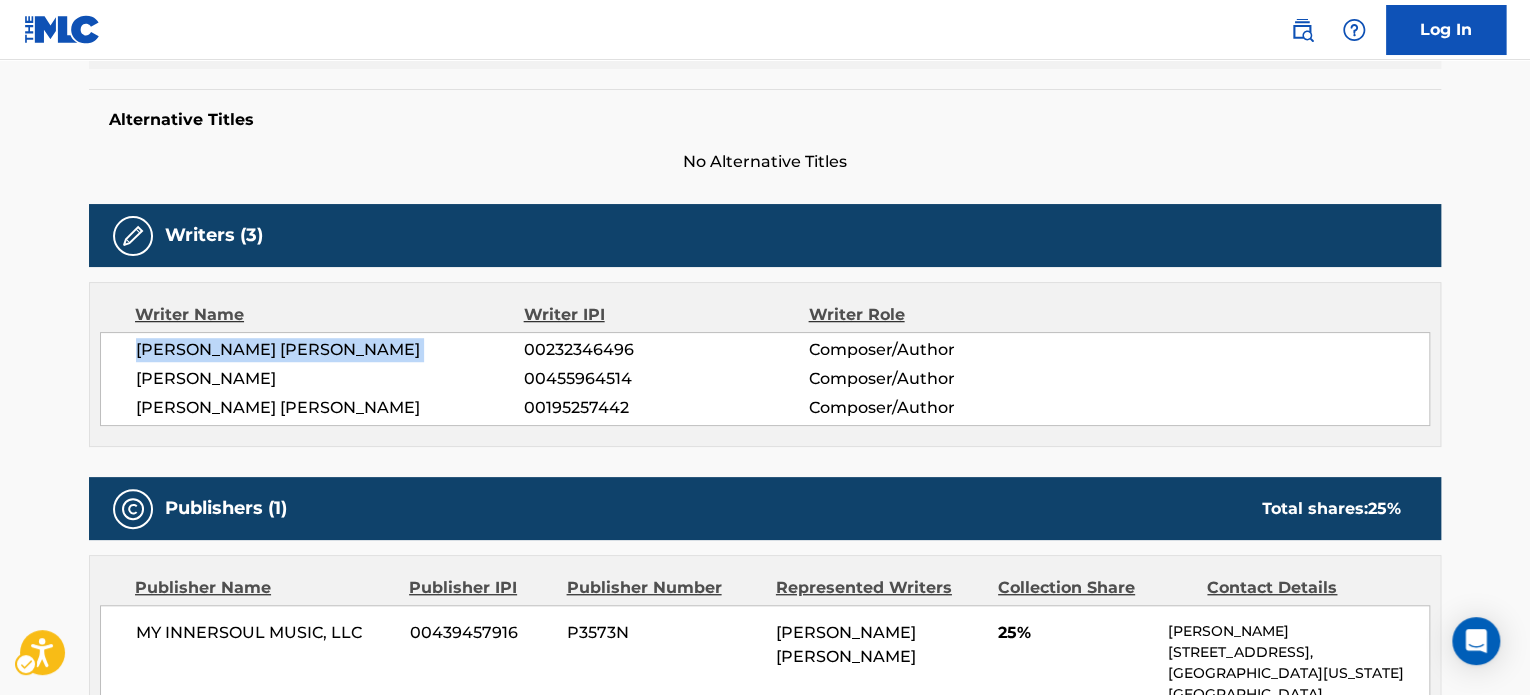 click on "[PERSON_NAME] [PERSON_NAME]" at bounding box center [330, 350] 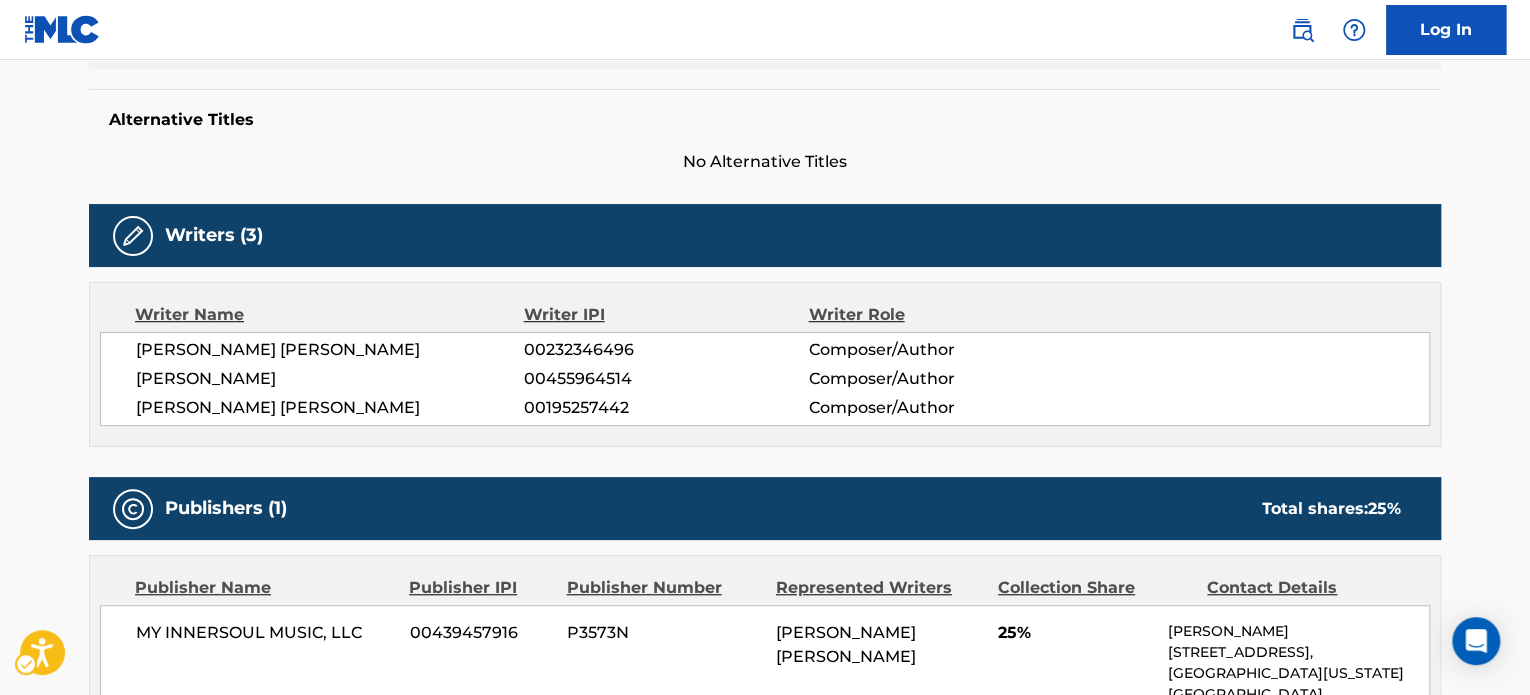 click on "[PERSON_NAME] [PERSON_NAME]" at bounding box center [330, 408] 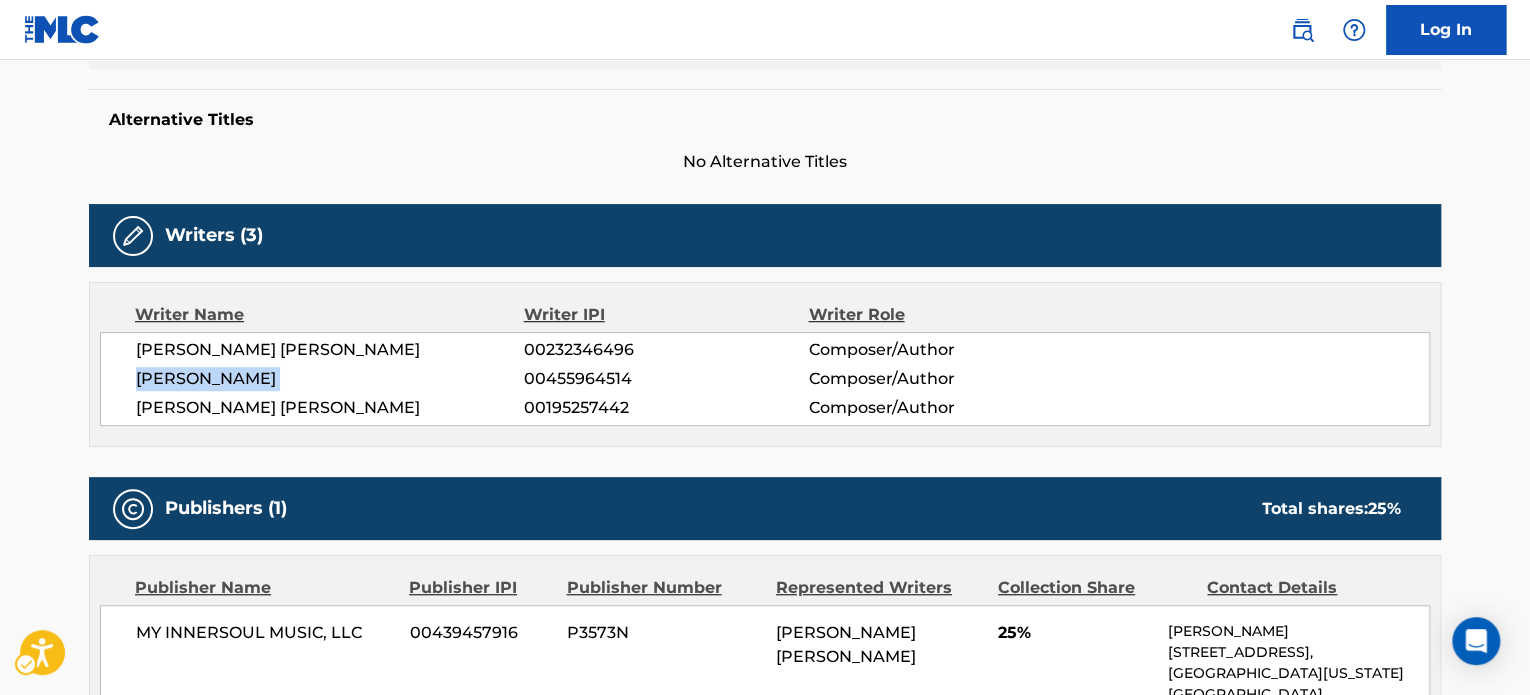 click on "[PERSON_NAME]" at bounding box center (330, 379) 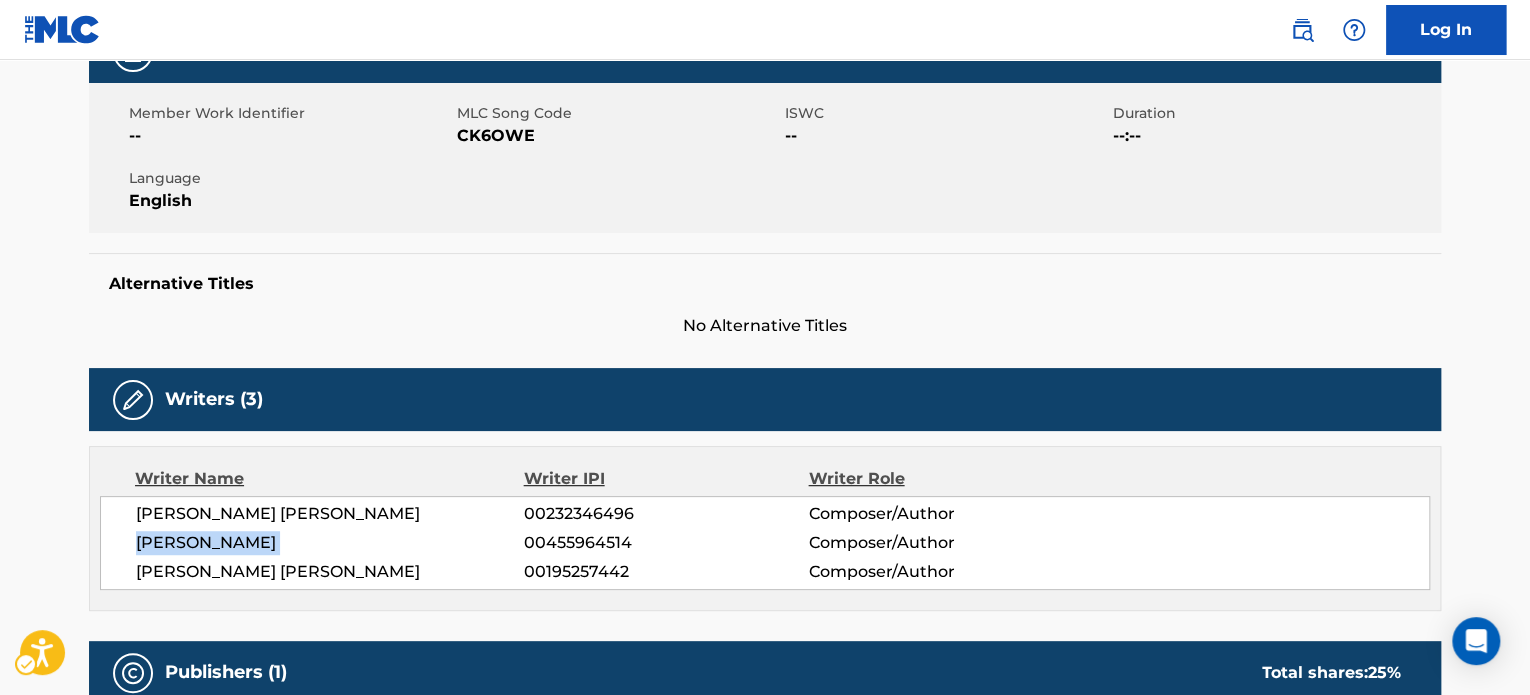 scroll, scrollTop: 0, scrollLeft: 0, axis: both 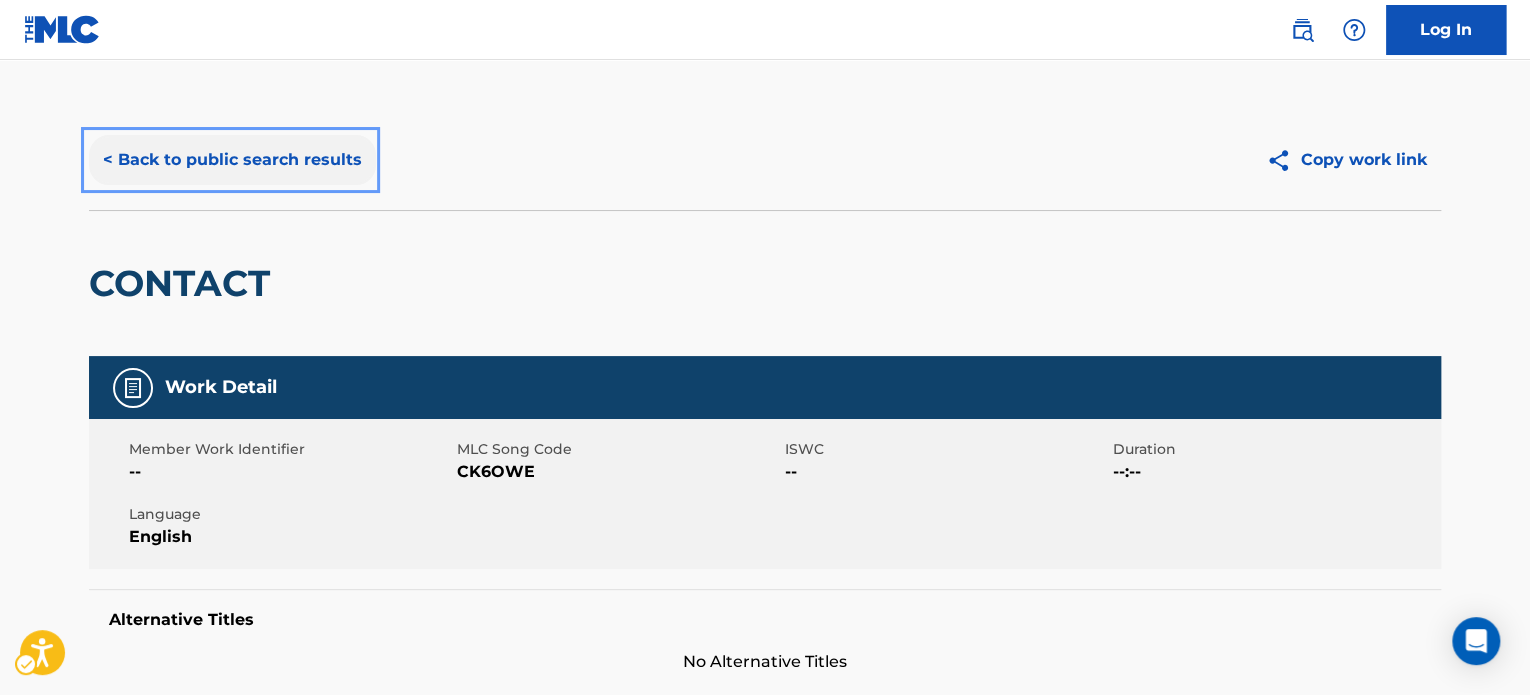click on "< Back to public search results" at bounding box center [232, 160] 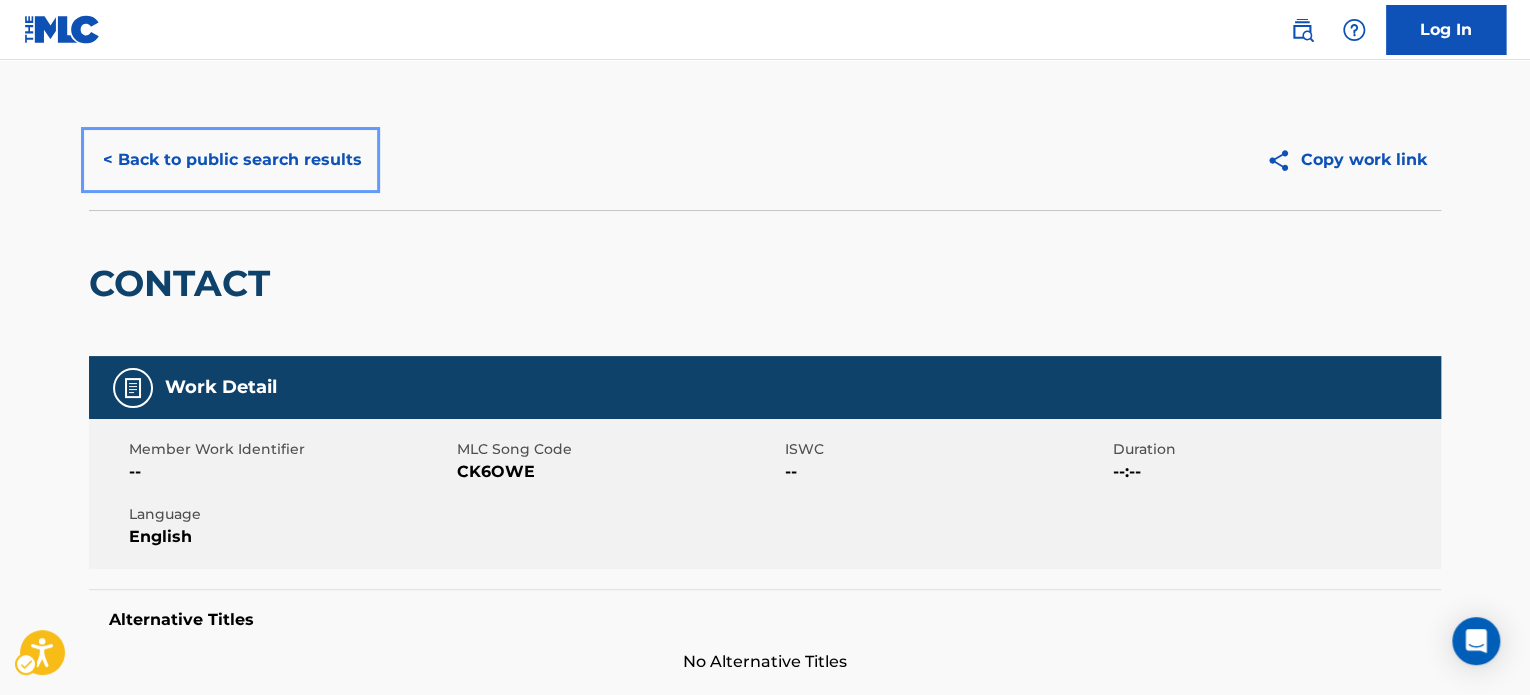 scroll, scrollTop: 278, scrollLeft: 0, axis: vertical 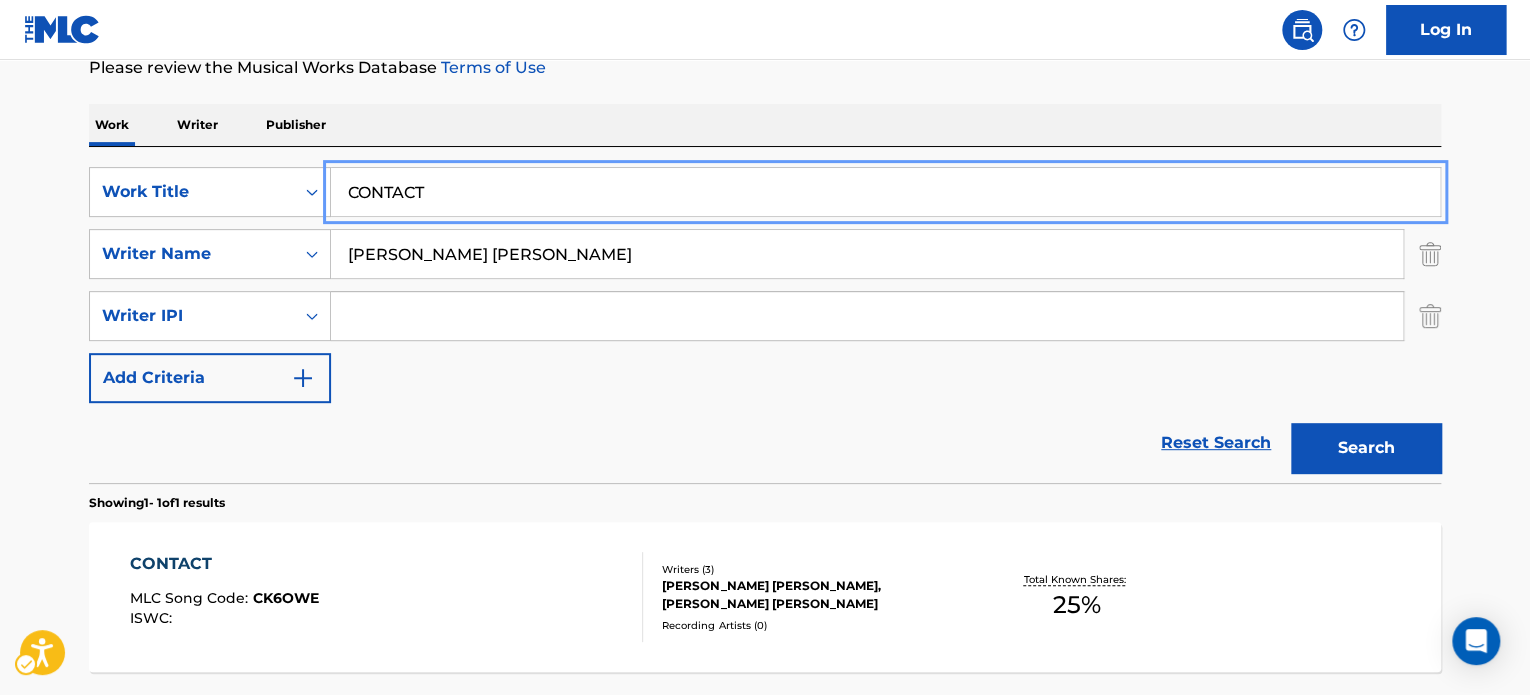 click on "CONTACT" at bounding box center (885, 192) 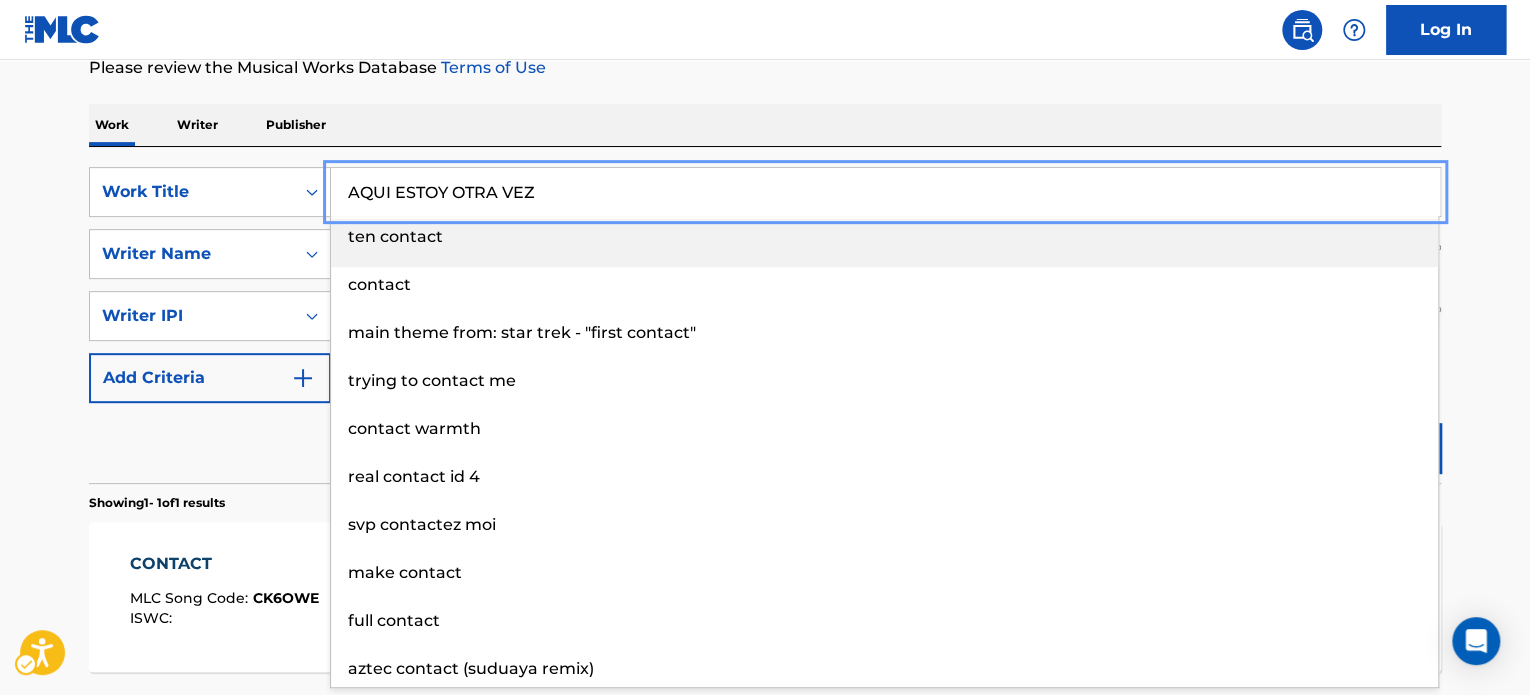 type on "AQUI ESTOY OTRA VEZ" 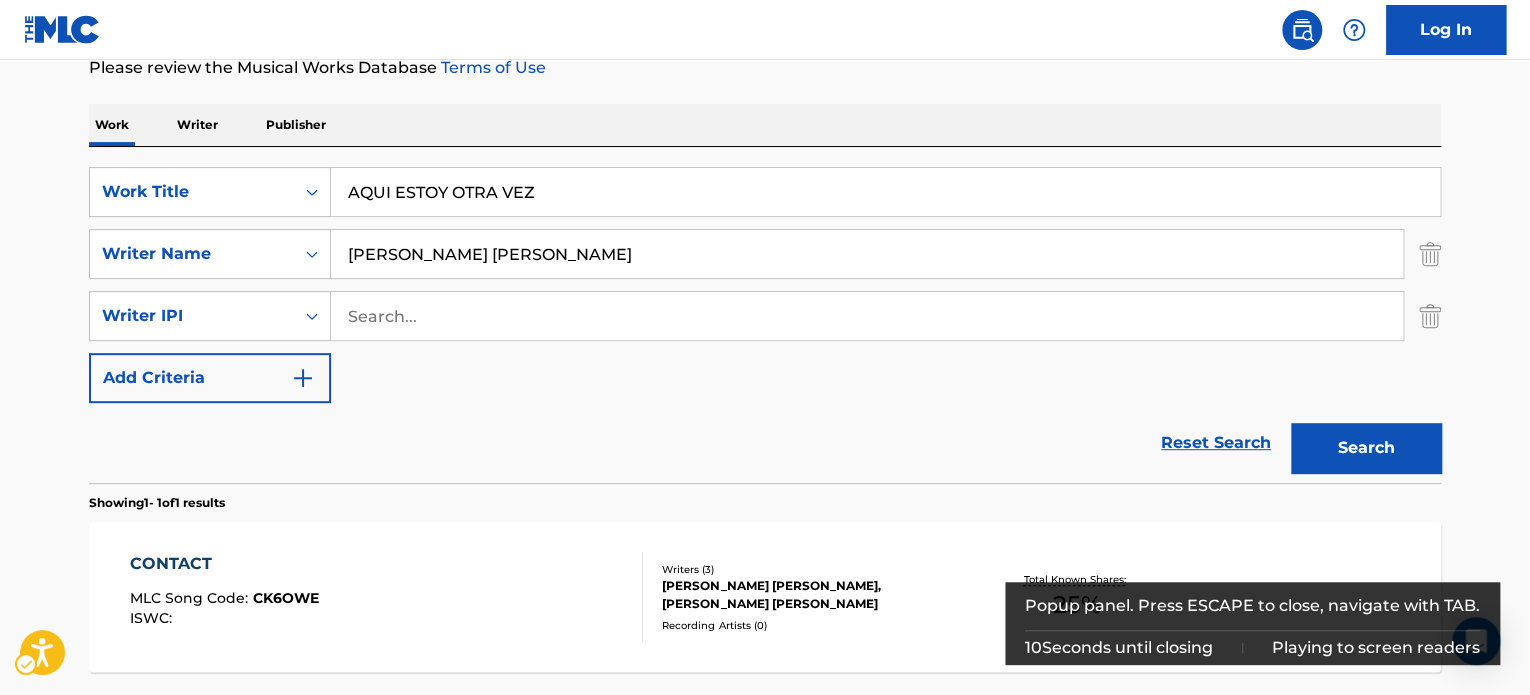 click on "[PERSON_NAME] [PERSON_NAME]" at bounding box center [867, 254] 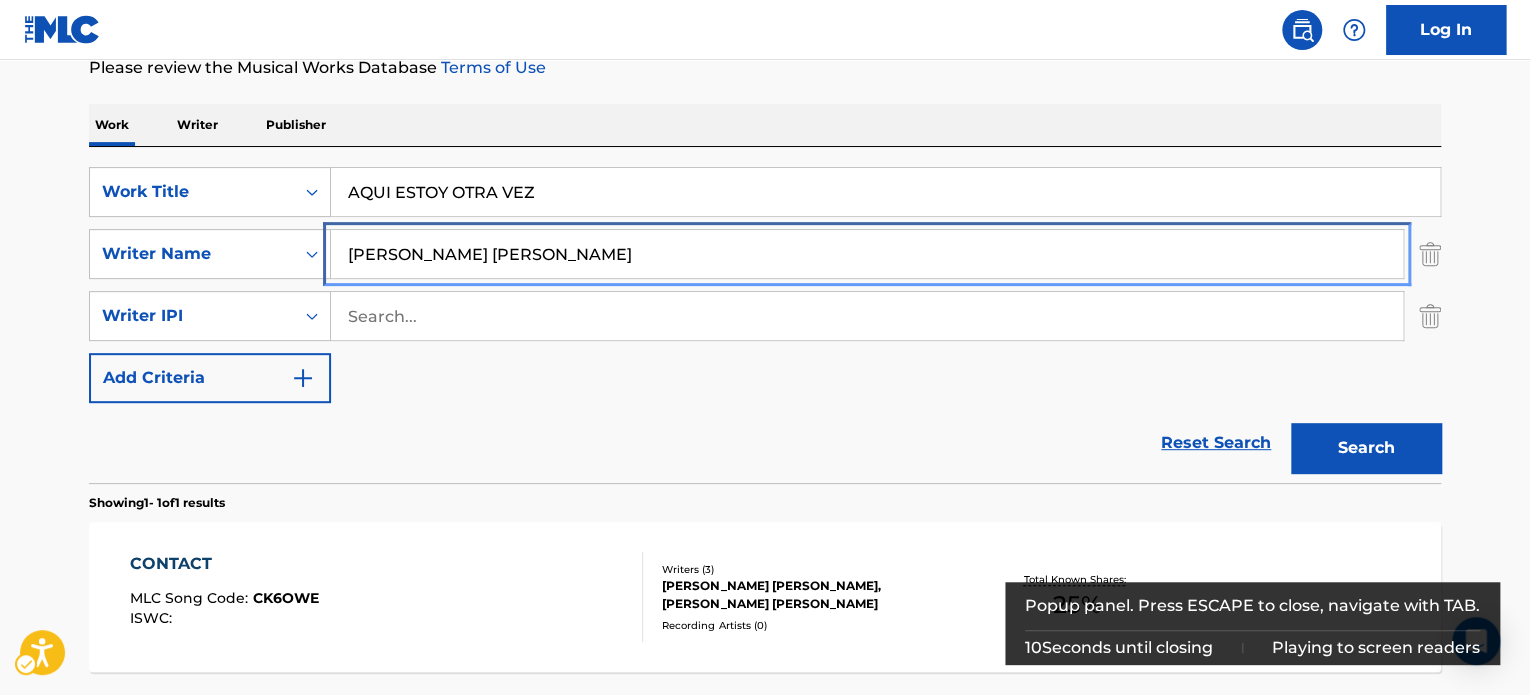 click on "[PERSON_NAME] [PERSON_NAME]" at bounding box center (867, 254) 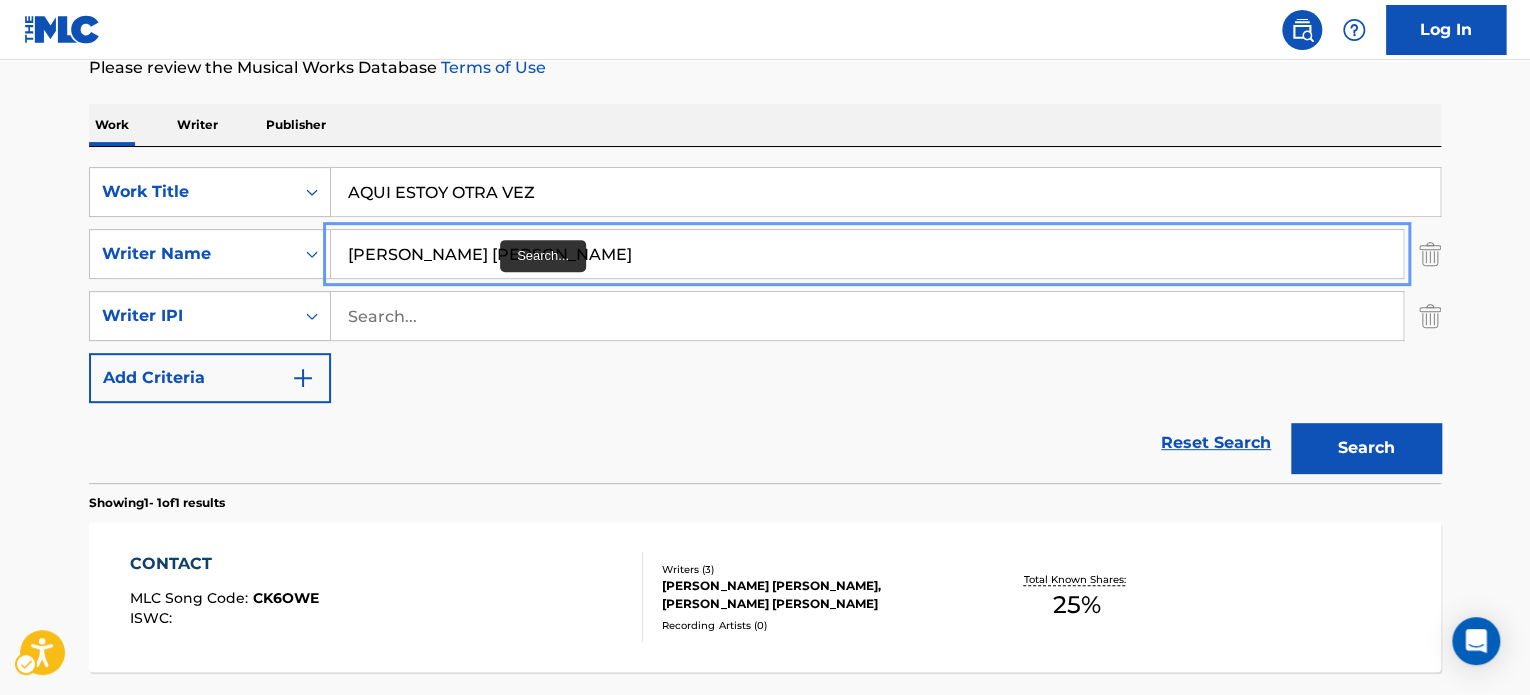 paste on "[PERSON_NAME] [PERSON_NAME]" 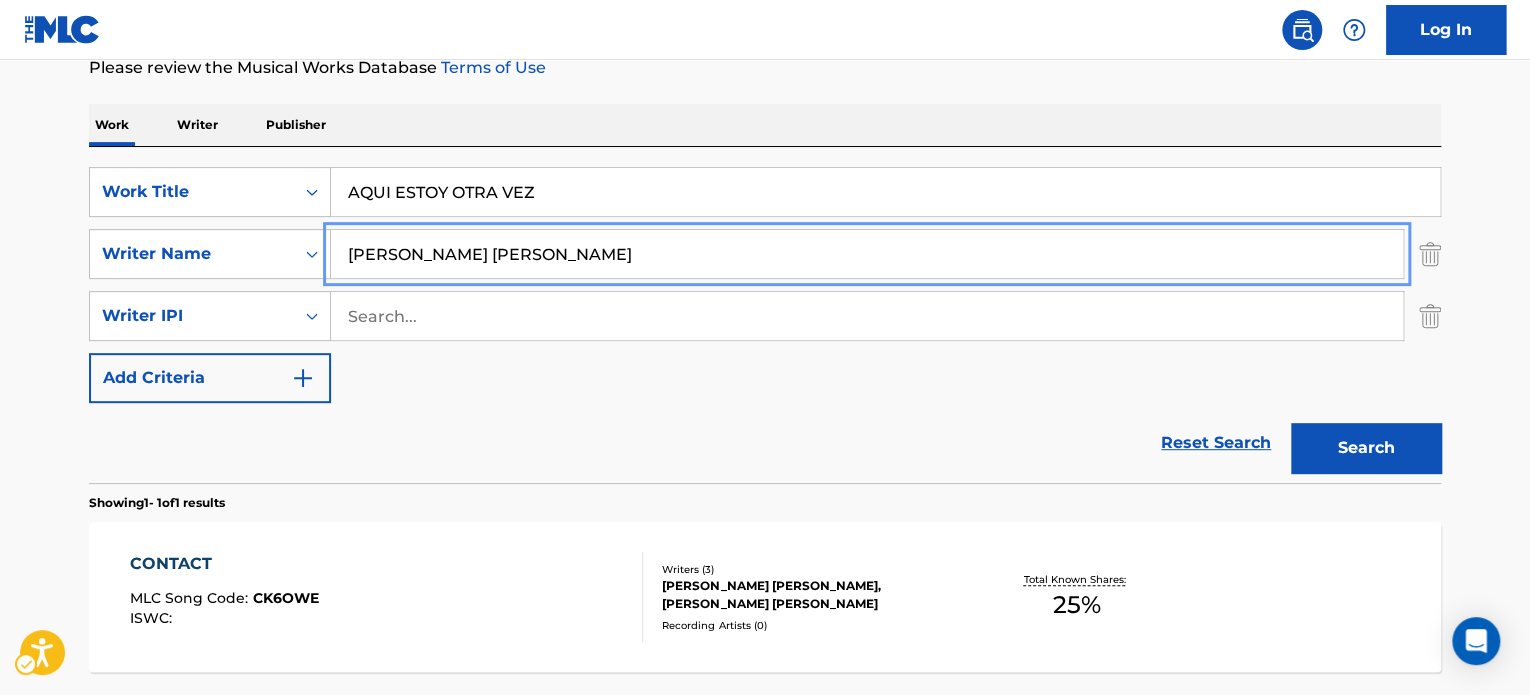 type on "[PERSON_NAME] [PERSON_NAME]" 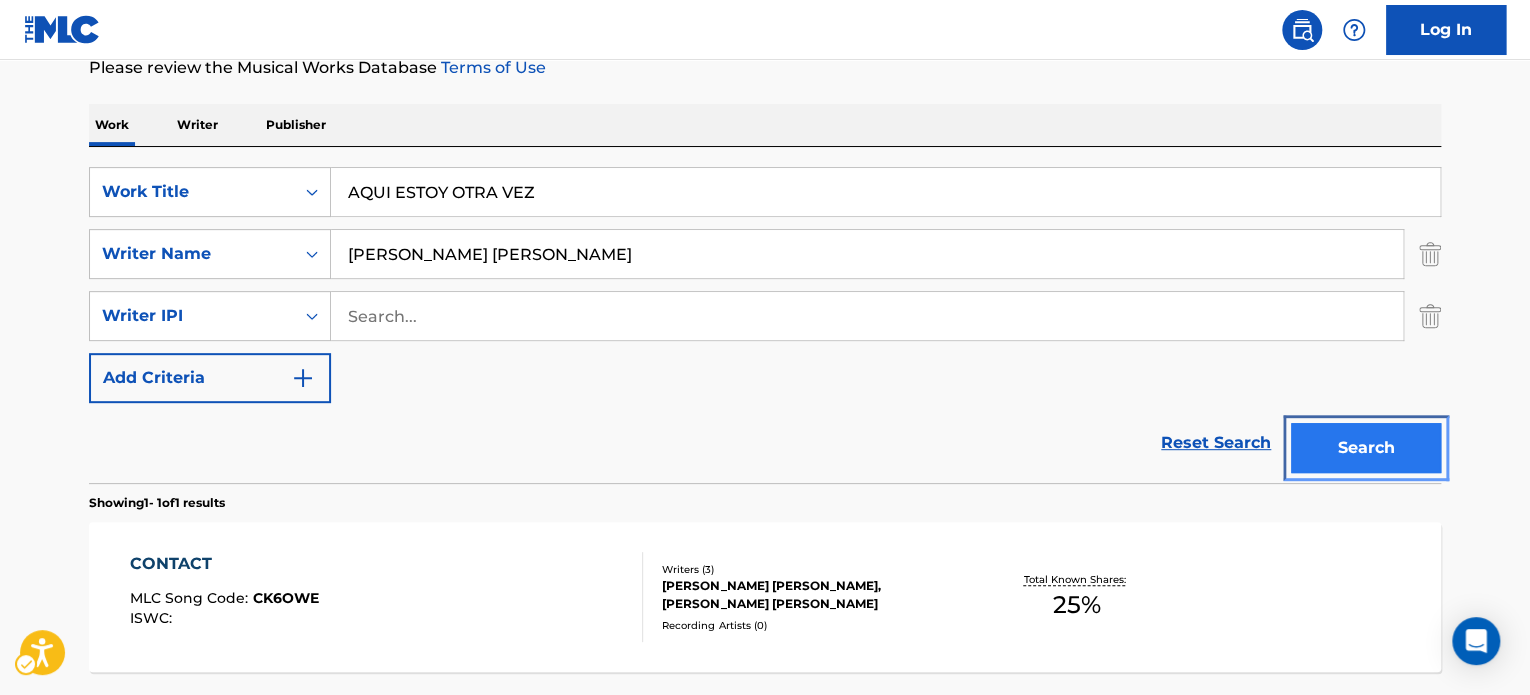 click on "Search" at bounding box center [1366, 448] 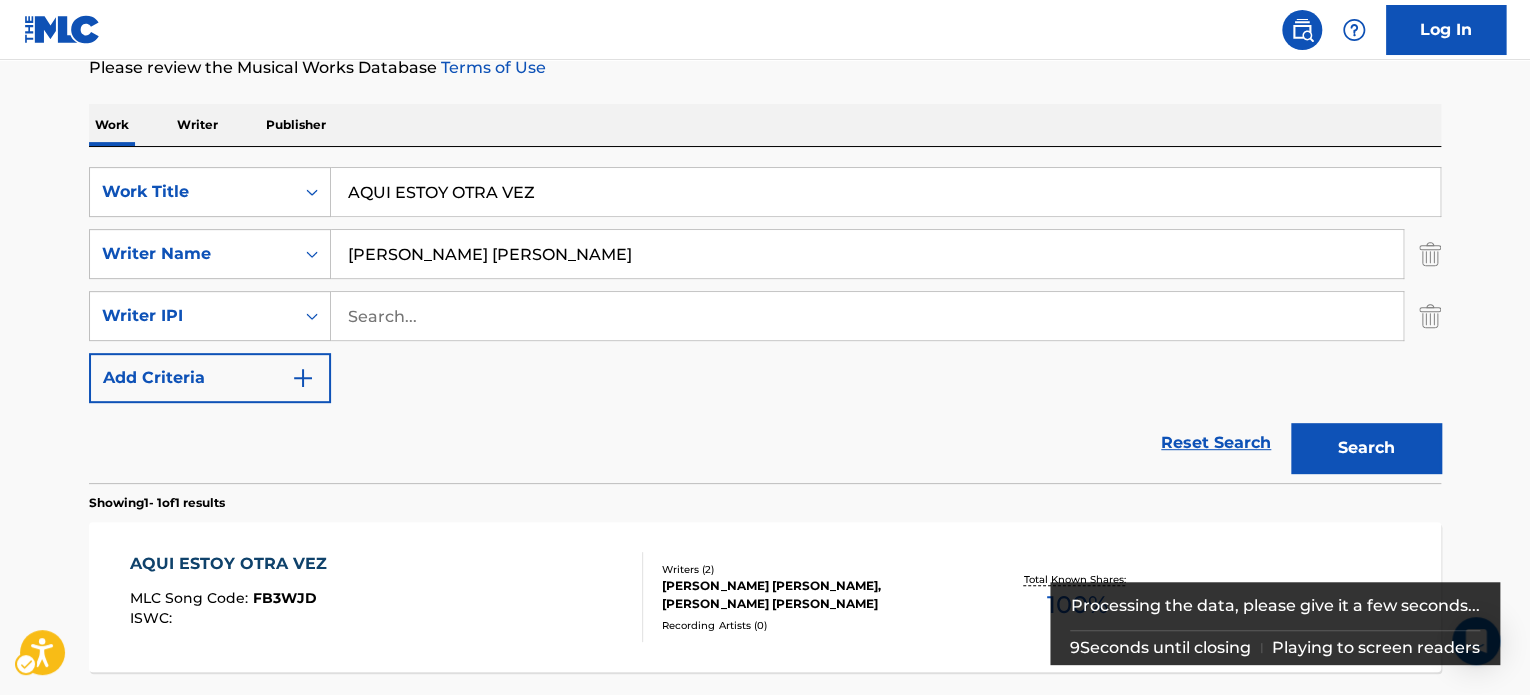 scroll, scrollTop: 378, scrollLeft: 0, axis: vertical 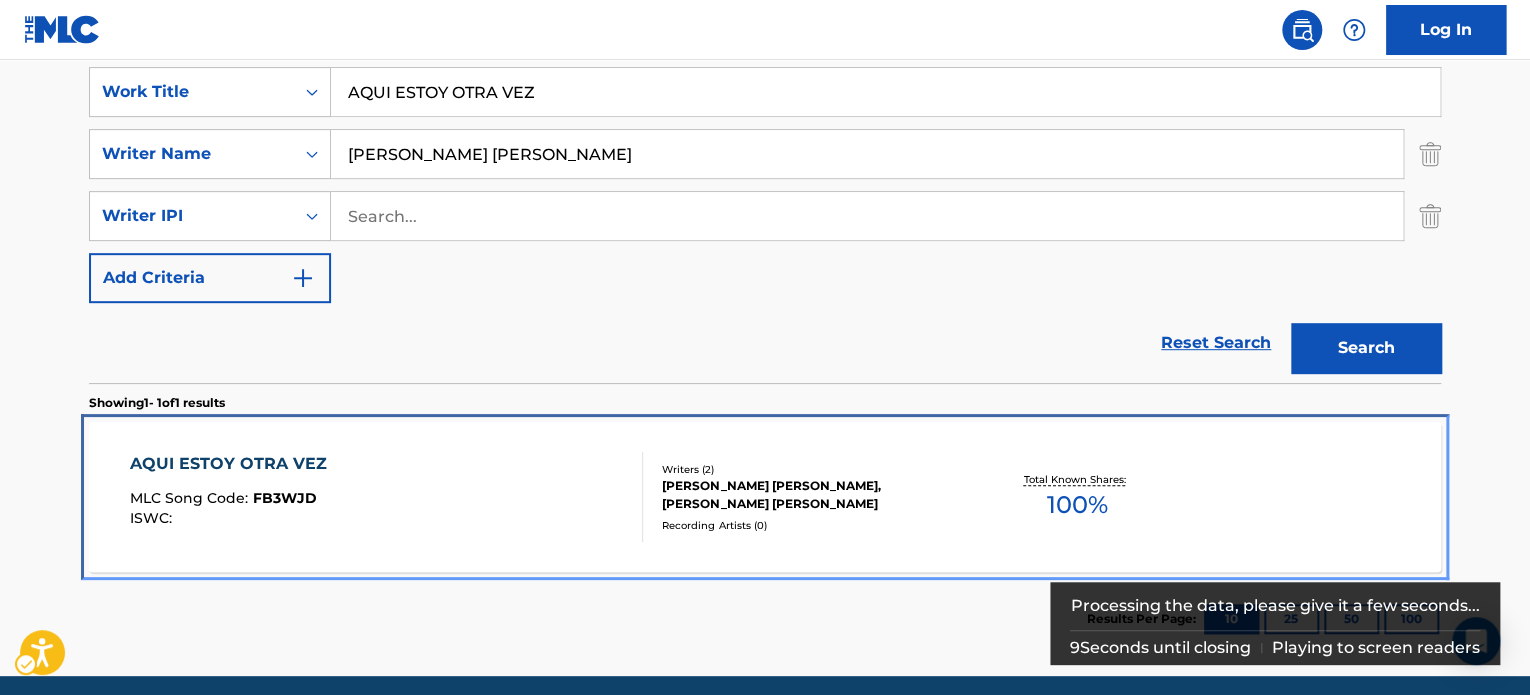 click on "AQUI ESTOY OTRA VEZ MLC Song Code : FB3WJD ISWC :" at bounding box center [387, 497] 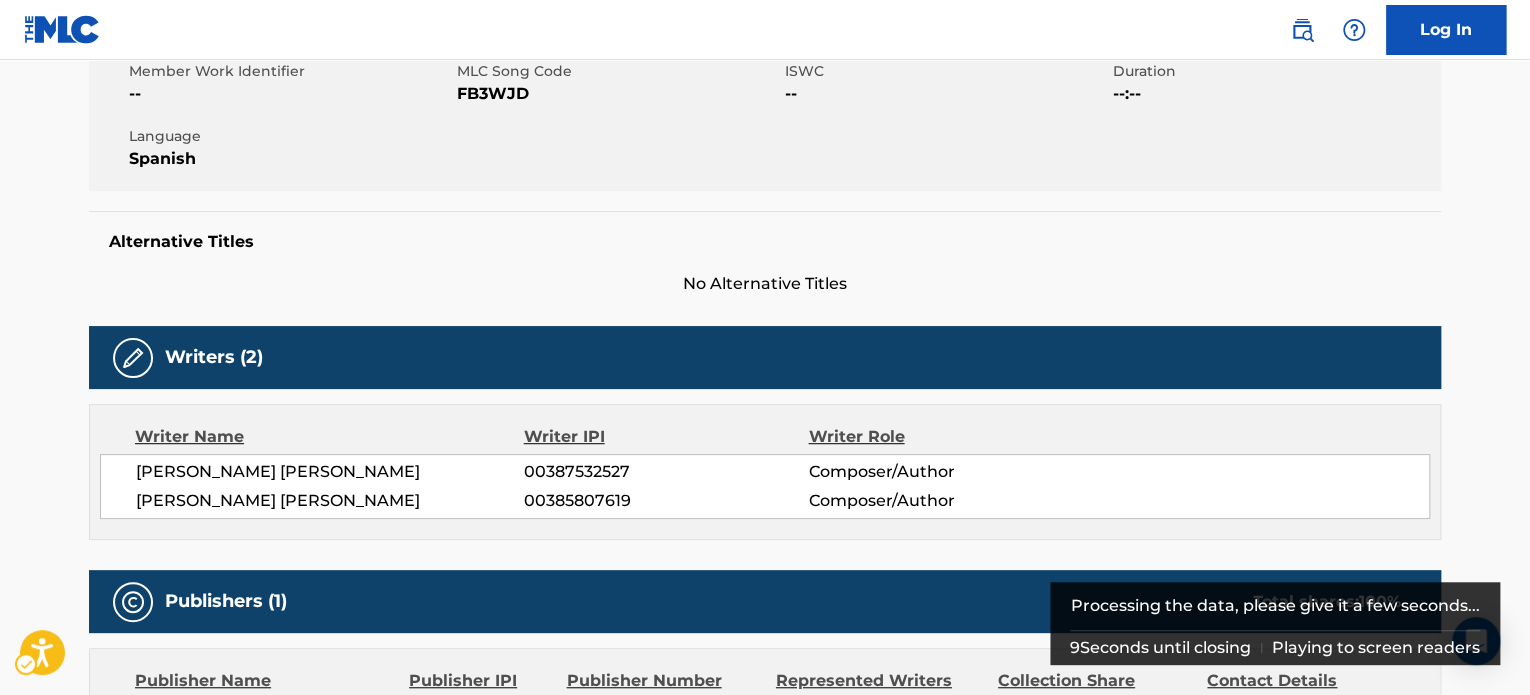 scroll, scrollTop: 0, scrollLeft: 0, axis: both 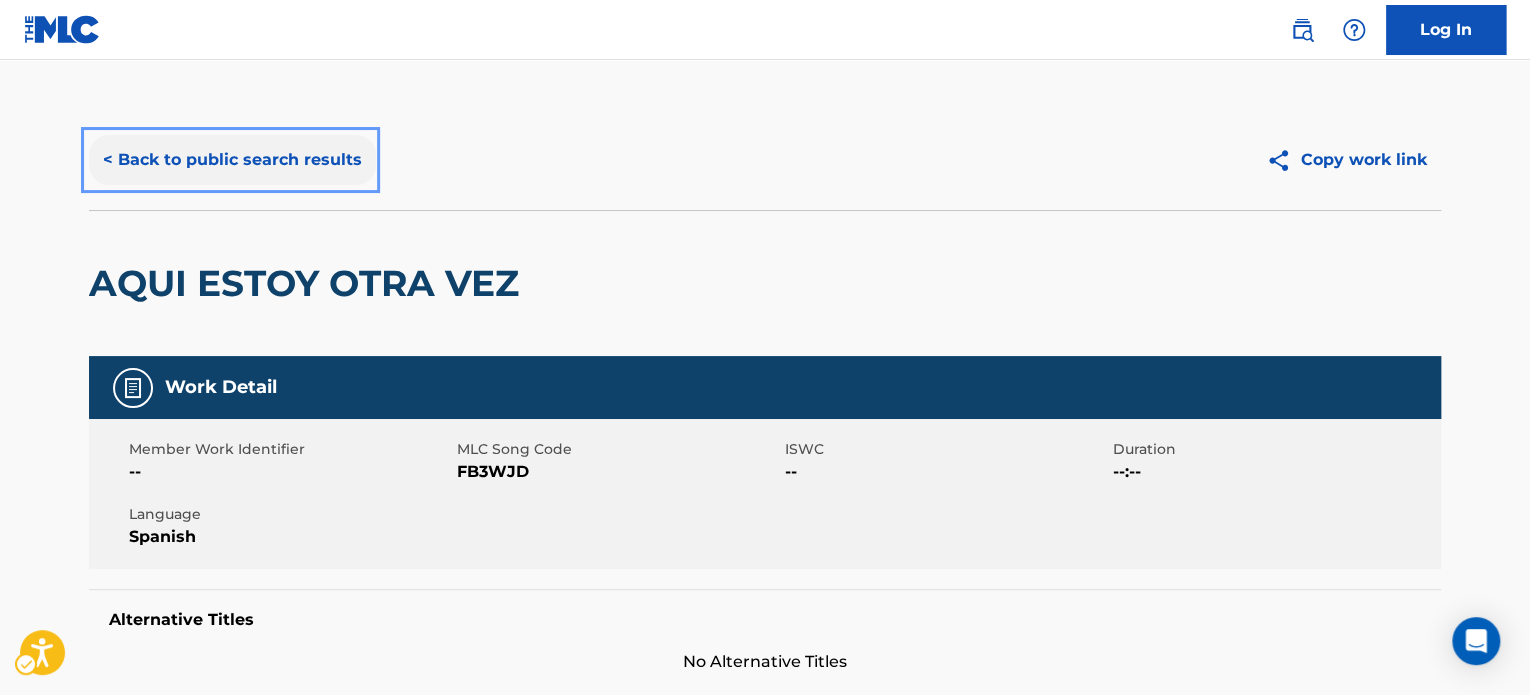 click on "< Back to public search results" at bounding box center [232, 160] 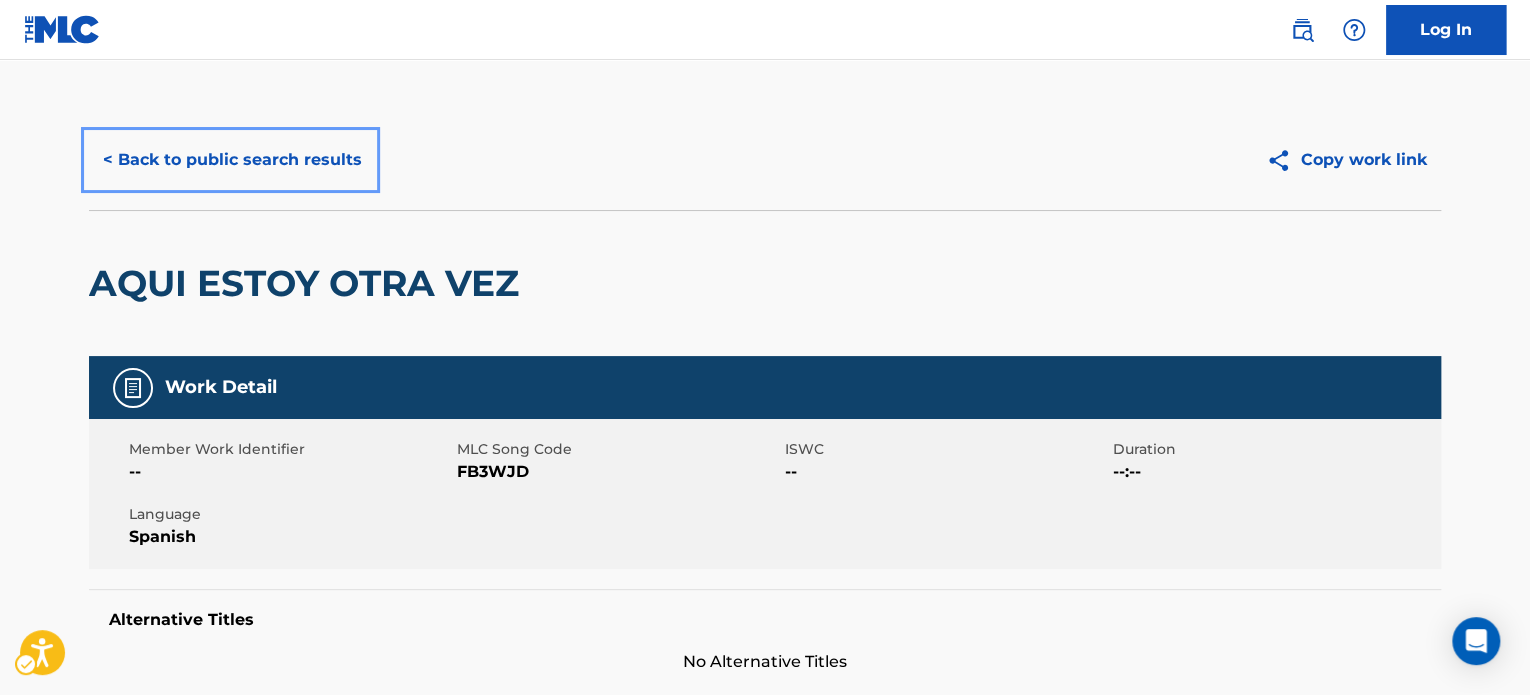 scroll, scrollTop: 278, scrollLeft: 0, axis: vertical 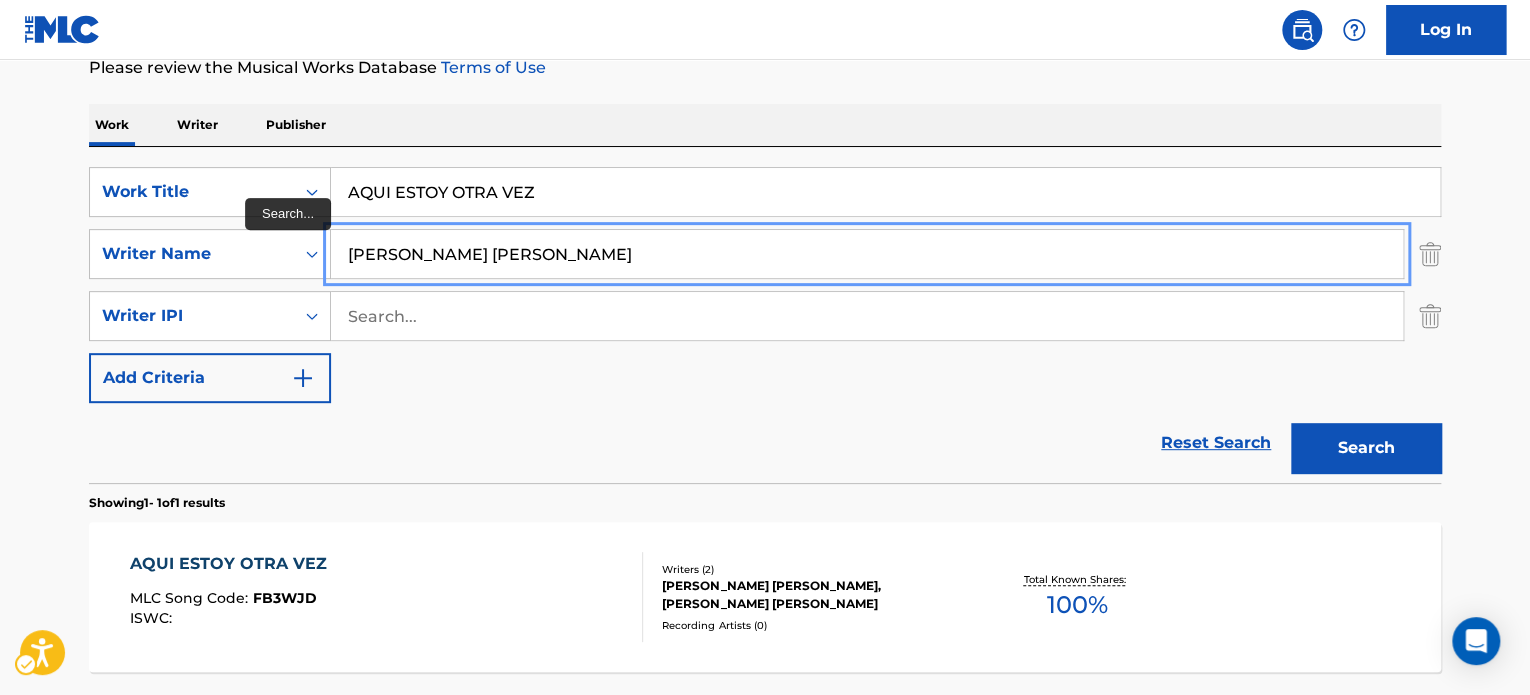 click on "[PERSON_NAME] [PERSON_NAME]" at bounding box center [867, 254] 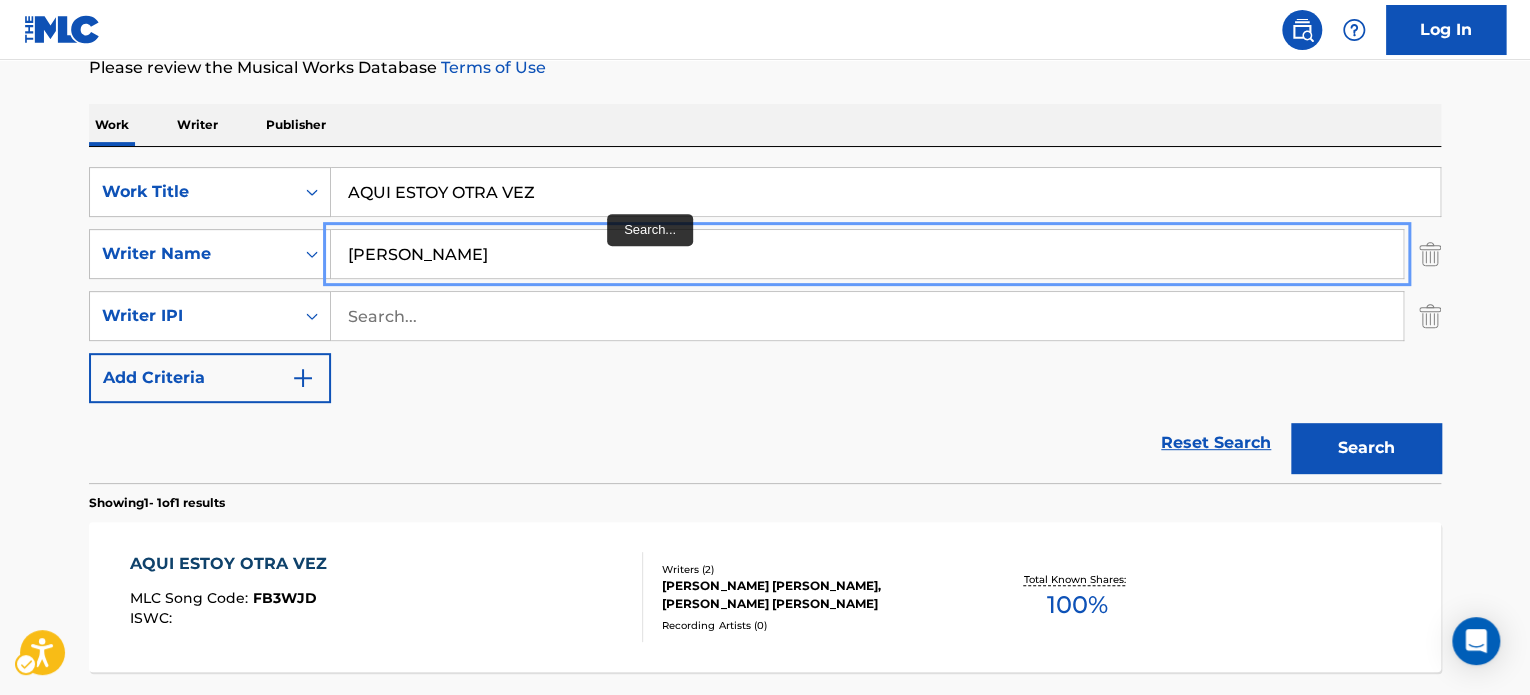 type on "[PERSON_NAME]" 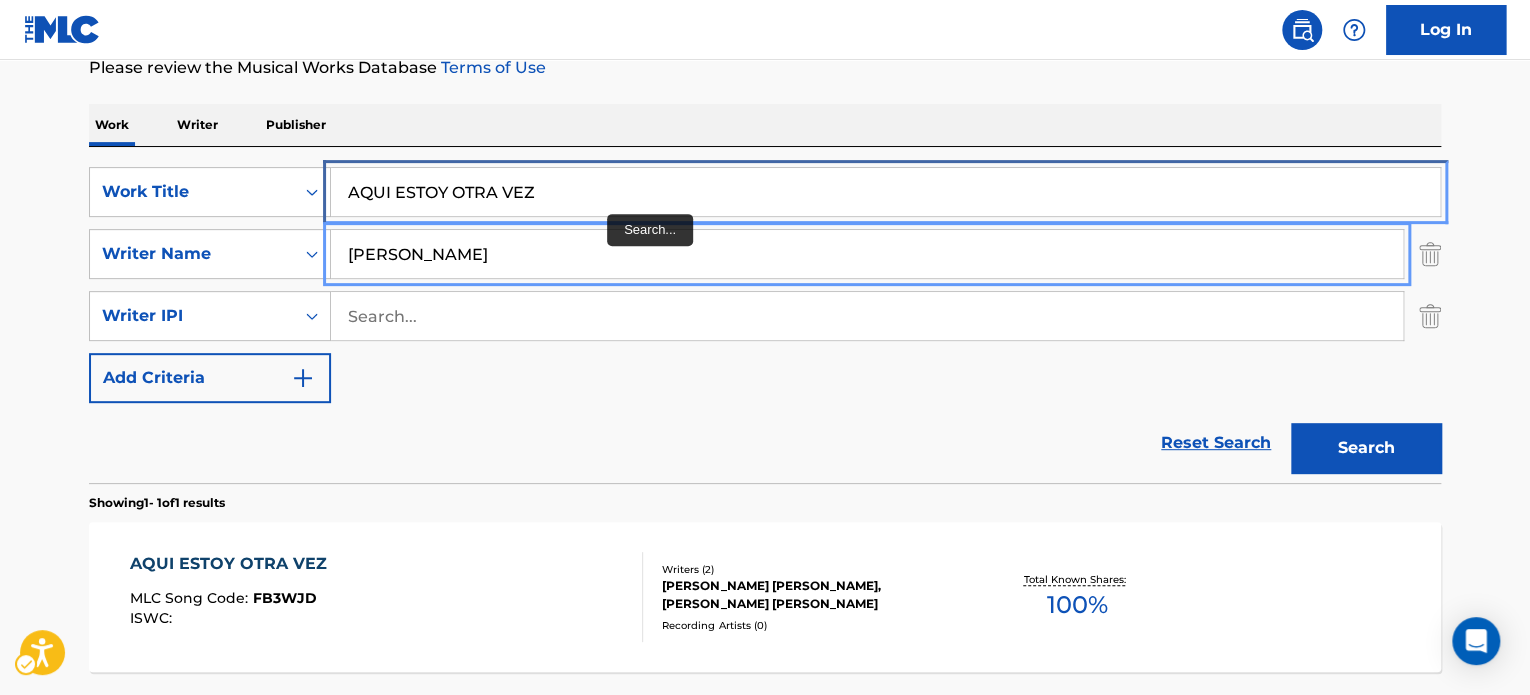 click on "AQUI ESTOY OTRA VEZ" at bounding box center [885, 192] 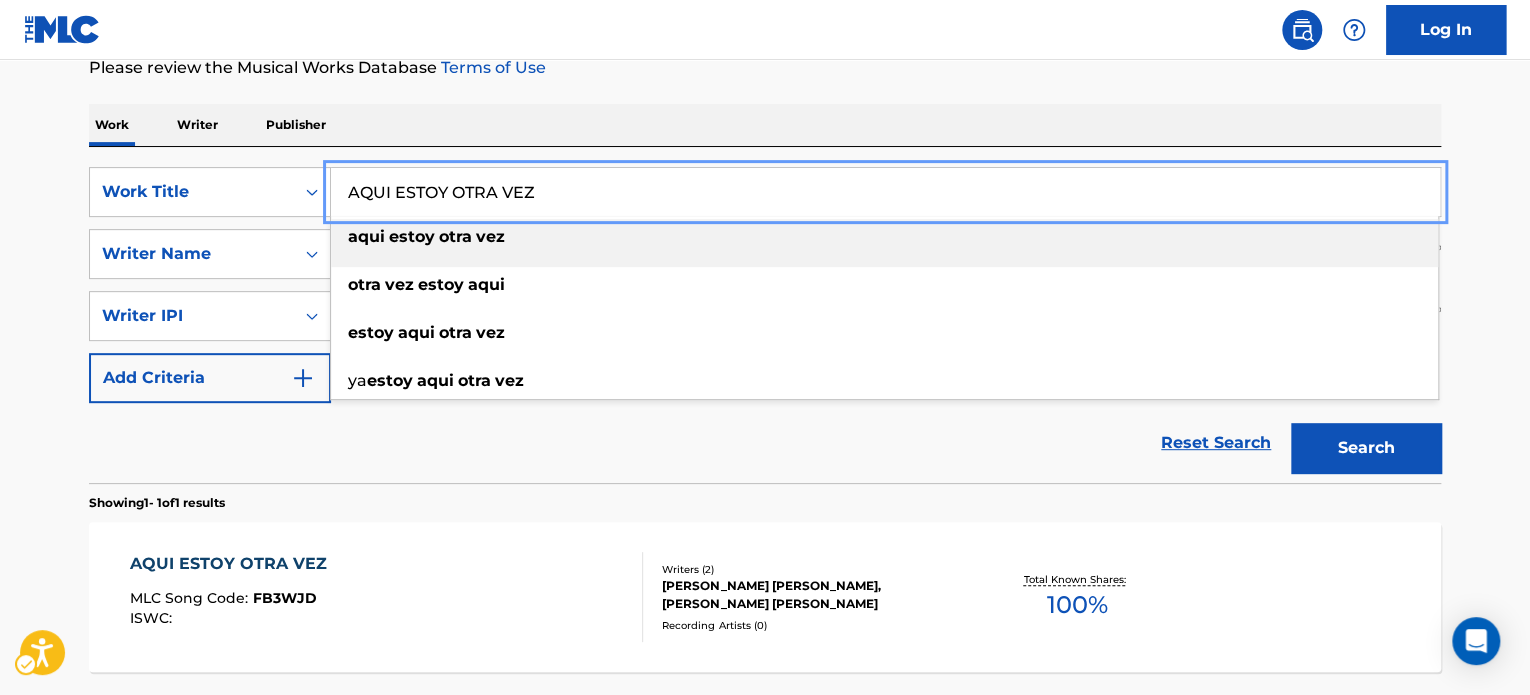 paste on "[PERSON_NAME] SUELTO" 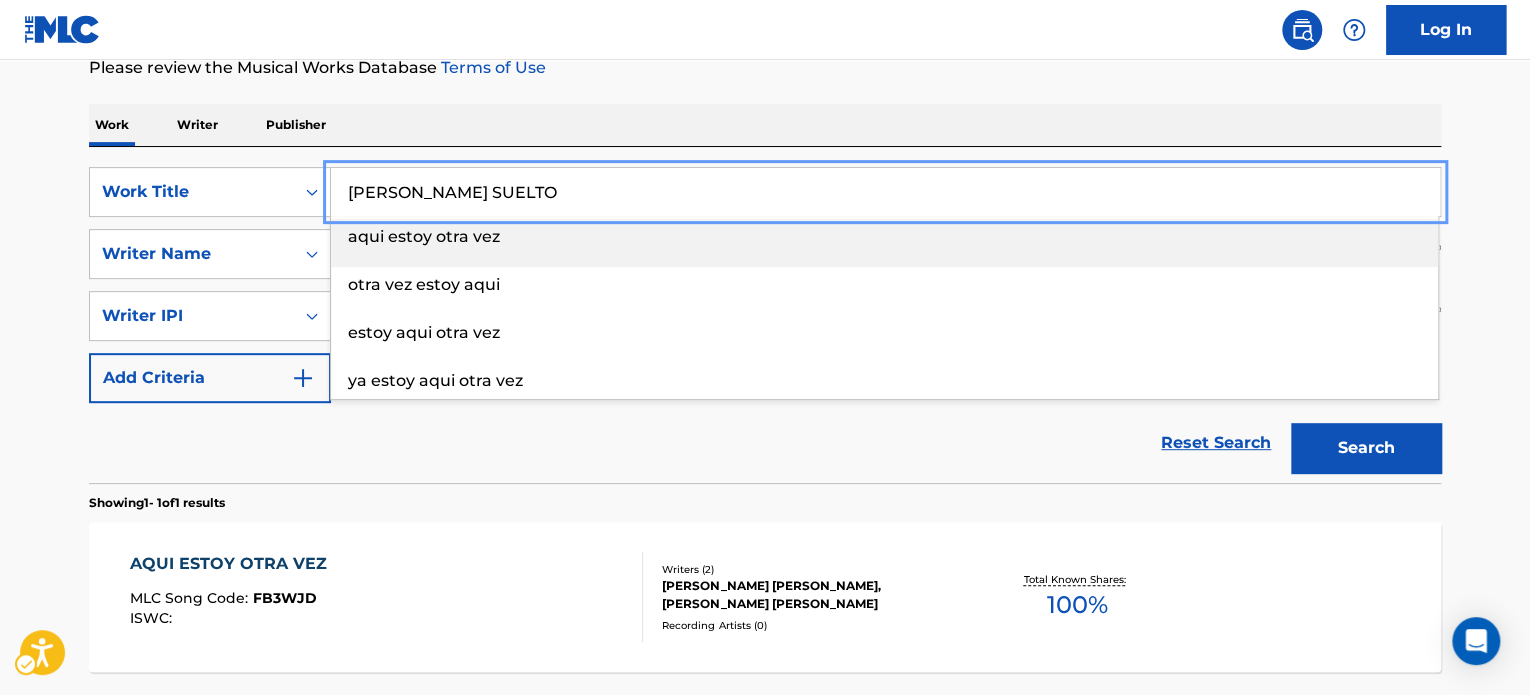 type on "[PERSON_NAME] SUELTO" 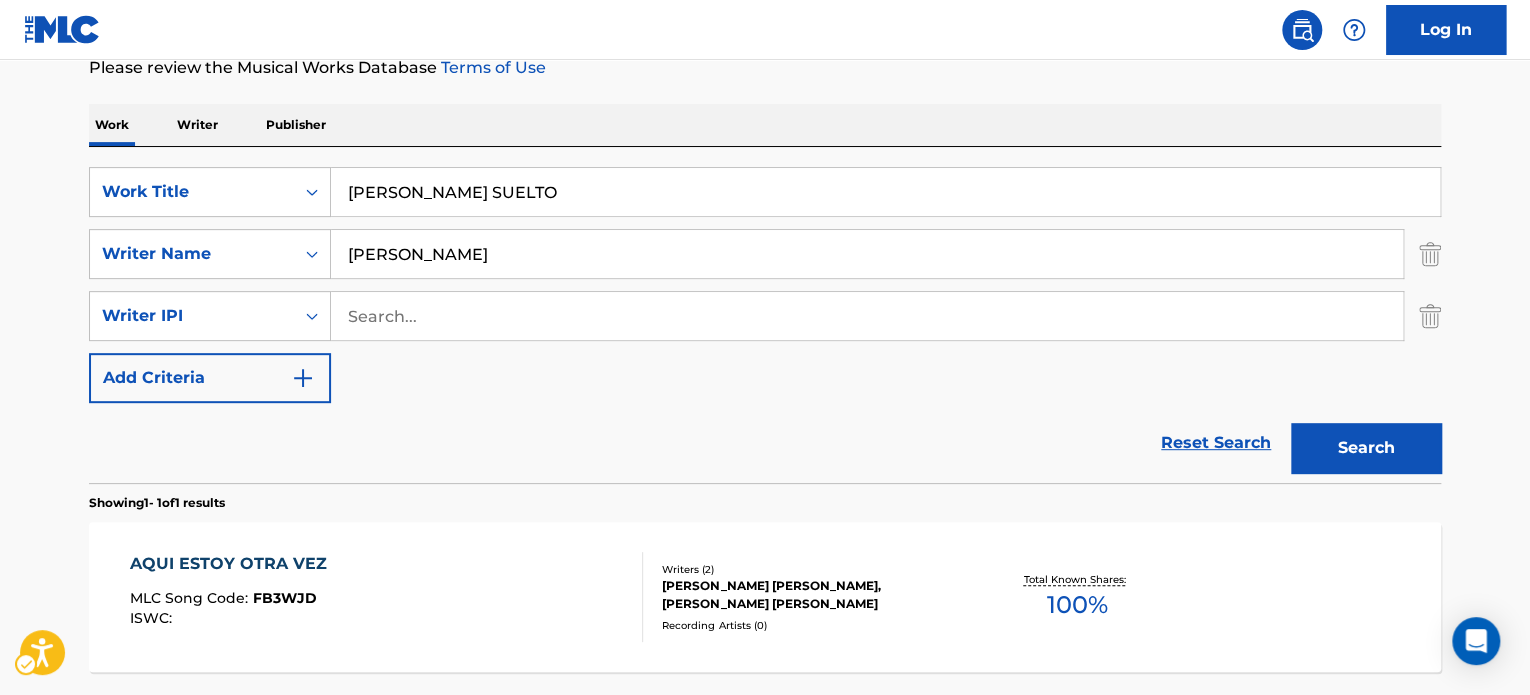 click on "Work Writer Publisher" at bounding box center [765, 125] 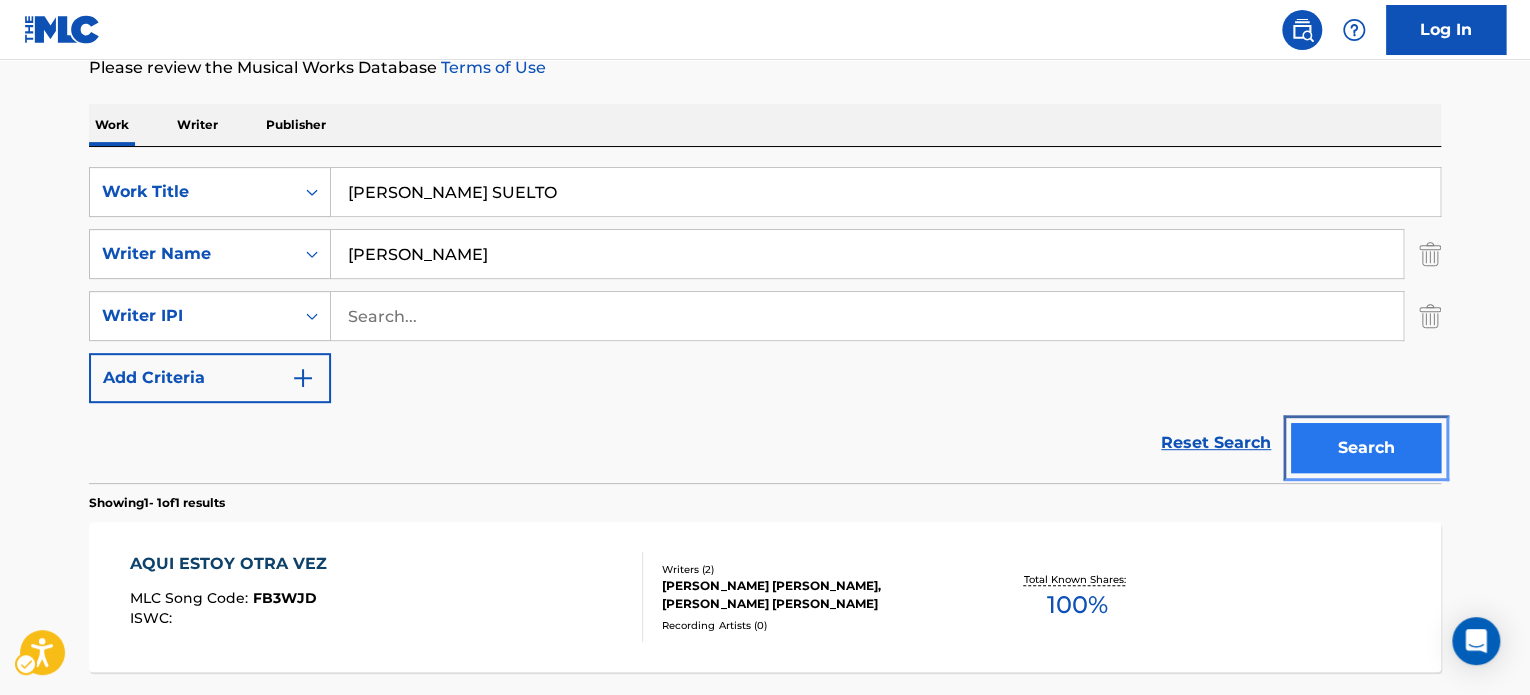 click on "Search" at bounding box center (1366, 448) 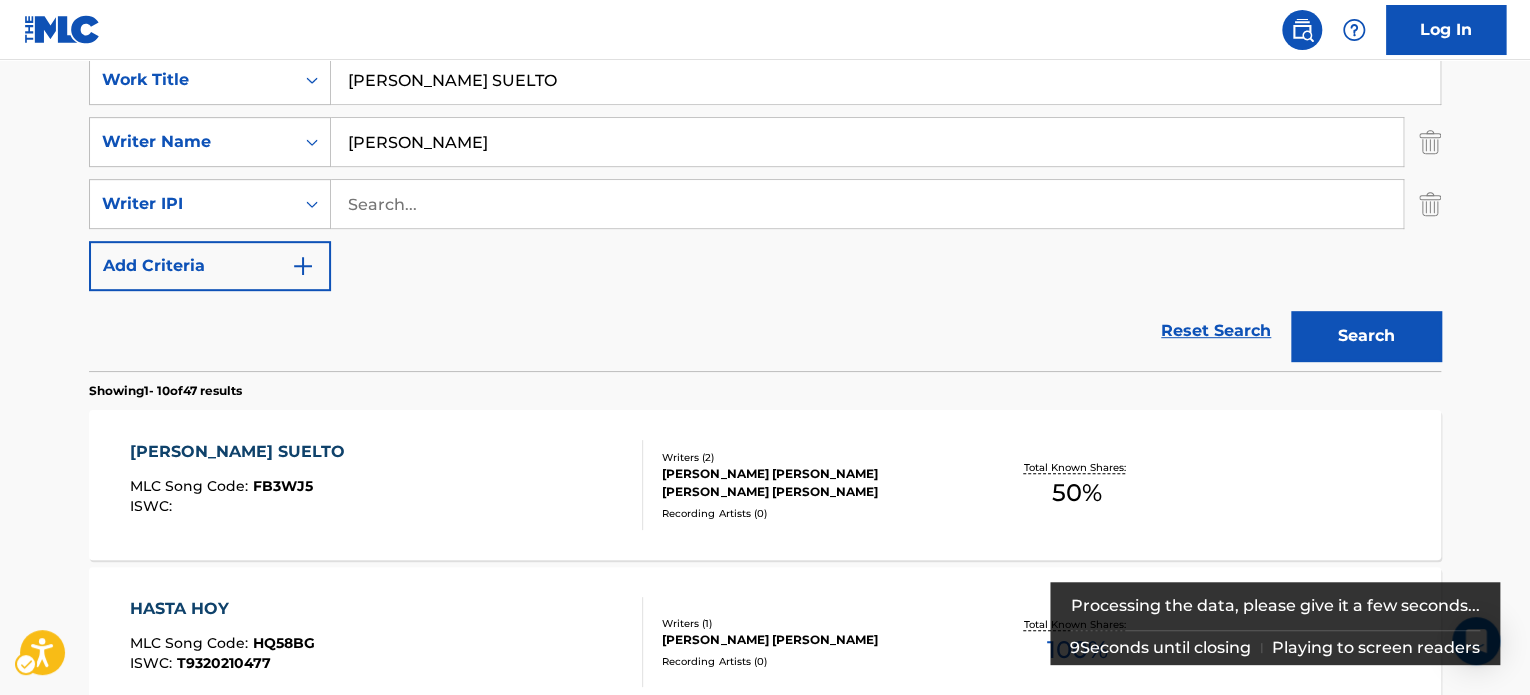 scroll, scrollTop: 578, scrollLeft: 0, axis: vertical 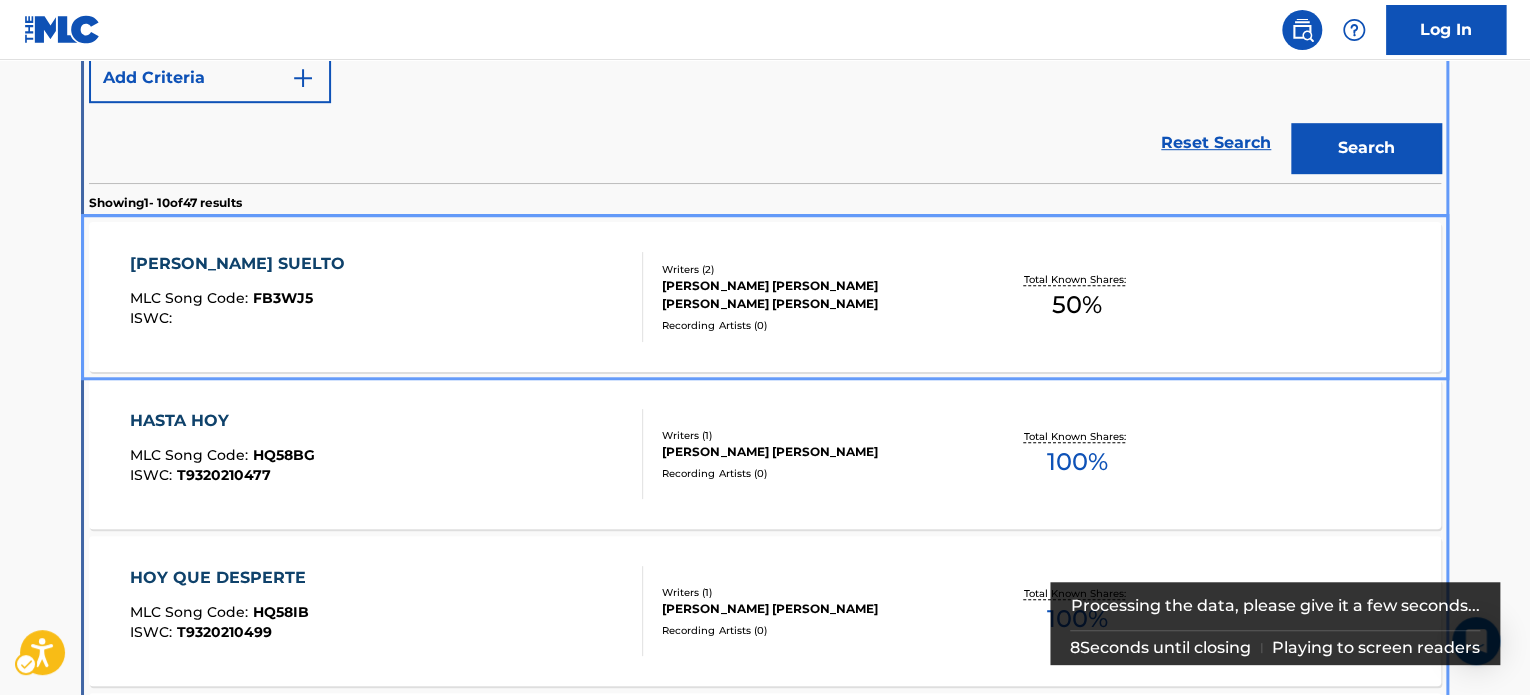 click on "[PERSON_NAME] [PERSON_NAME] [PERSON_NAME] [PERSON_NAME]" at bounding box center (813, 295) 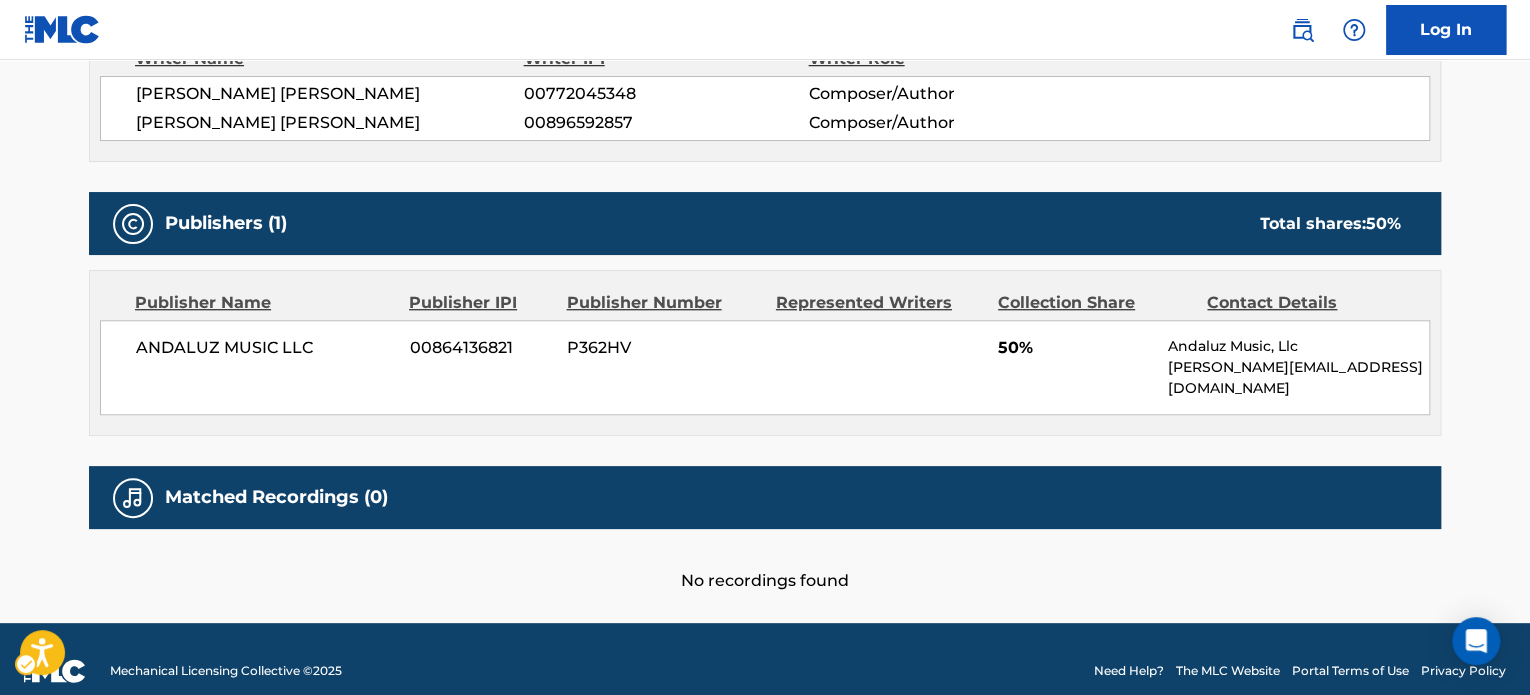 scroll, scrollTop: 256, scrollLeft: 0, axis: vertical 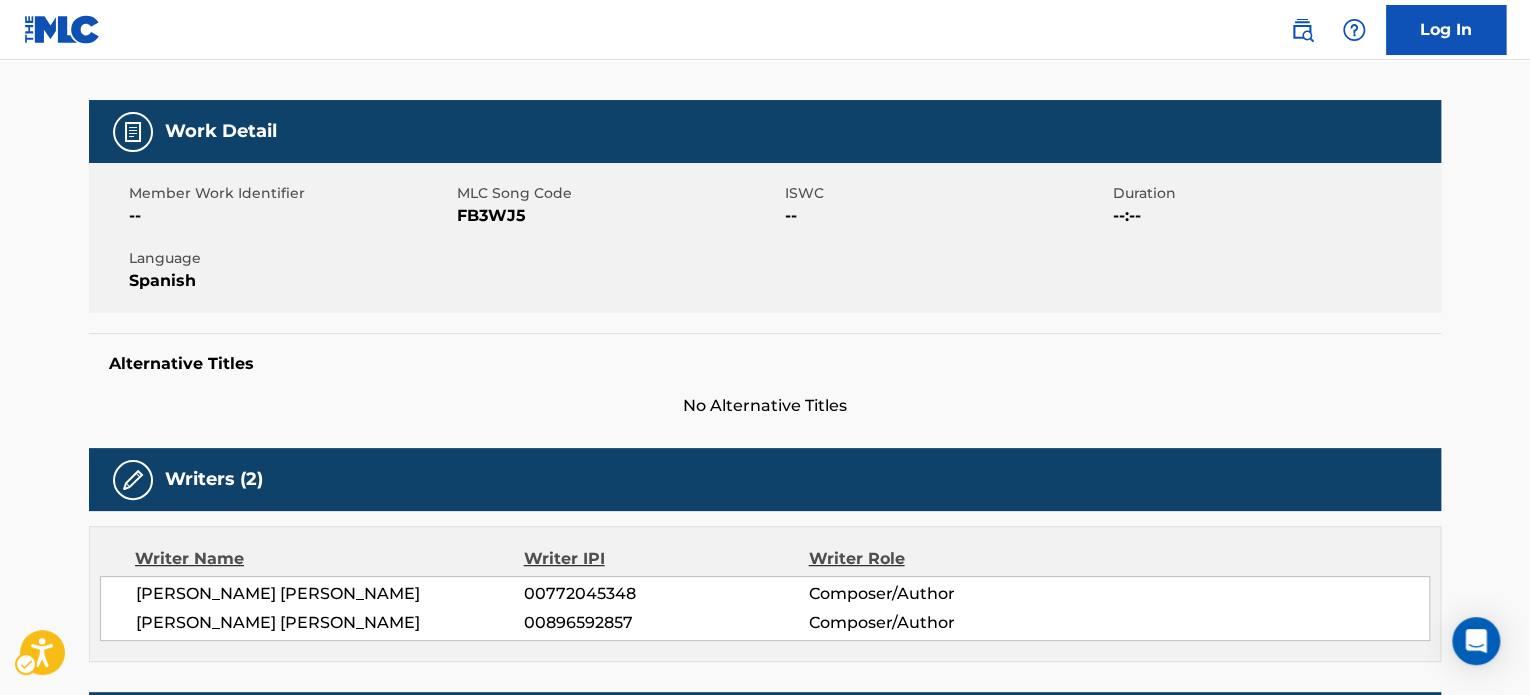click on "[PERSON_NAME] [PERSON_NAME]" at bounding box center (330, 623) 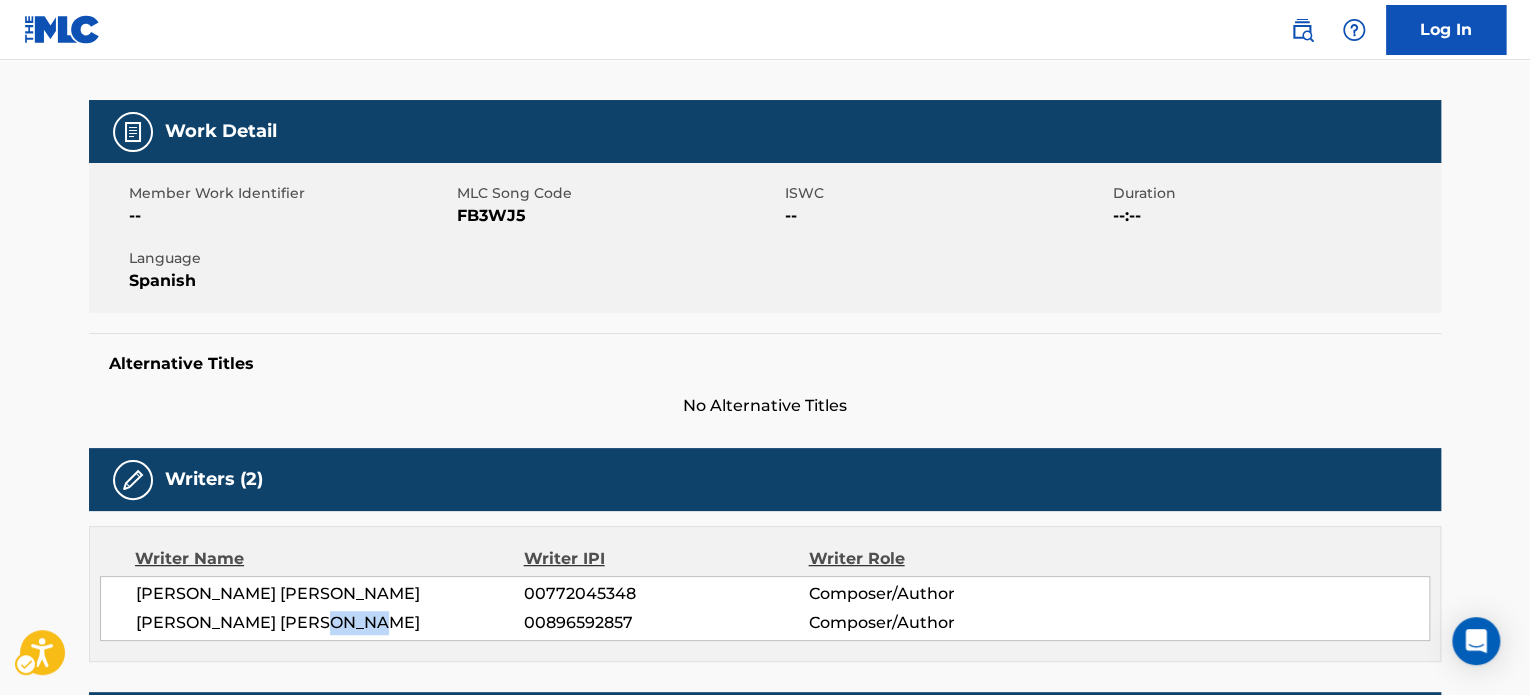 click on "[PERSON_NAME] [PERSON_NAME]" at bounding box center [330, 623] 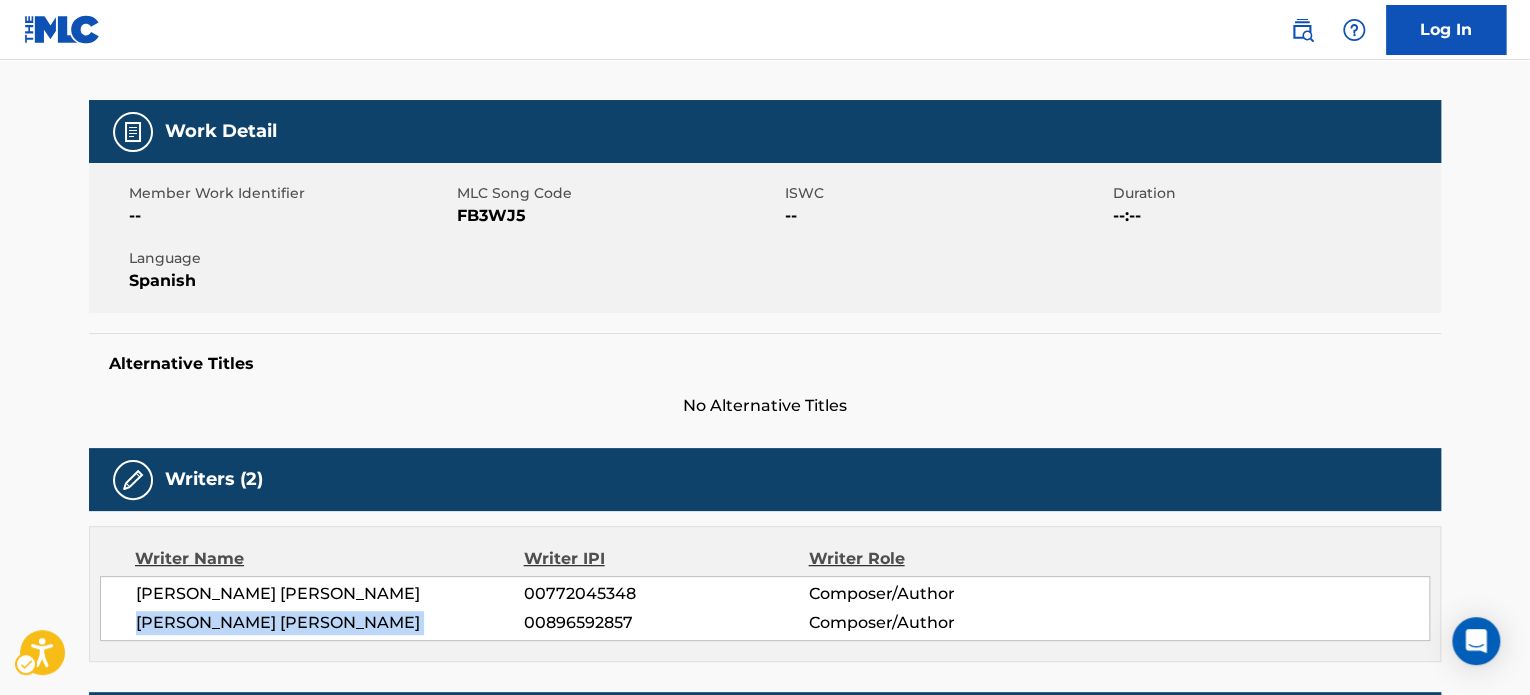 click on "[PERSON_NAME] [PERSON_NAME]" at bounding box center (330, 623) 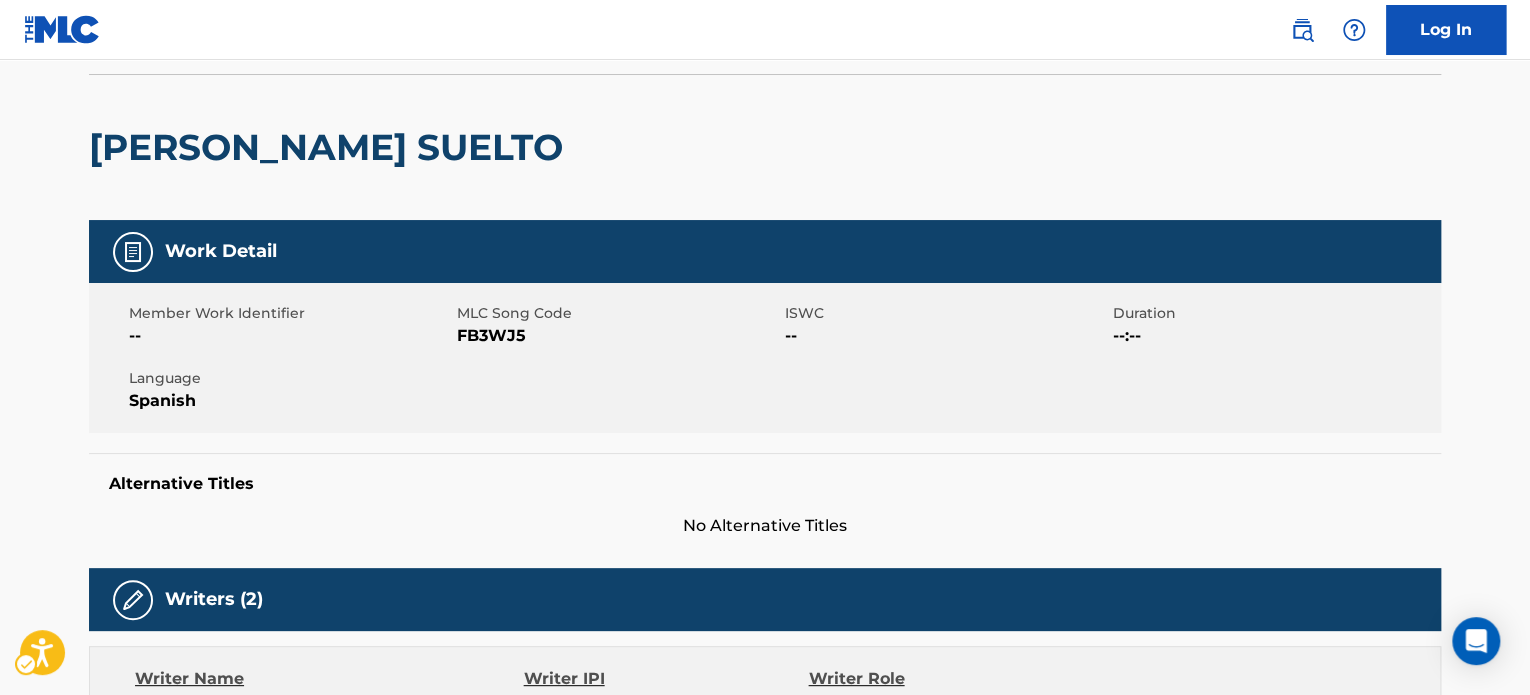 scroll, scrollTop: 0, scrollLeft: 0, axis: both 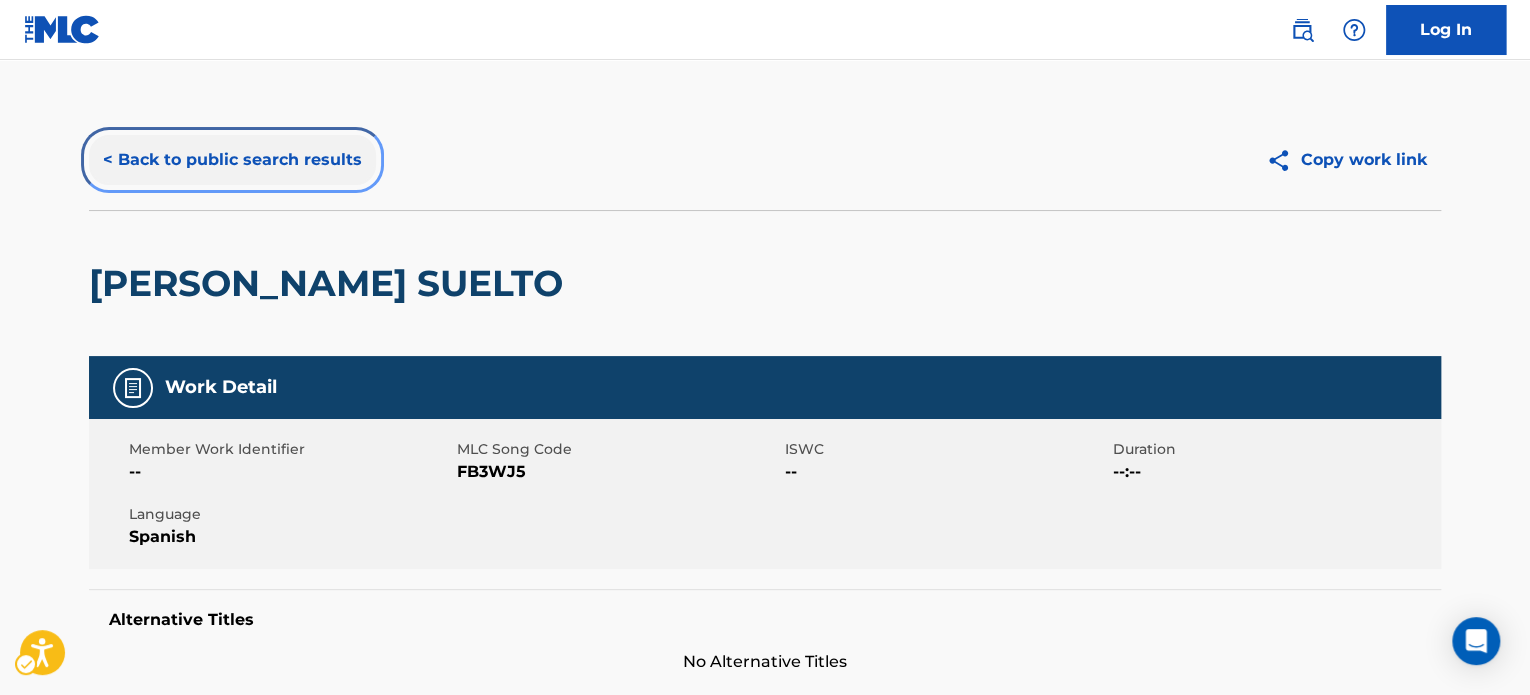 click on "< Back to public search results" at bounding box center [232, 160] 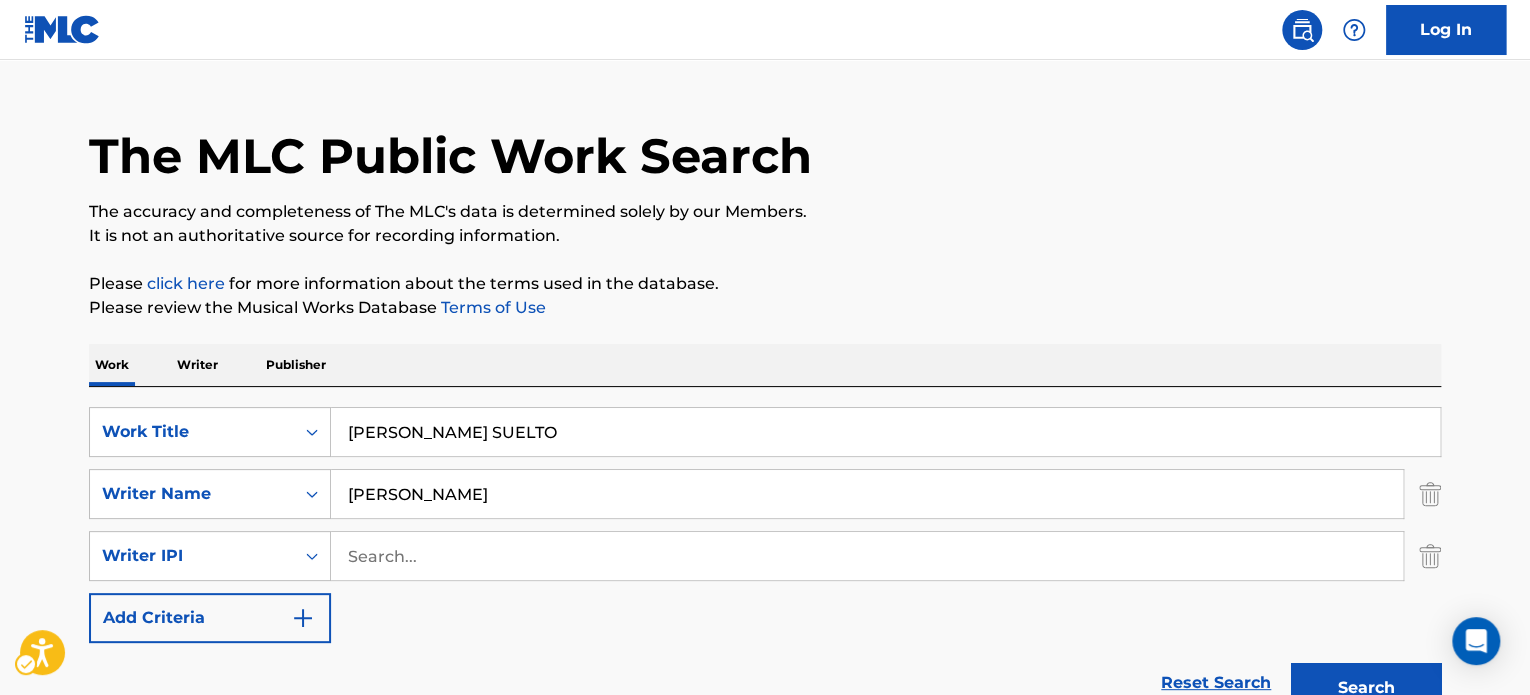 scroll, scrollTop: 0, scrollLeft: 0, axis: both 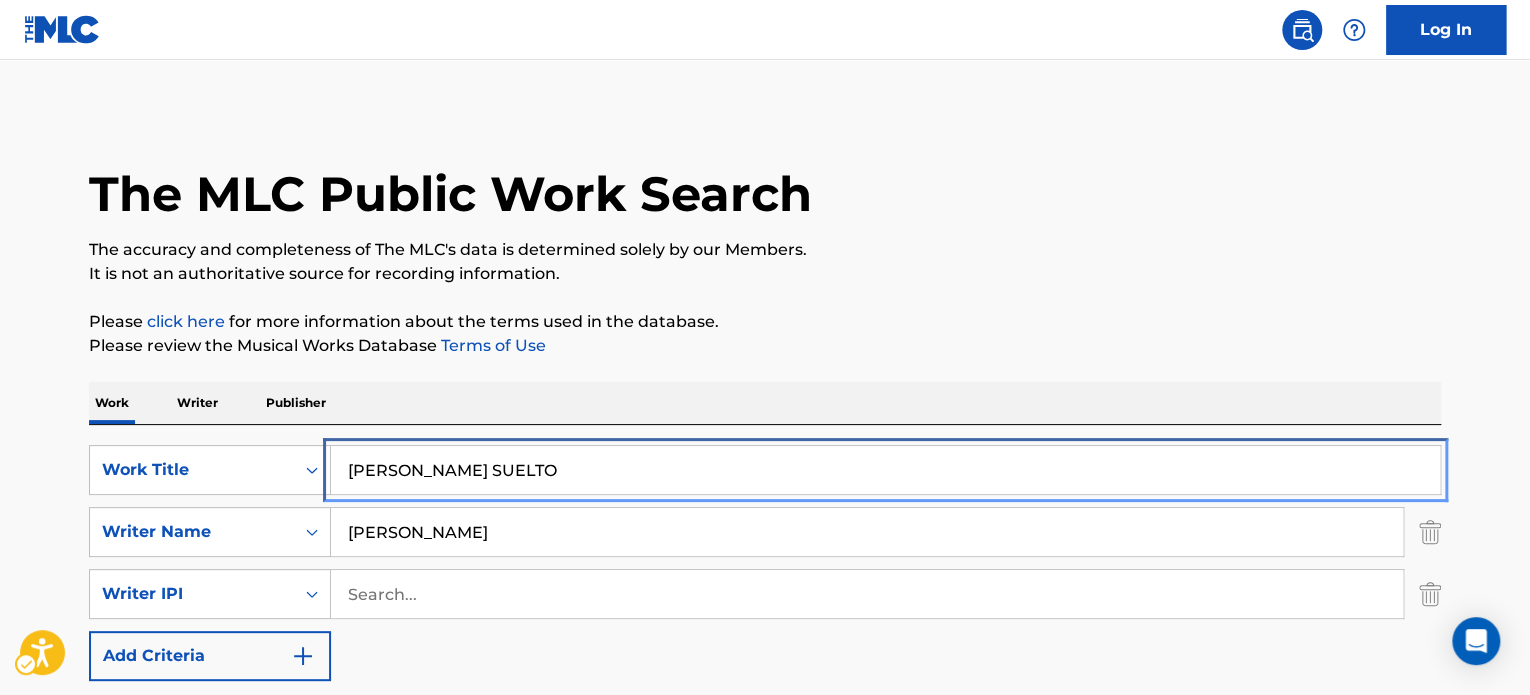 click on "[PERSON_NAME] SUELTO" at bounding box center [885, 470] 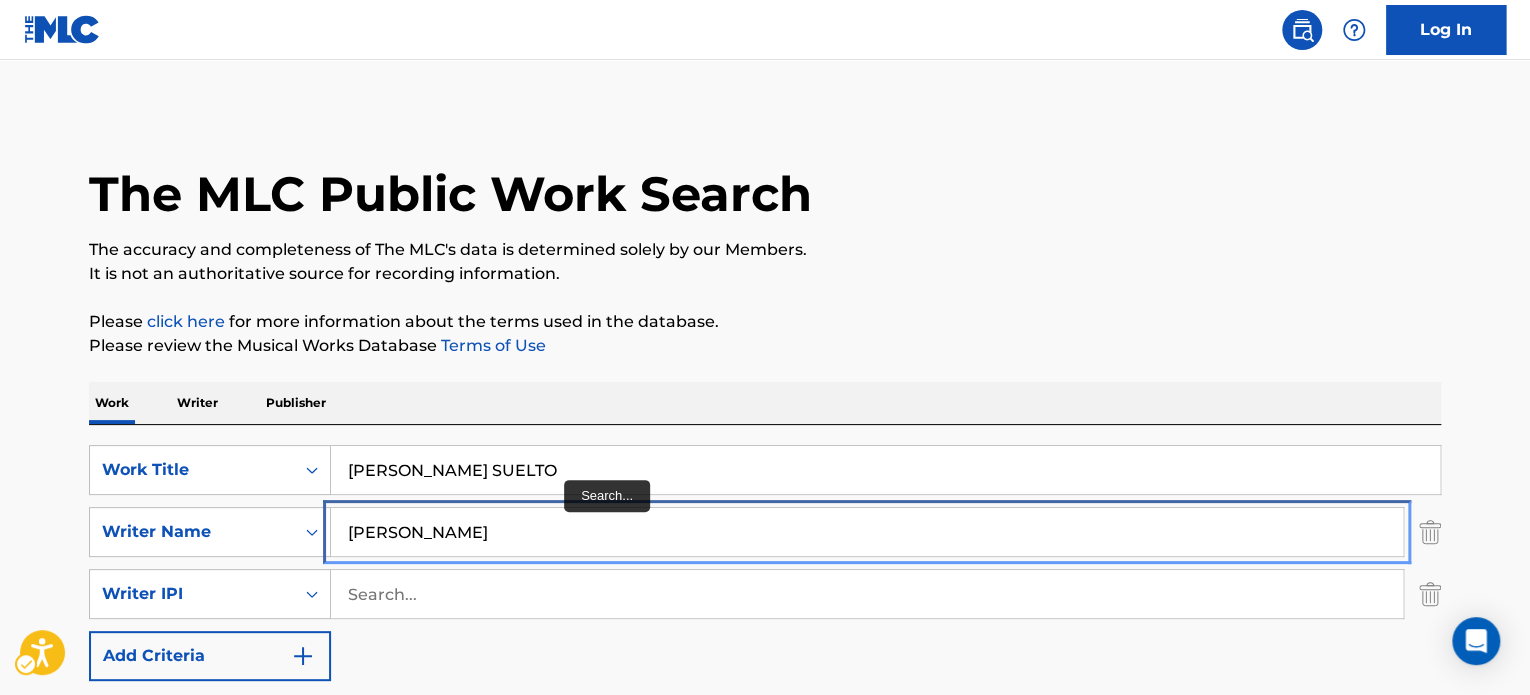 click on "[PERSON_NAME]" at bounding box center (867, 532) 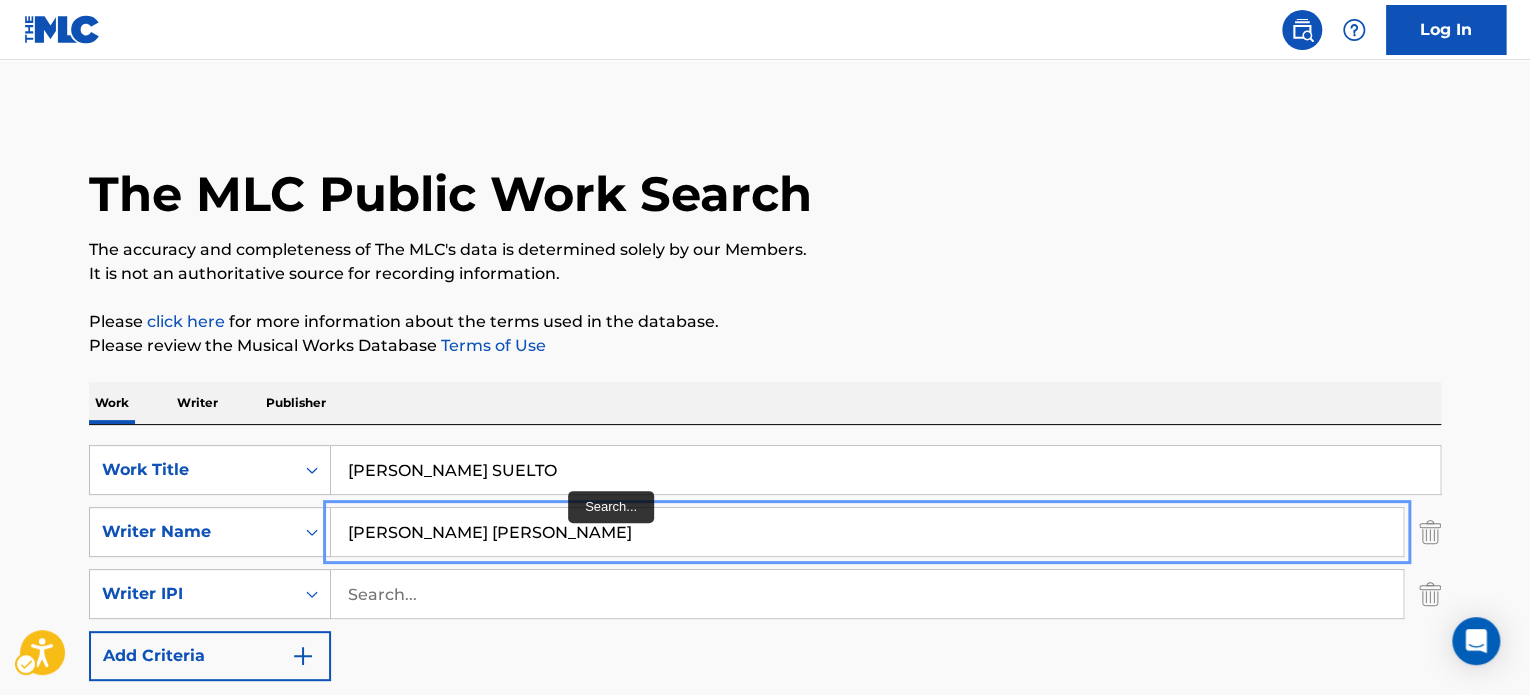type on "[PERSON_NAME] [PERSON_NAME]" 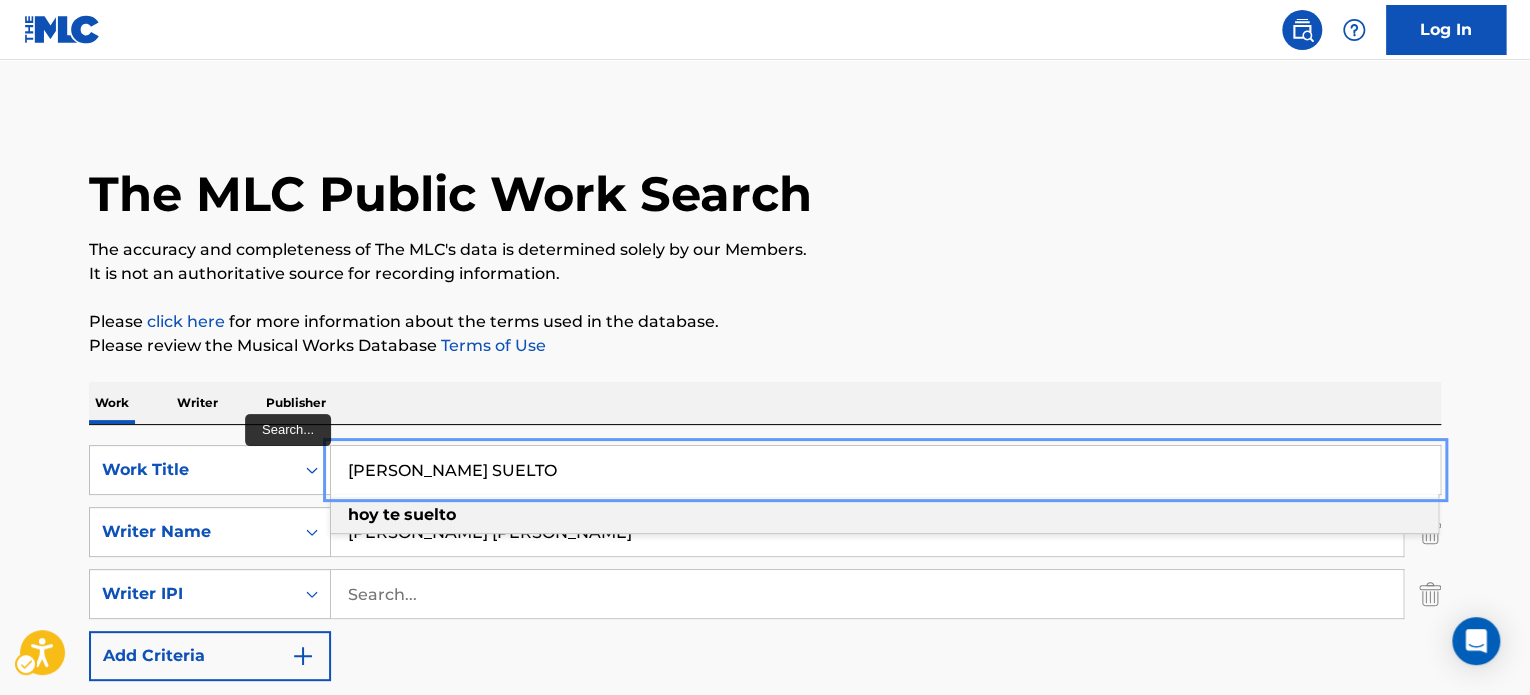 click on "[PERSON_NAME] SUELTO" at bounding box center (885, 470) 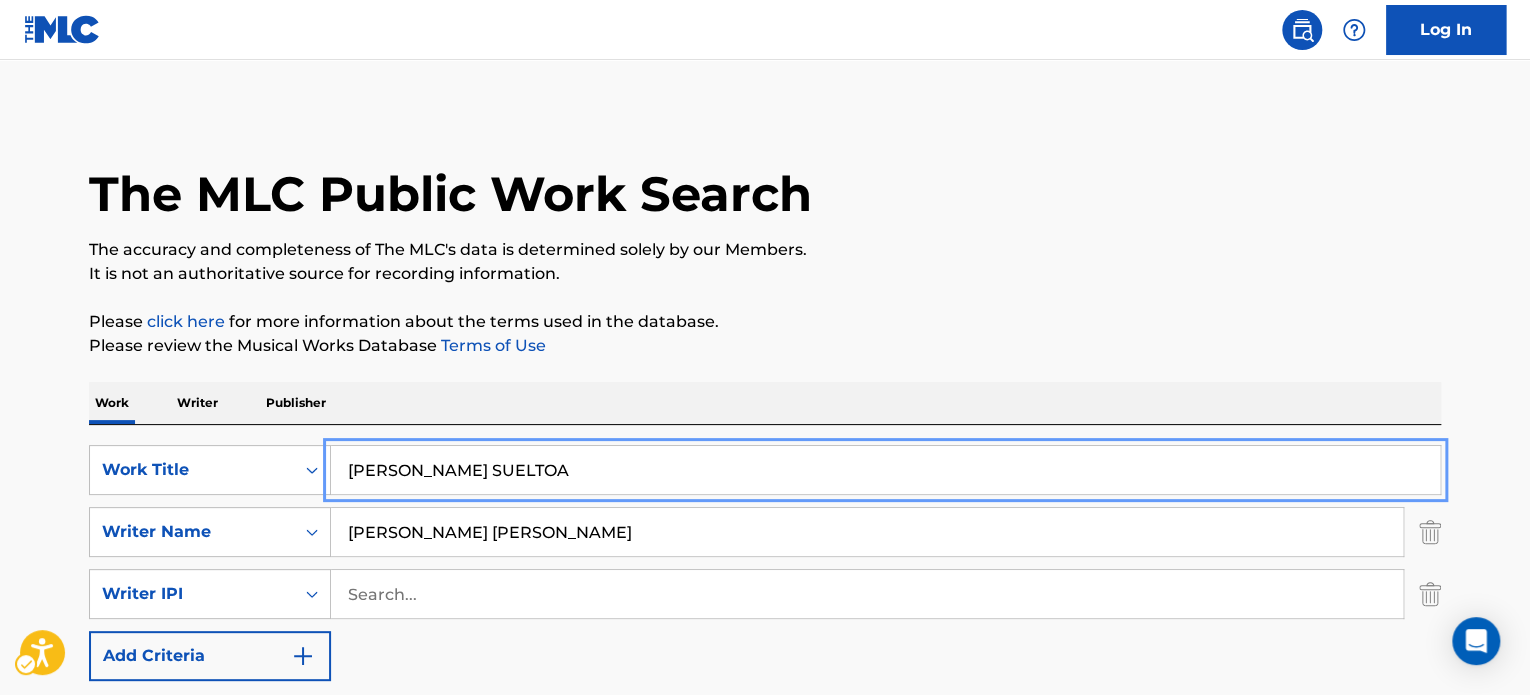 paste on "SIN SALIRME DEL CAMINO" 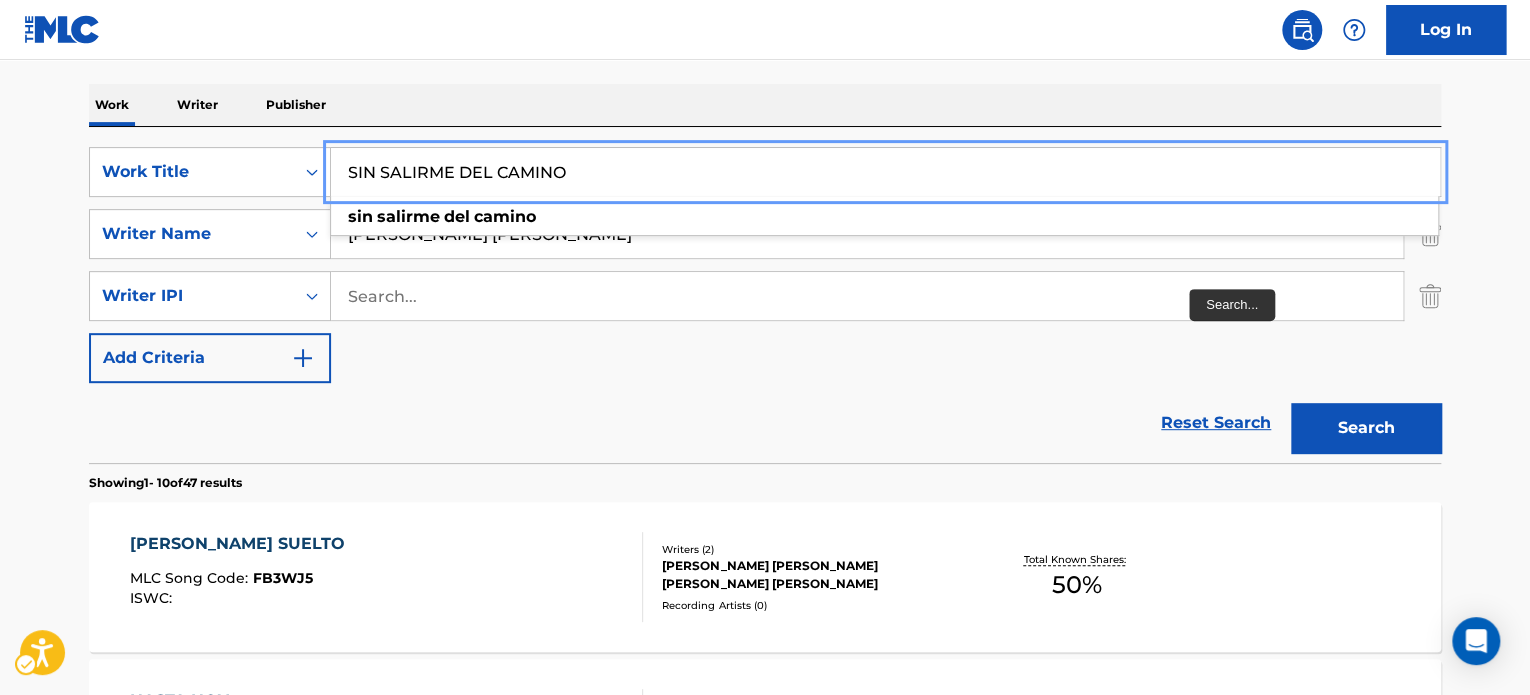scroll, scrollTop: 300, scrollLeft: 0, axis: vertical 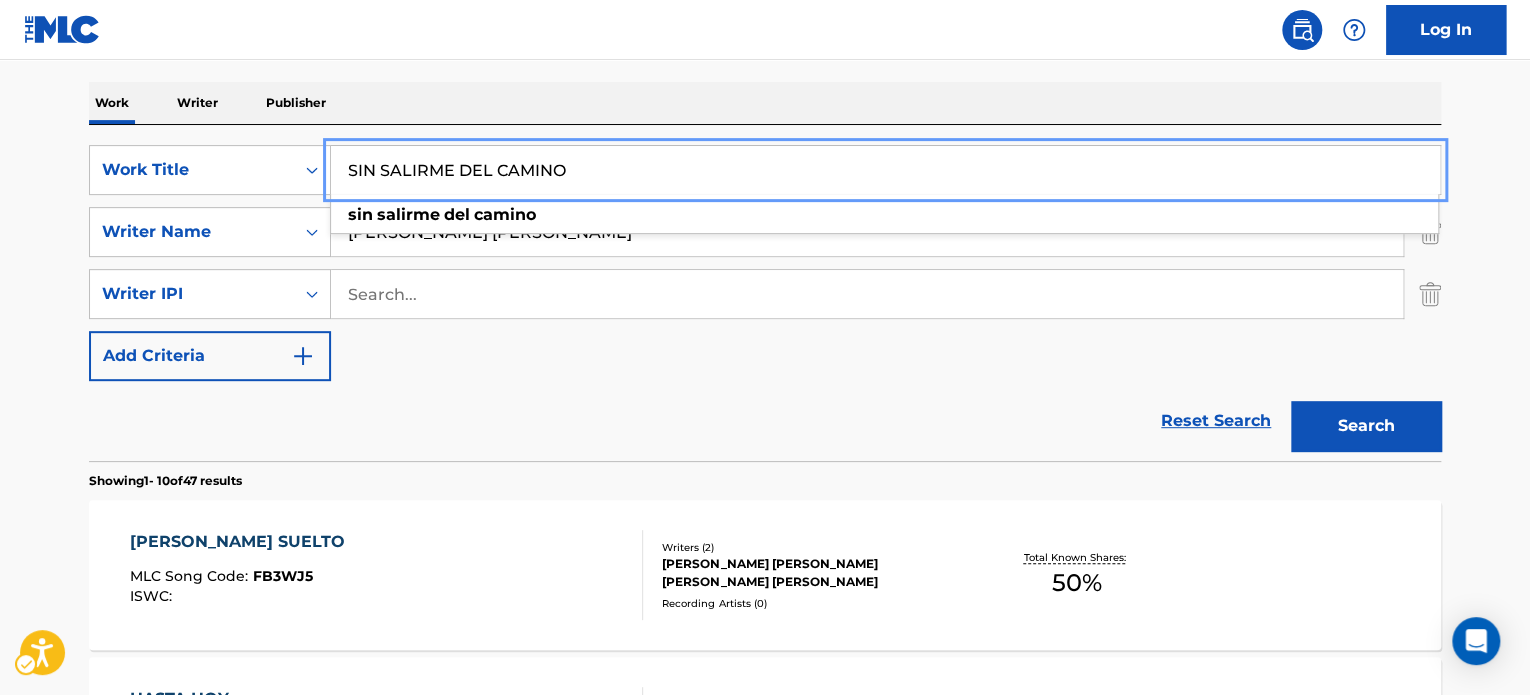 type on "SIN SALIRME DEL CAMINO" 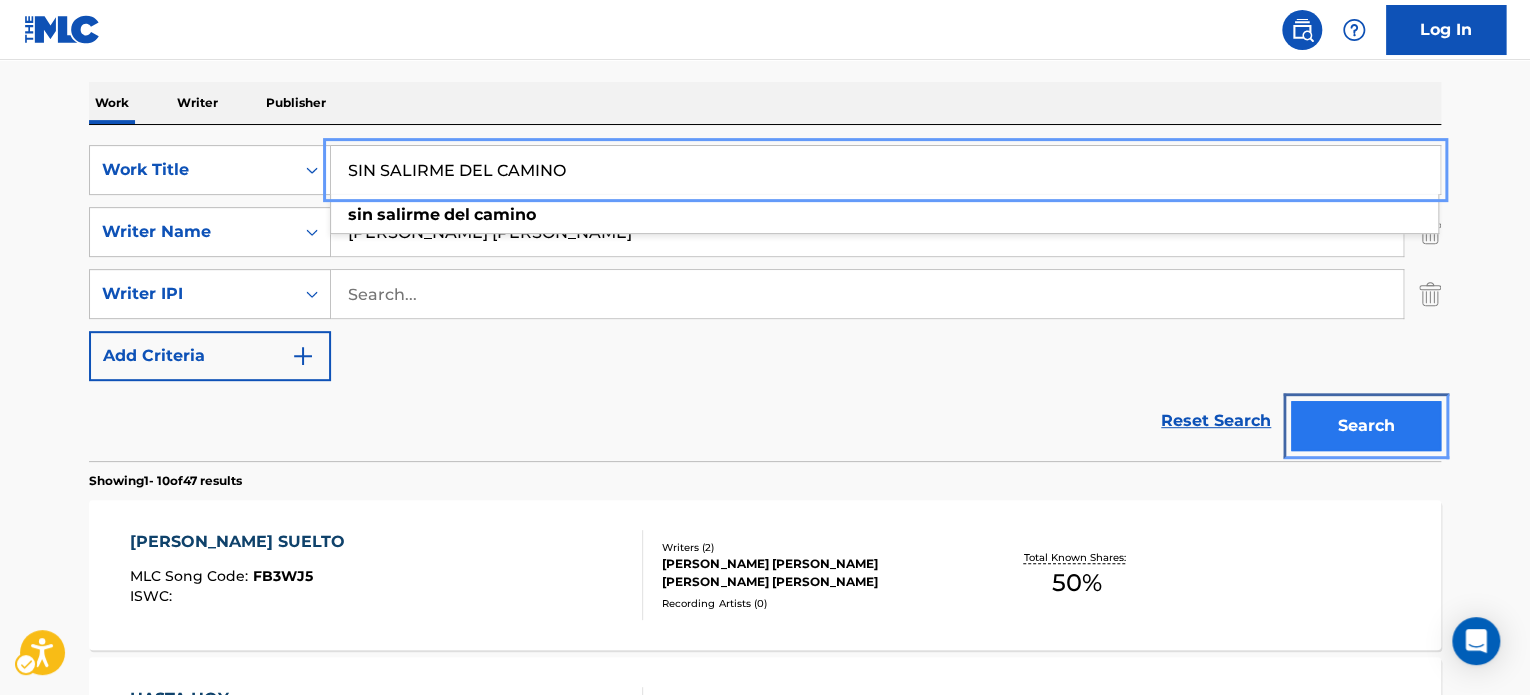 click on "Search" at bounding box center [1366, 426] 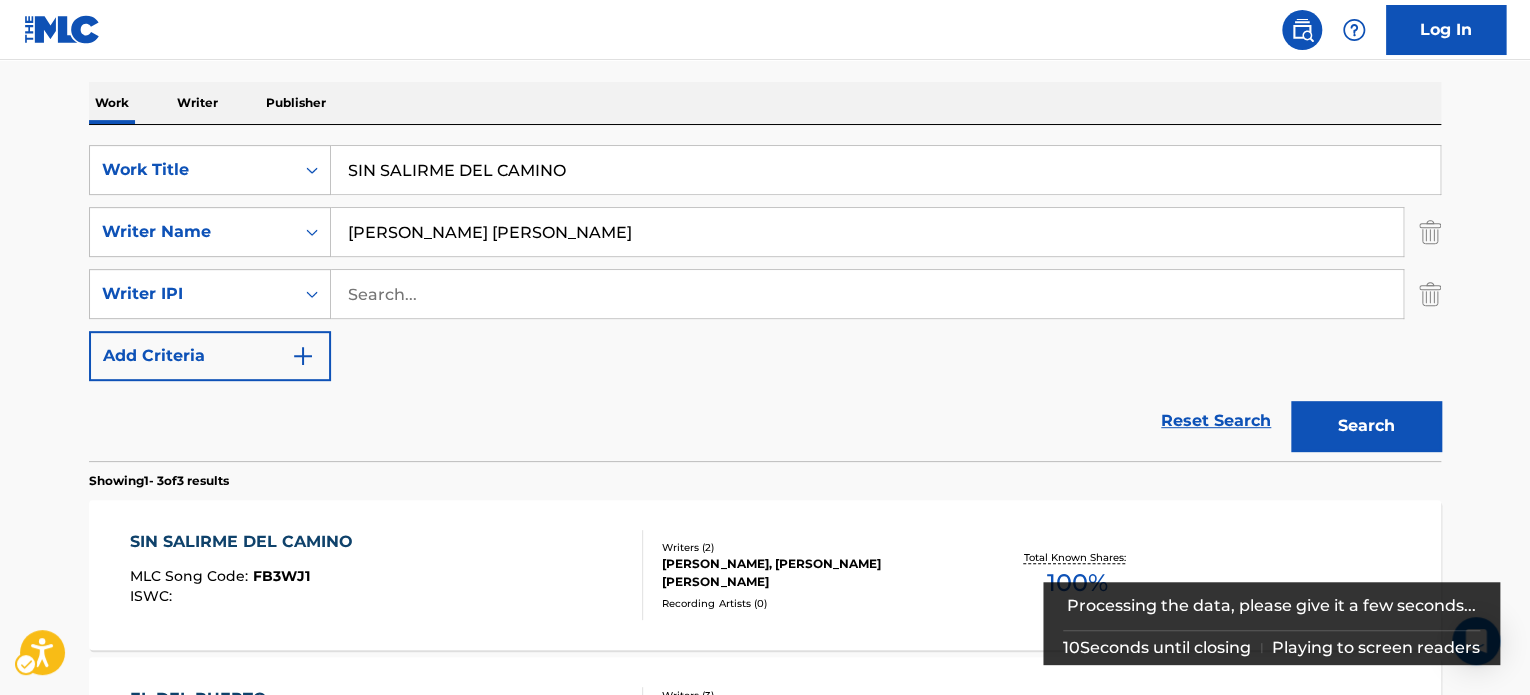 scroll, scrollTop: 500, scrollLeft: 0, axis: vertical 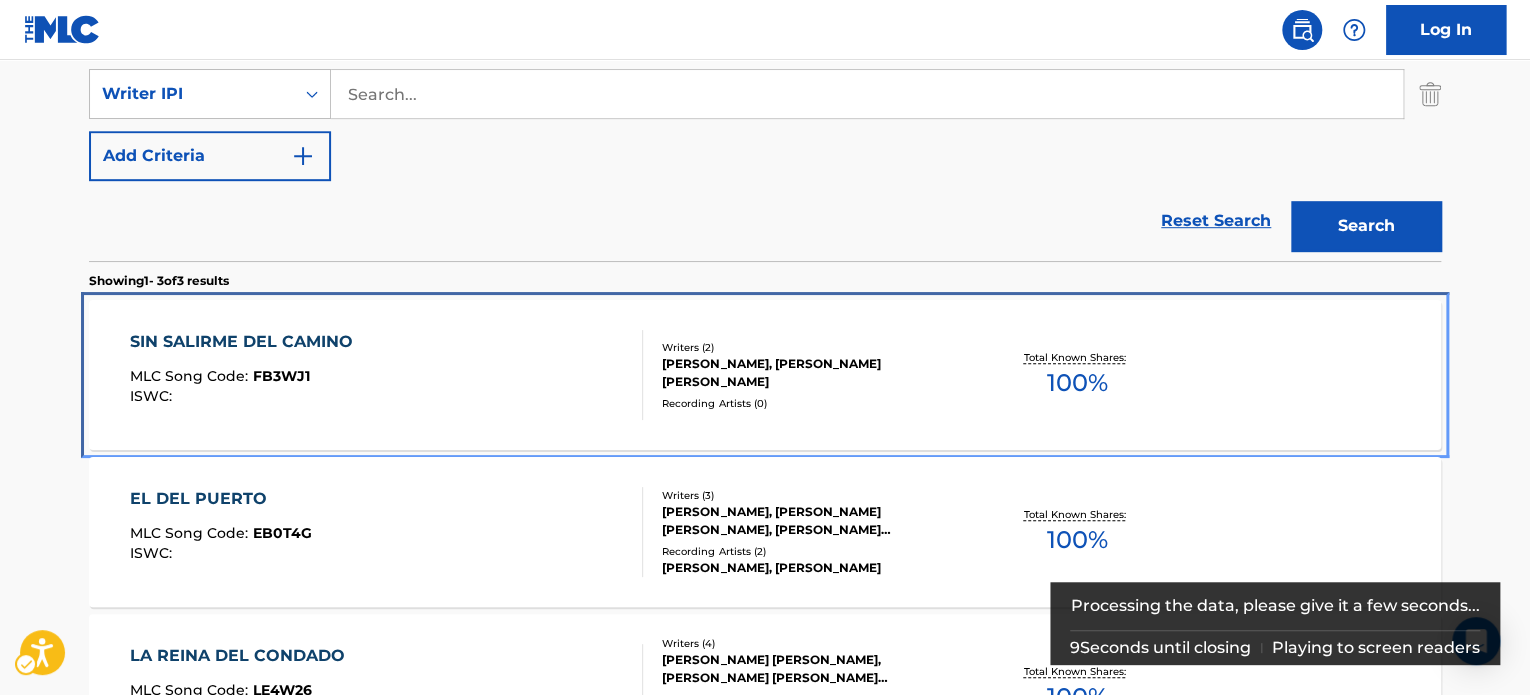 click on "SIN SALIRME DEL CAMINO MLC Song Code : FB3WJ1 ISWC :" at bounding box center [387, 375] 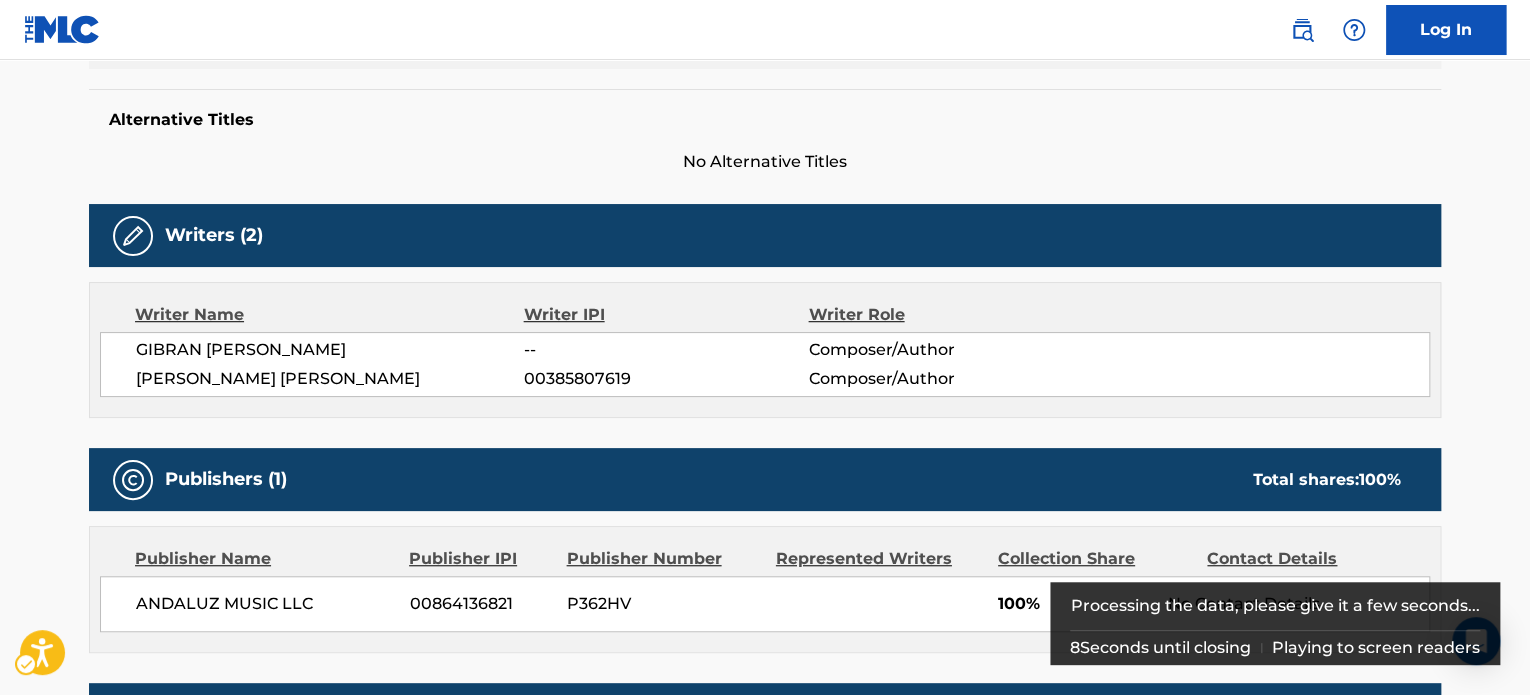 scroll, scrollTop: 0, scrollLeft: 0, axis: both 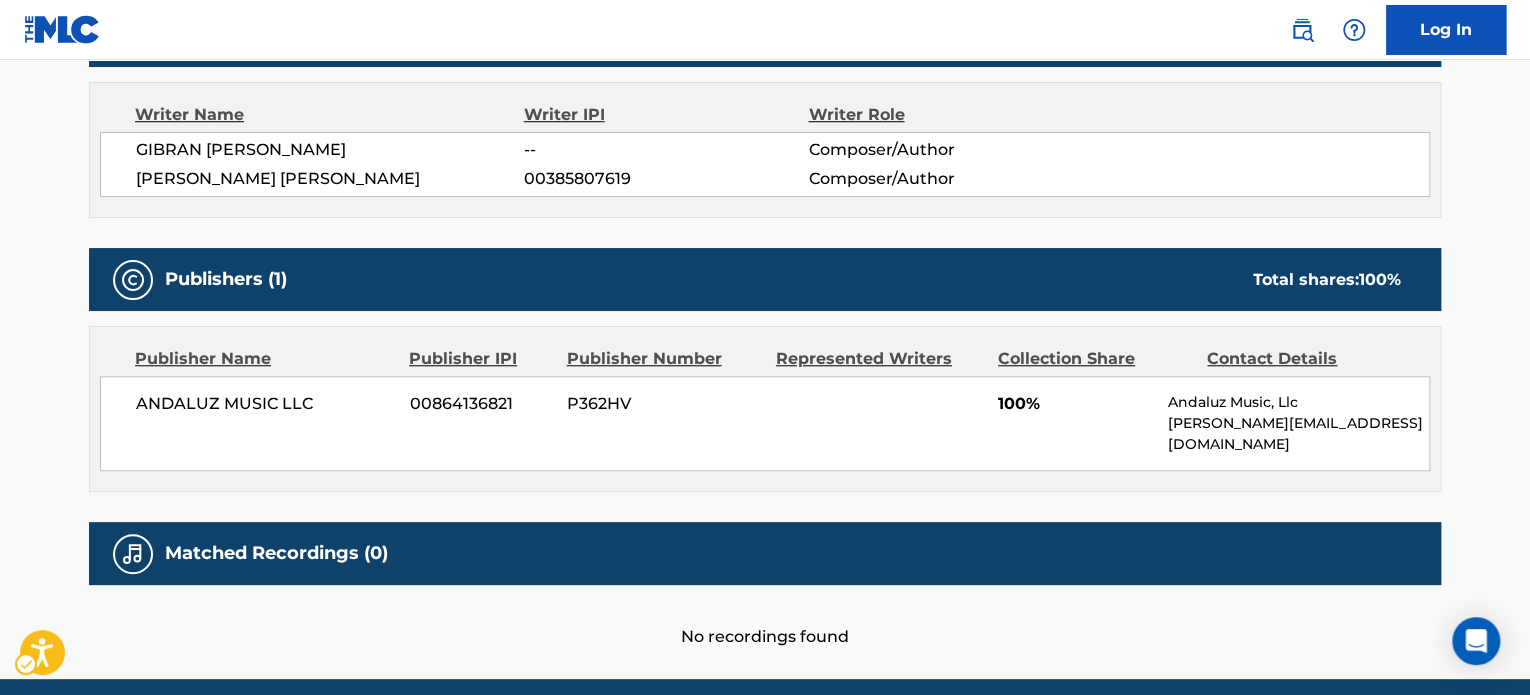 click on "[PERSON_NAME] -- Composer/Author [PERSON_NAME] [PERSON_NAME] 00385807619 Composer/Author" at bounding box center (765, 164) 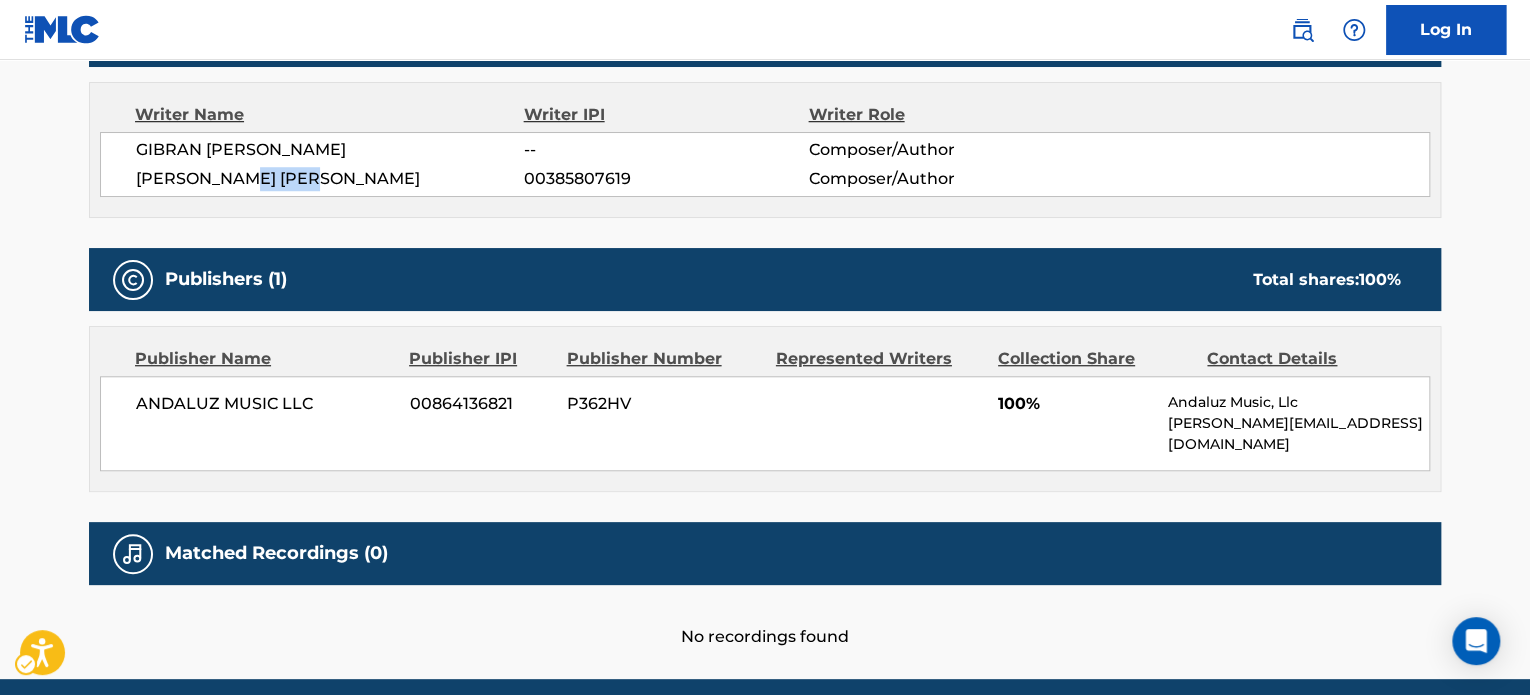 click on "[PERSON_NAME] [PERSON_NAME]" at bounding box center [330, 179] 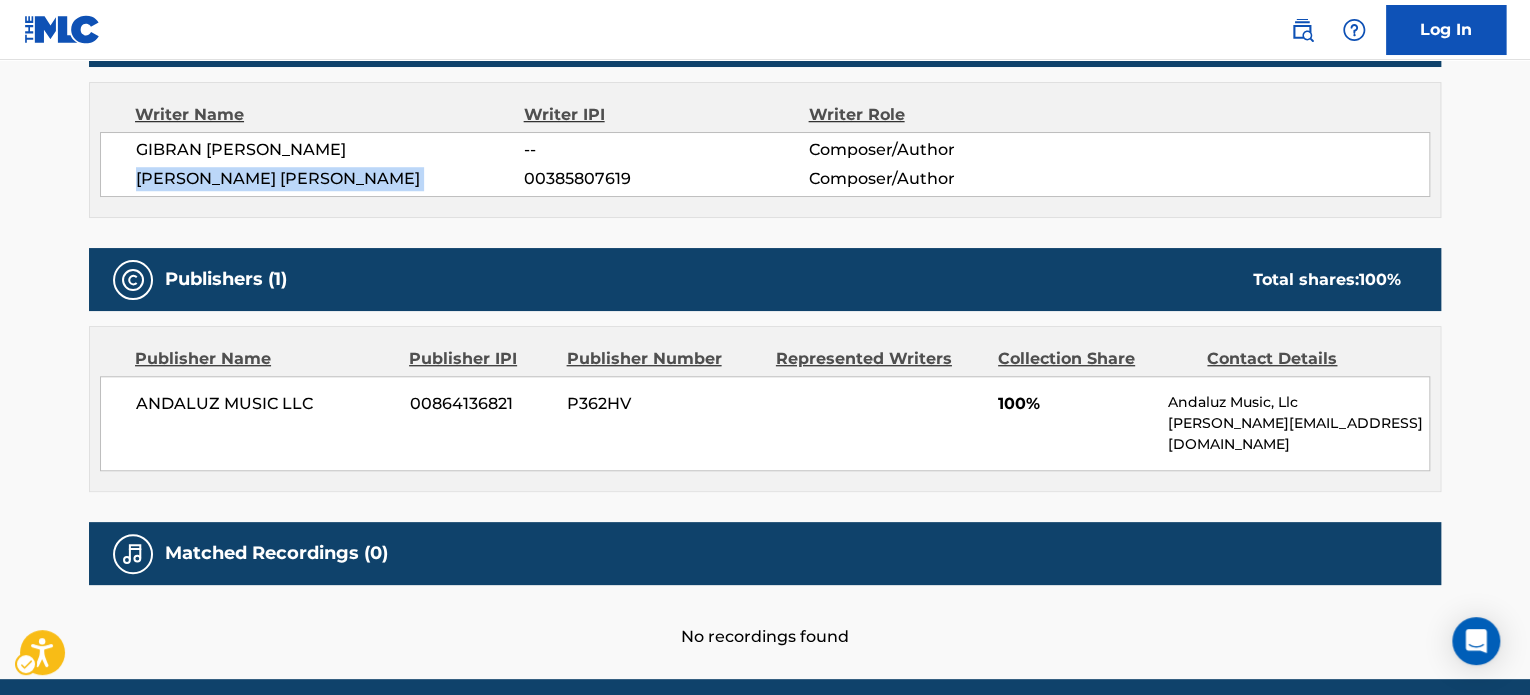 click on "[PERSON_NAME] [PERSON_NAME]" at bounding box center [330, 179] 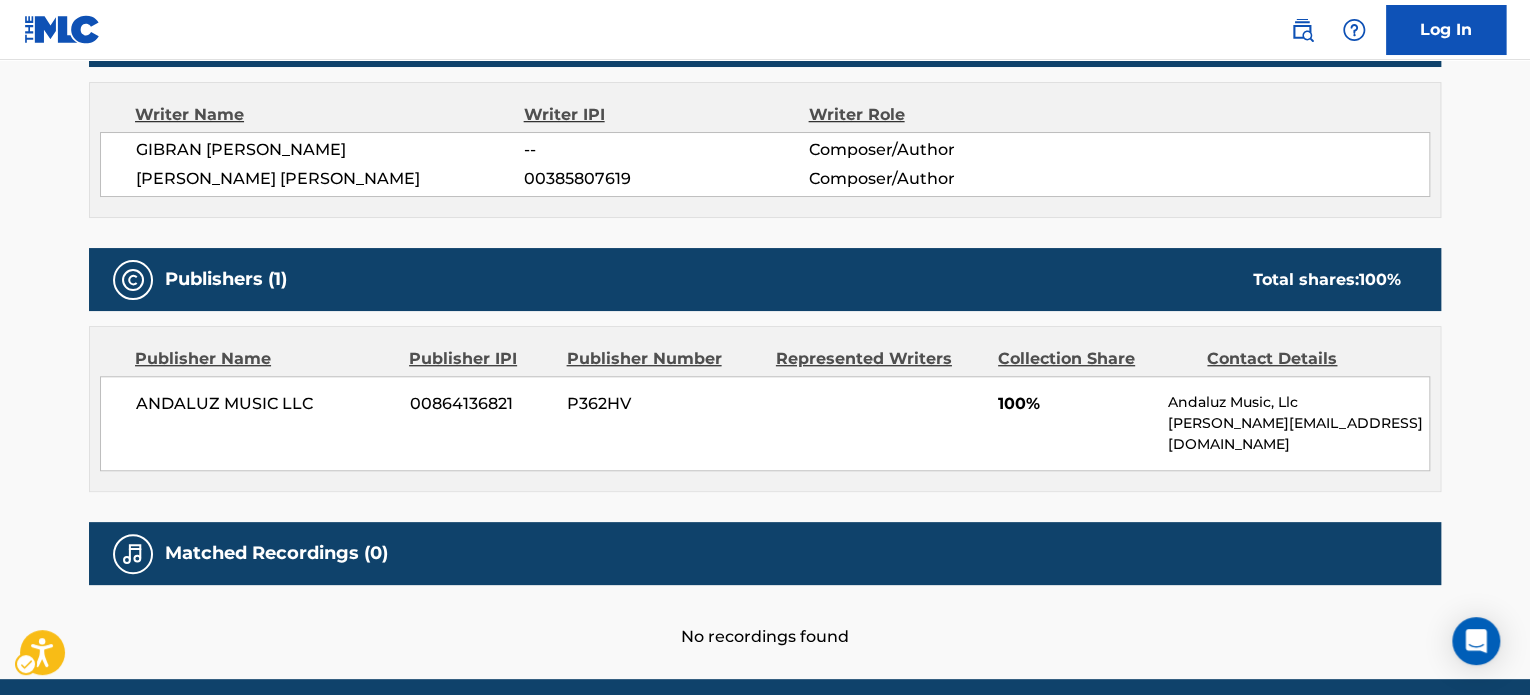 click on "GIBRAN [PERSON_NAME]" at bounding box center (330, 150) 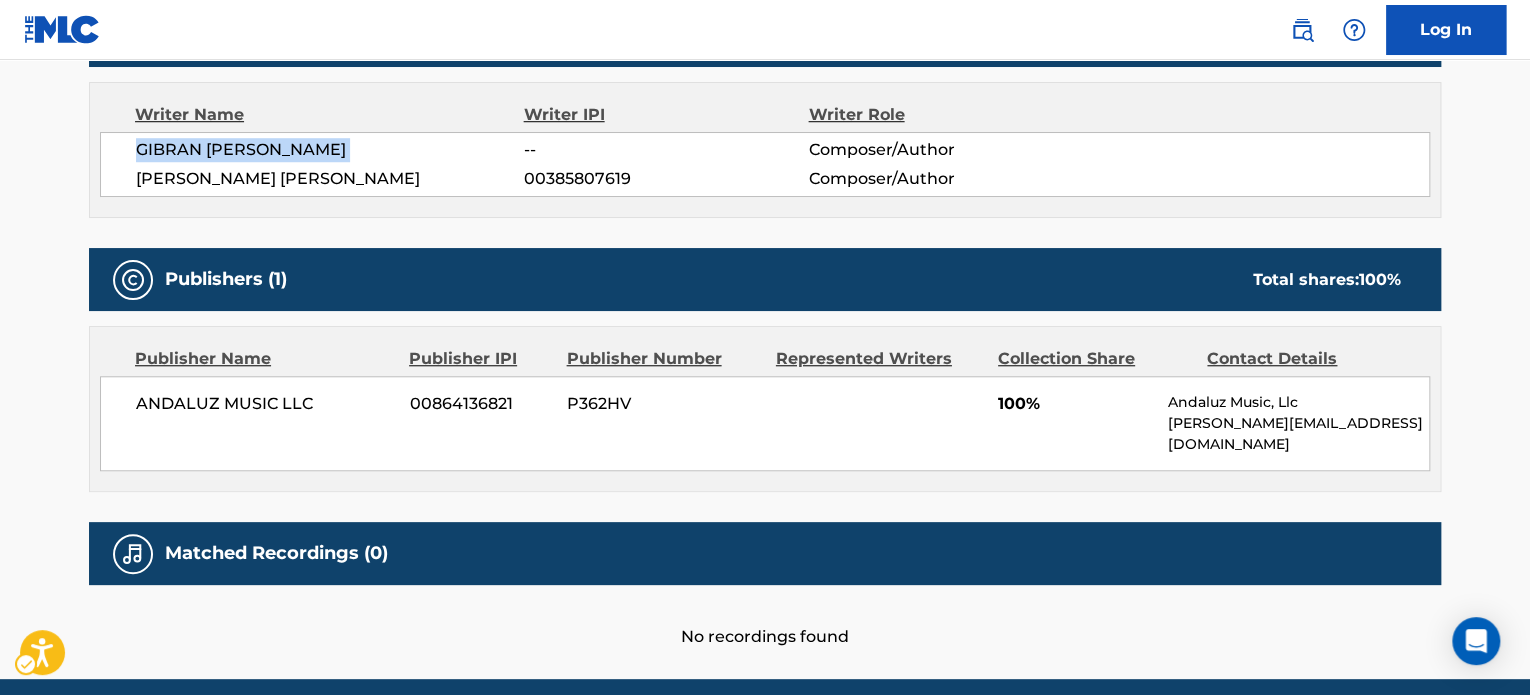 click on "GIBRAN [PERSON_NAME]" at bounding box center (330, 150) 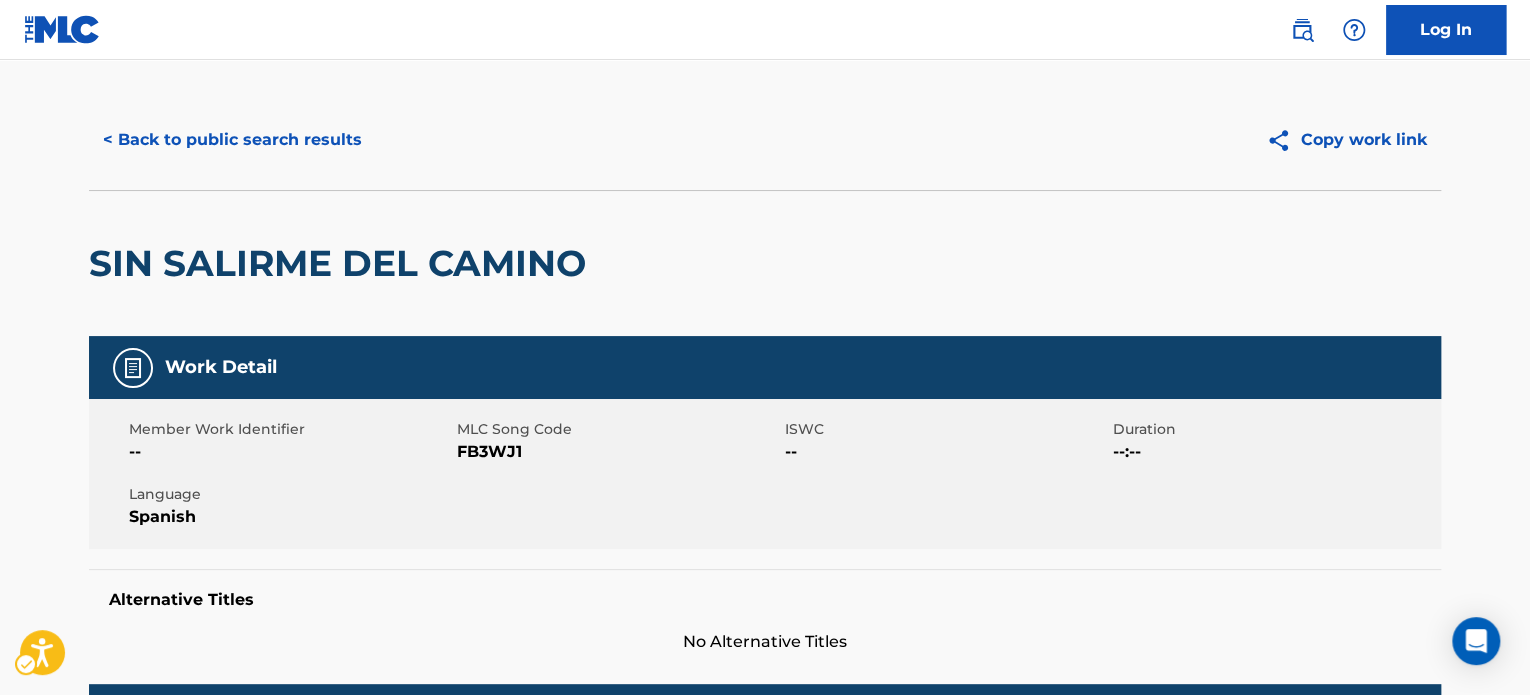 scroll, scrollTop: 0, scrollLeft: 0, axis: both 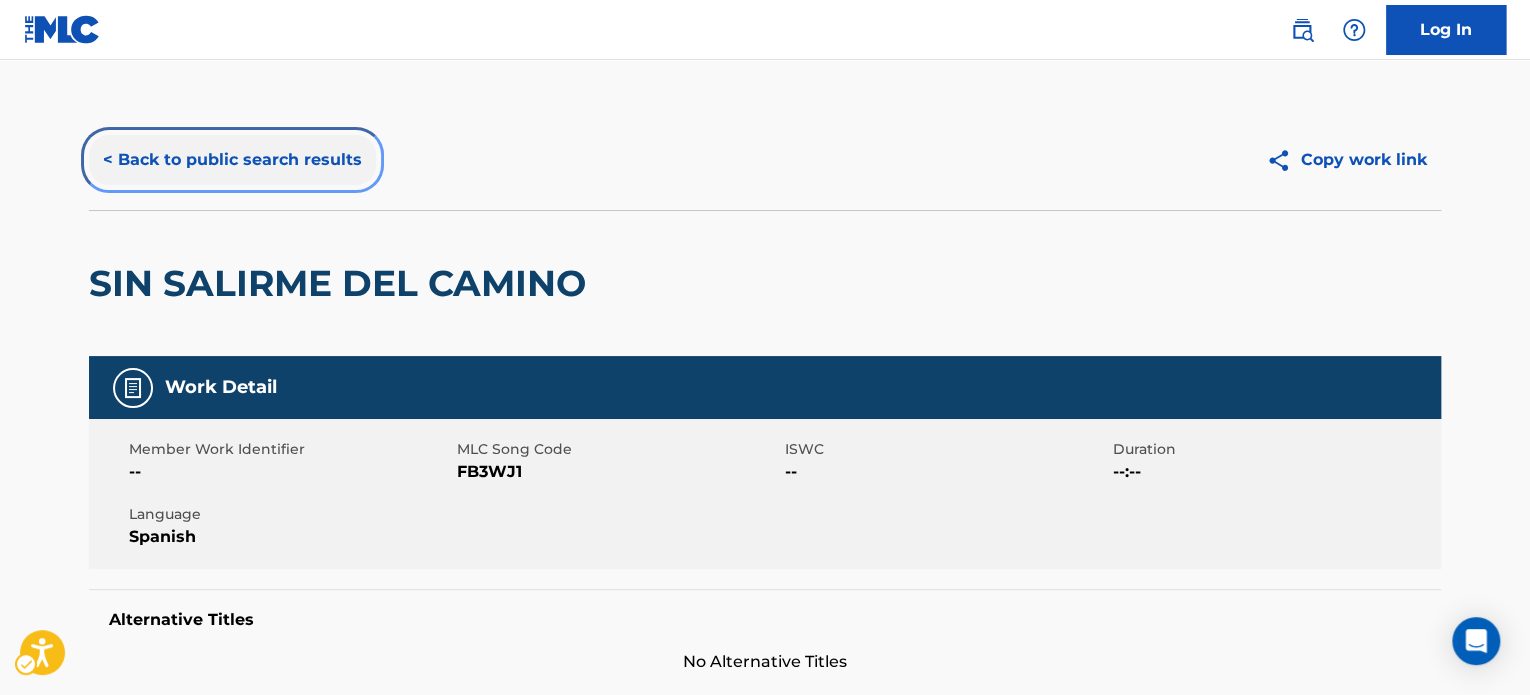 click on "< Back to public search results" at bounding box center (232, 160) 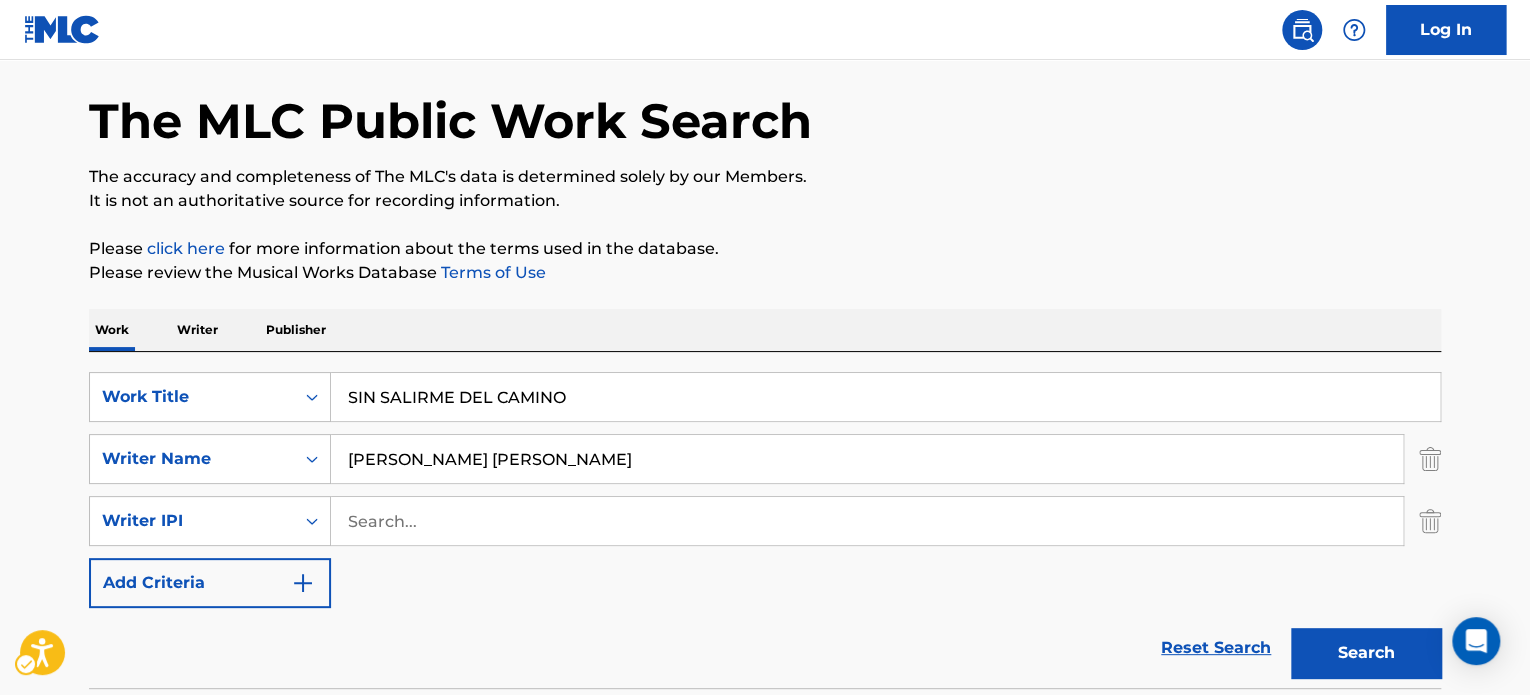 scroll, scrollTop: 0, scrollLeft: 0, axis: both 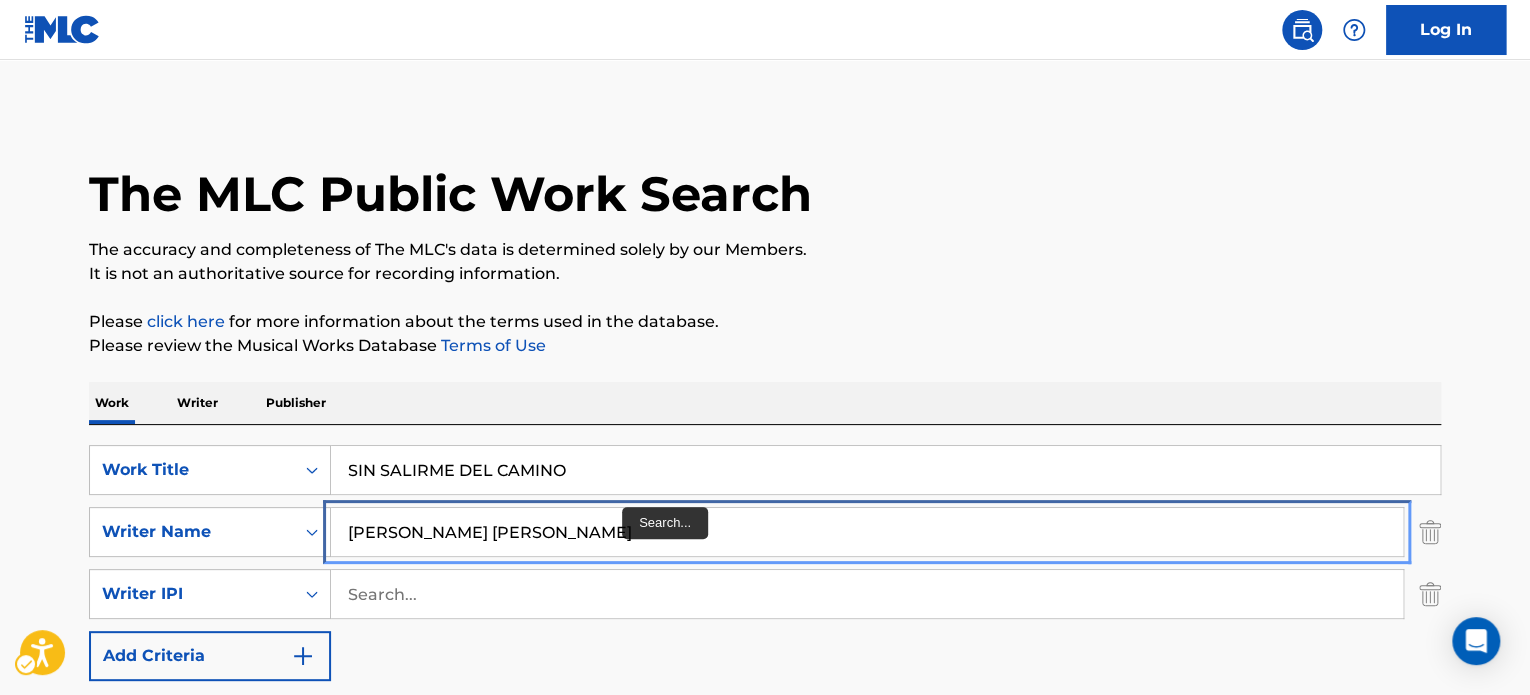 click on "[PERSON_NAME] [PERSON_NAME]" at bounding box center [867, 532] 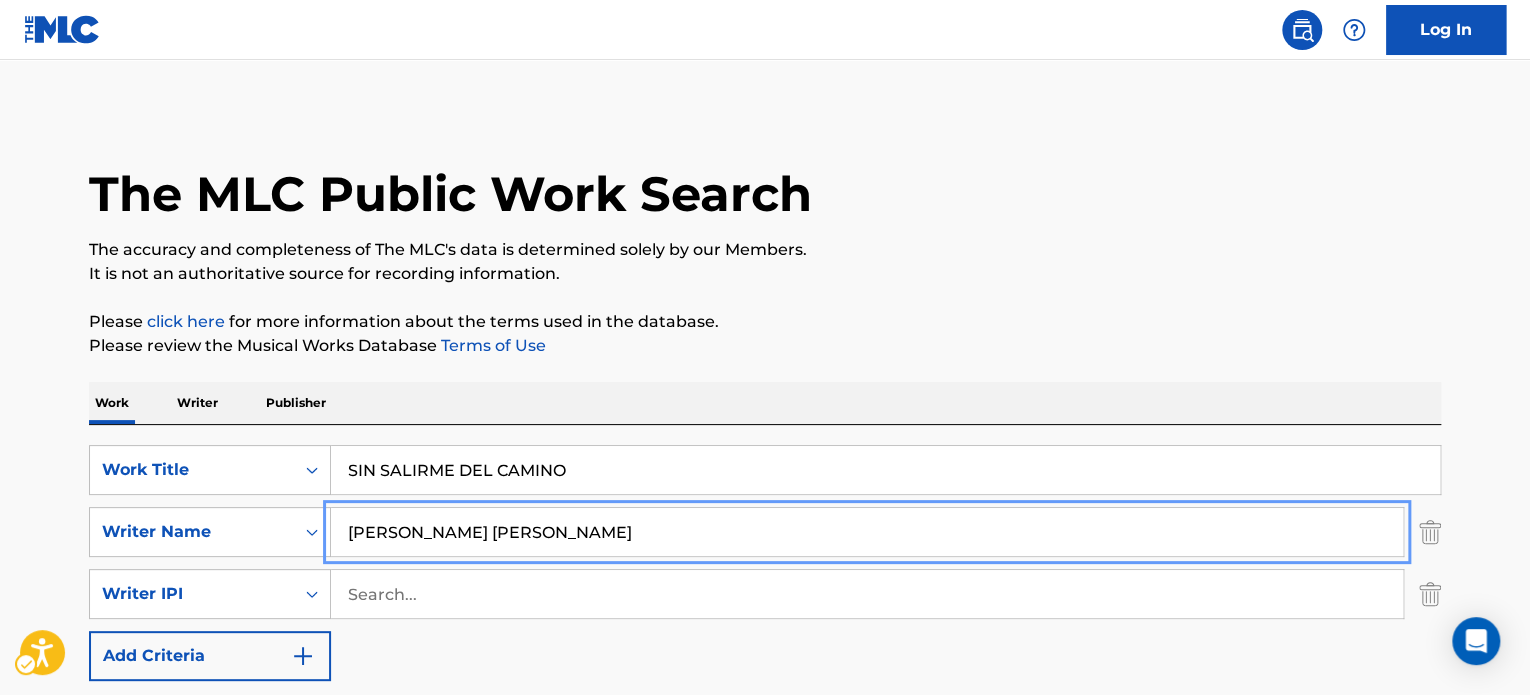 paste on "[PERSON_NAME]" 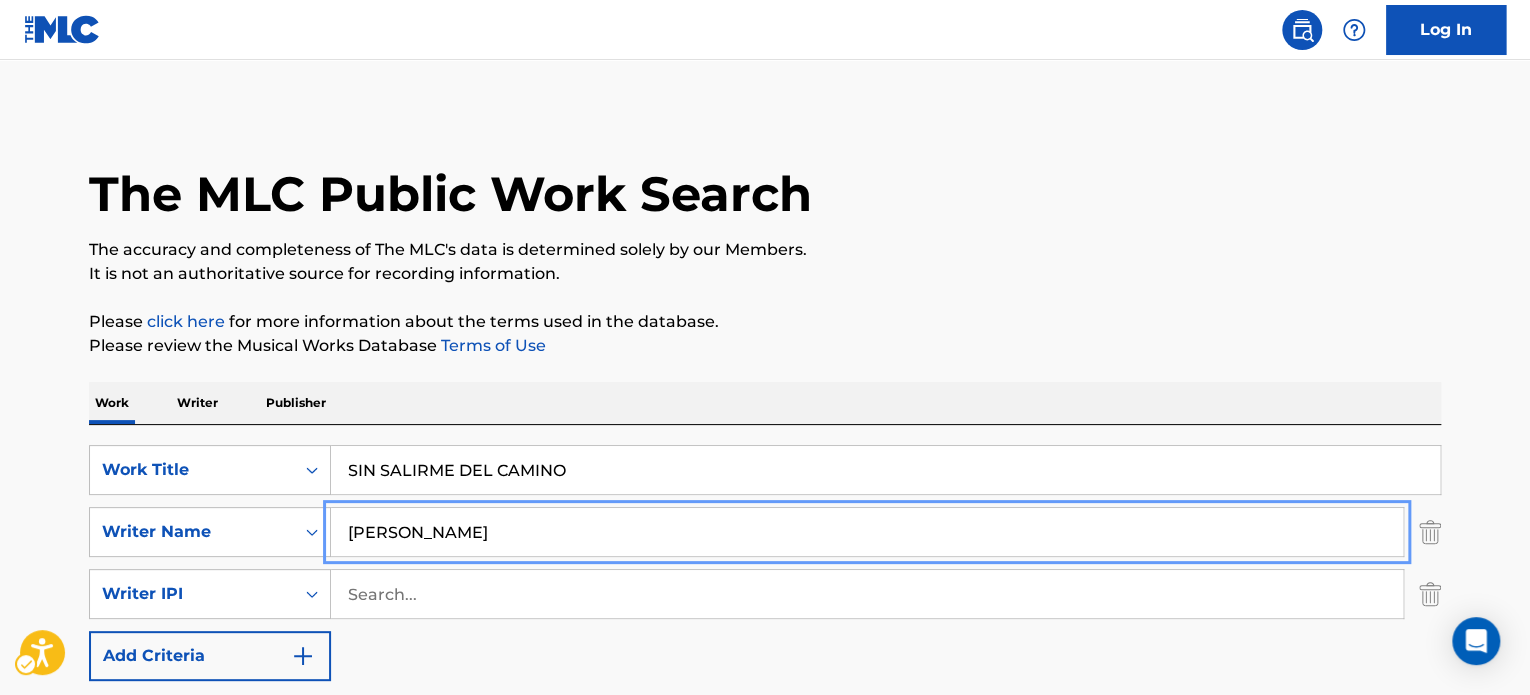 type on "[PERSON_NAME]" 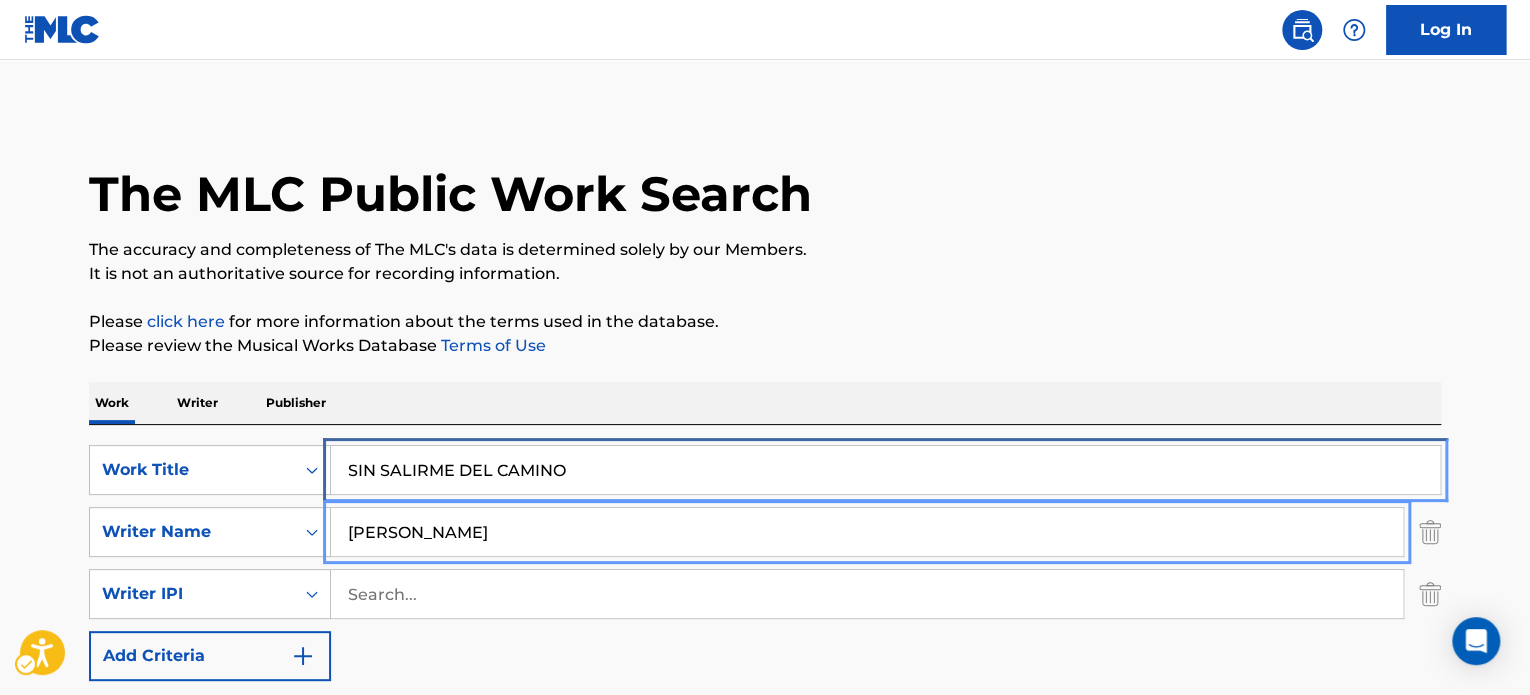 click on "SIN SALIRME DEL CAMINO" at bounding box center (885, 470) 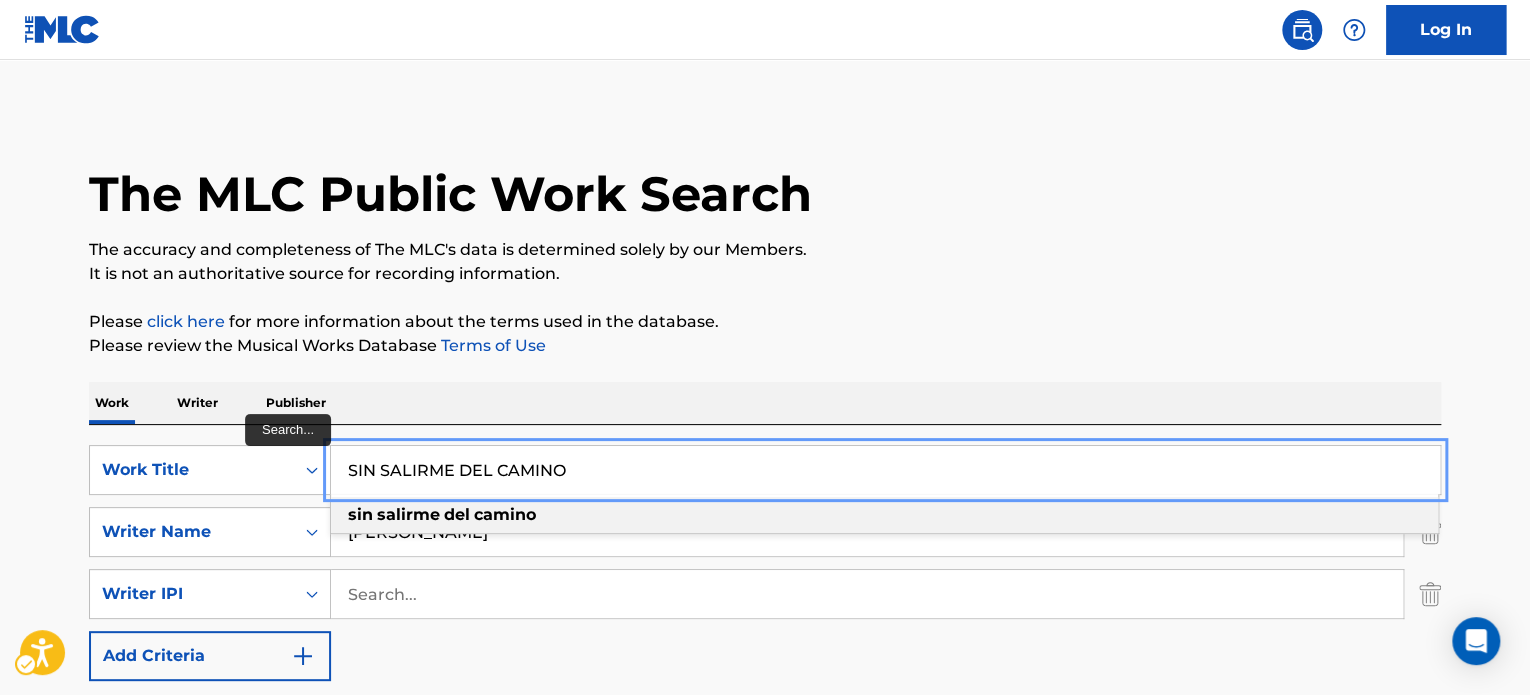 paste on "PREGUNTA DEL MILLON" 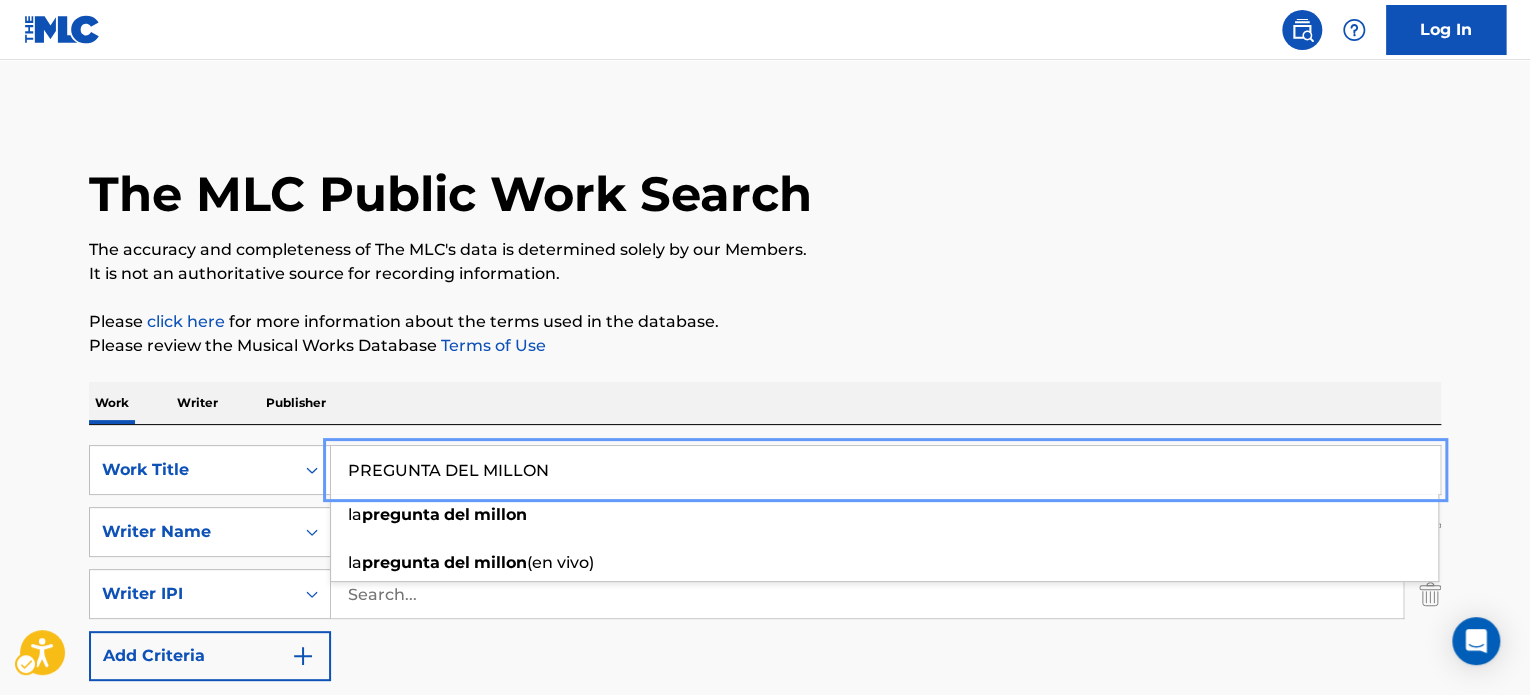 click on "PREGUNTA DEL MILLON" at bounding box center [885, 470] 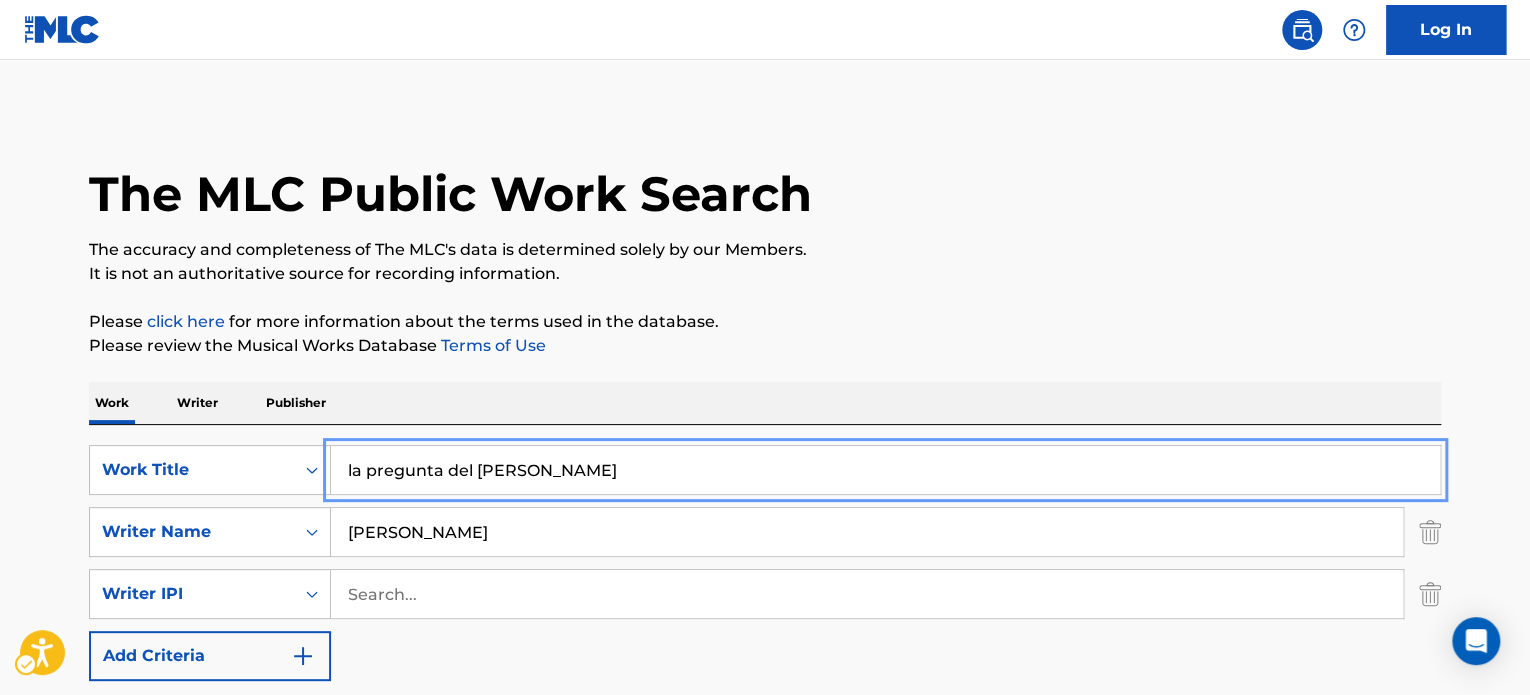 type on "la pregunta del [PERSON_NAME]" 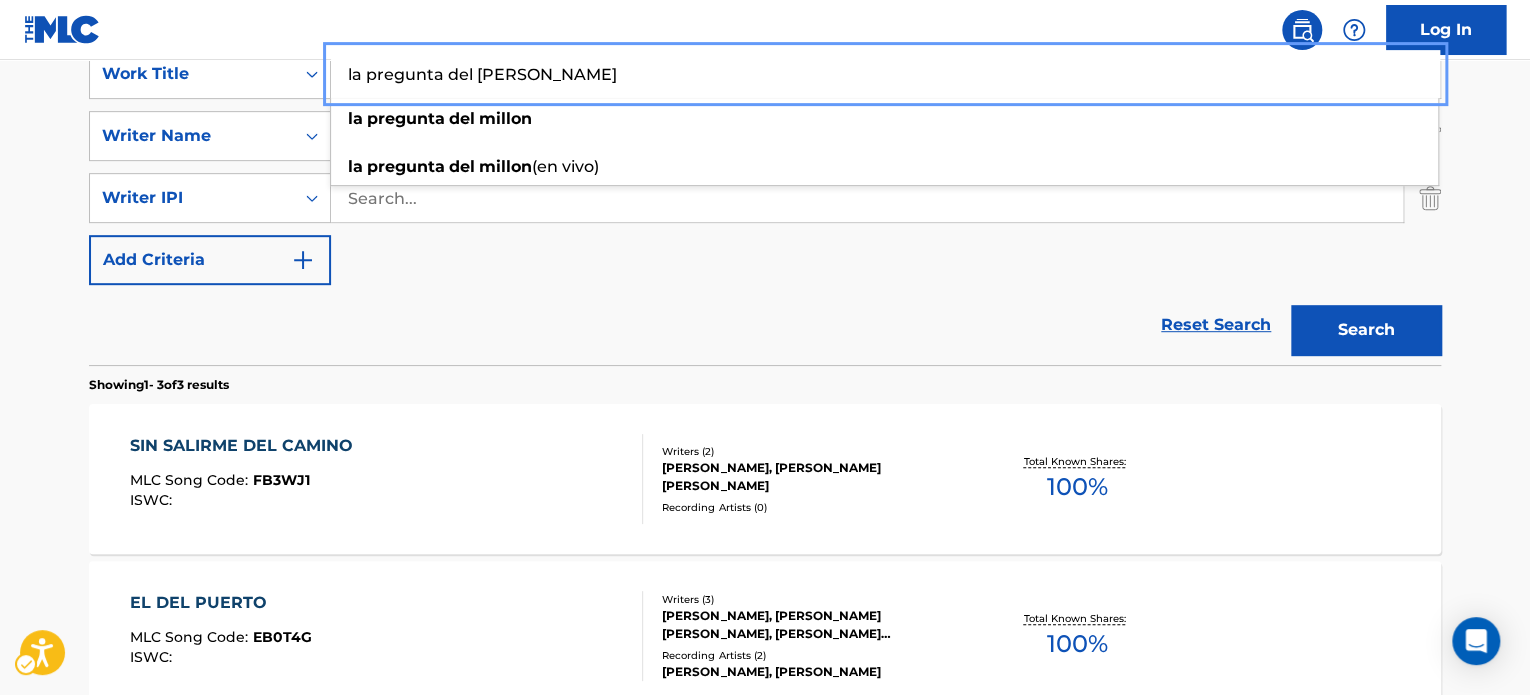 scroll, scrollTop: 300, scrollLeft: 0, axis: vertical 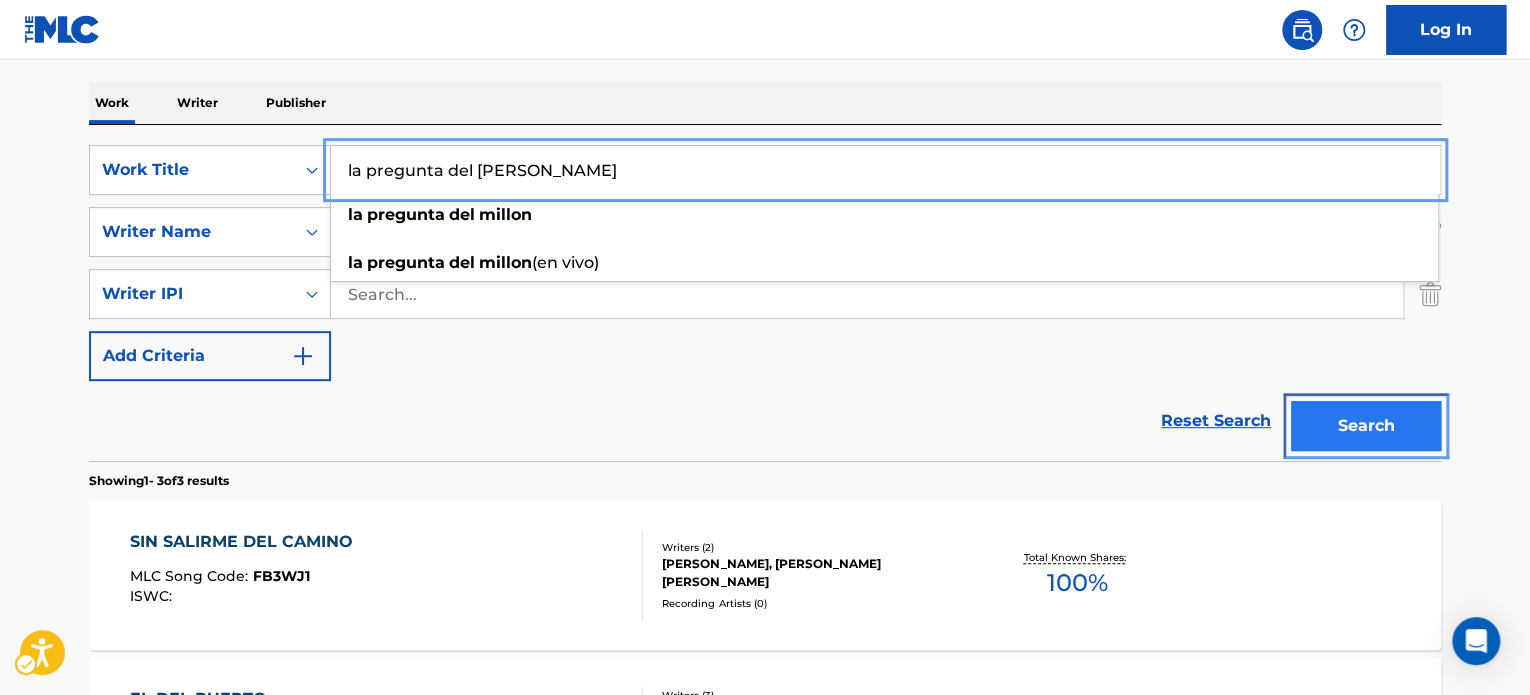 click on "Search" at bounding box center [1366, 426] 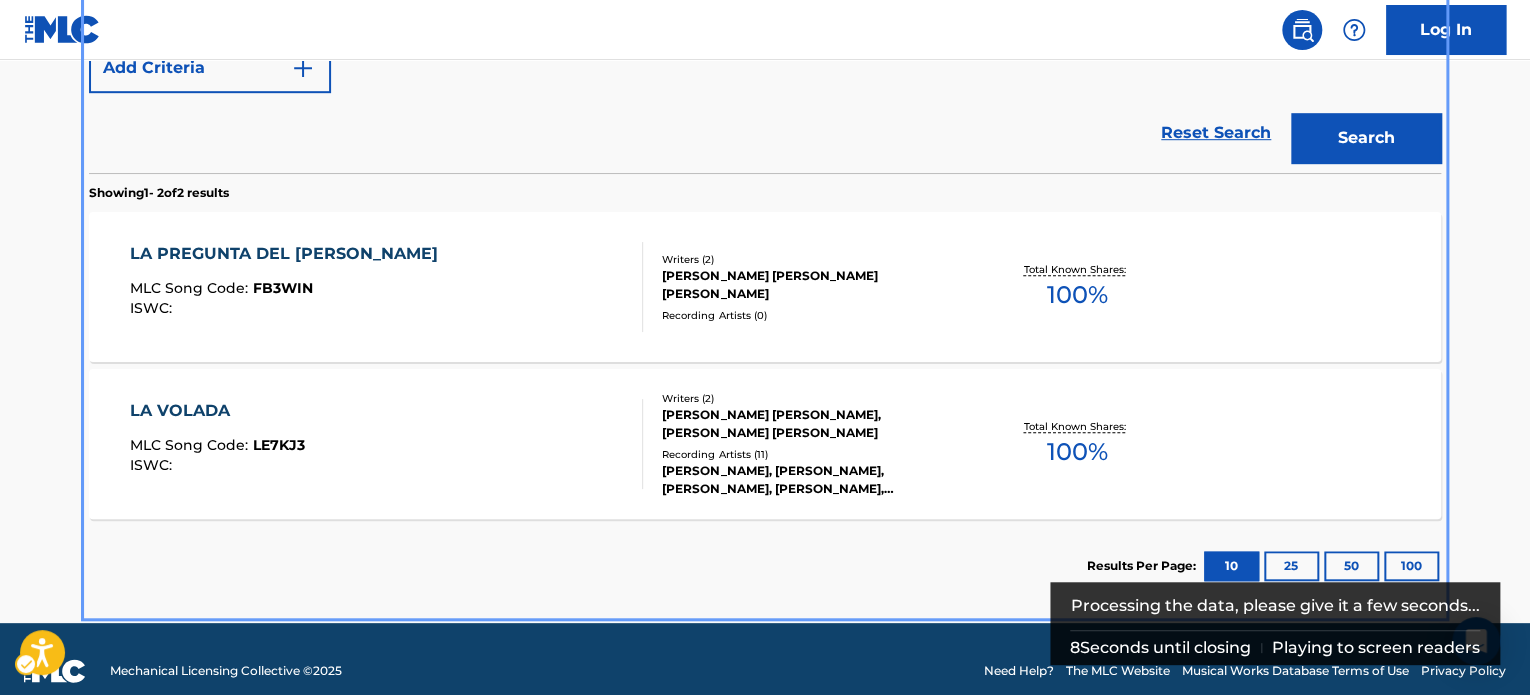 scroll, scrollTop: 611, scrollLeft: 0, axis: vertical 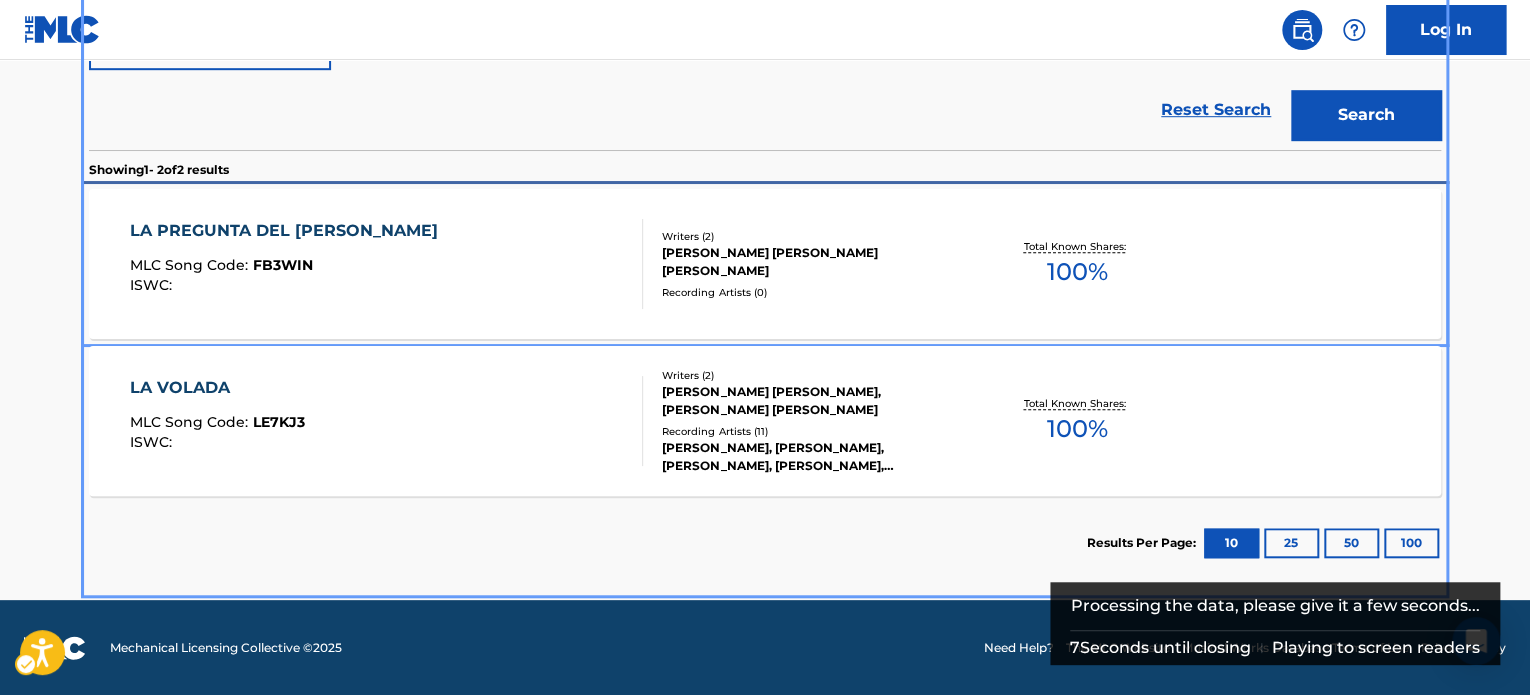 click on "LA PREGUNTA DEL MILLON MLC Song Code : FB3WIN ISWC :" at bounding box center [387, 264] 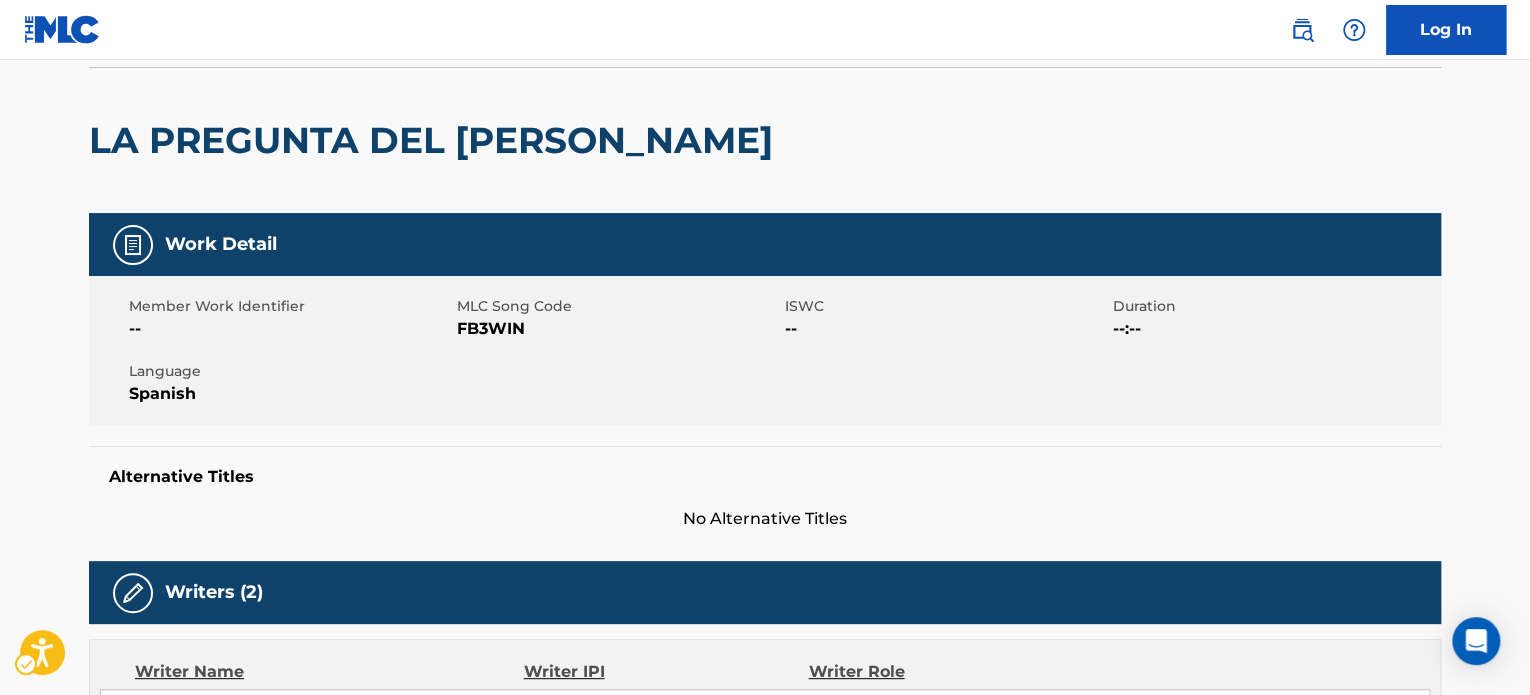scroll, scrollTop: 300, scrollLeft: 0, axis: vertical 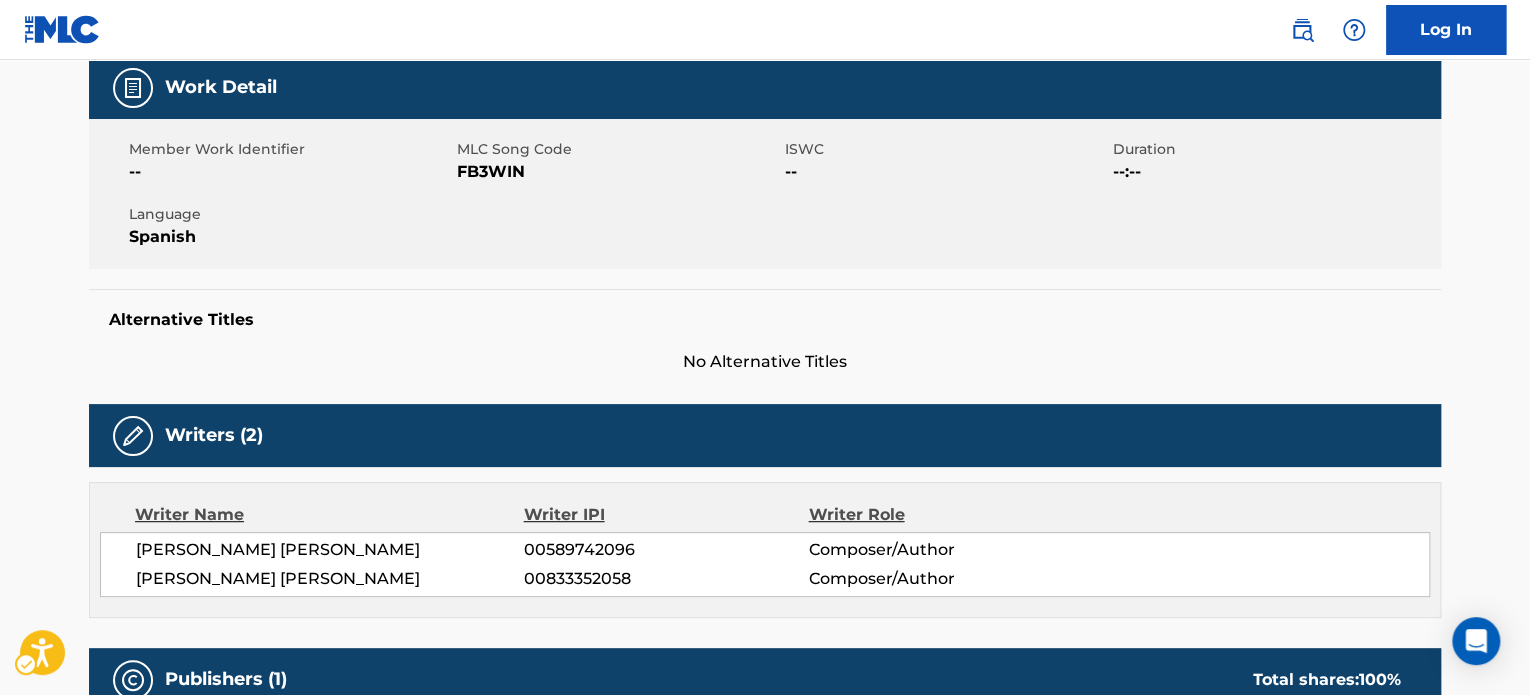 click on "[PERSON_NAME] [PERSON_NAME] 00589742096 Composer/Author [PERSON_NAME] [PERSON_NAME] 00833352058 Composer/Author" at bounding box center [765, 564] 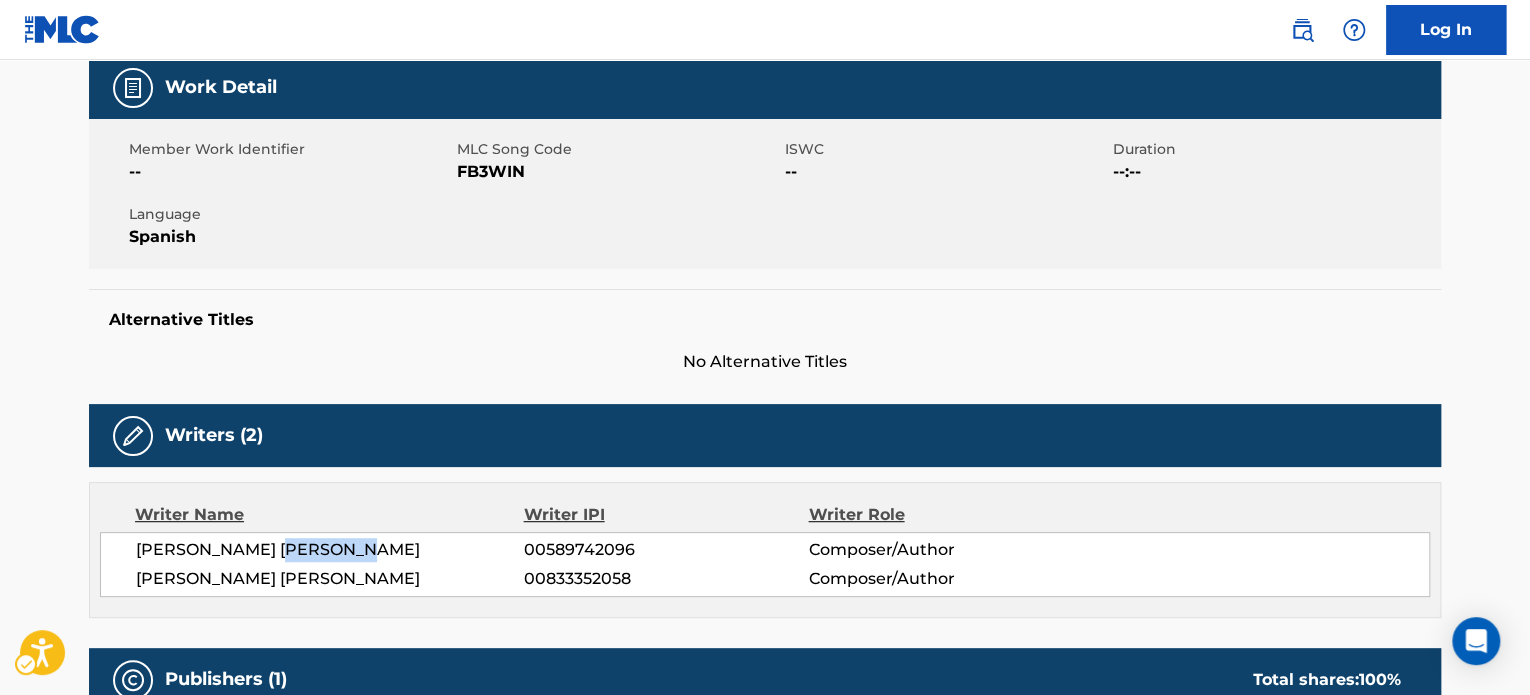 click on "[PERSON_NAME] [PERSON_NAME] 00589742096 Composer/Author [PERSON_NAME] [PERSON_NAME] 00833352058 Composer/Author" at bounding box center [765, 564] 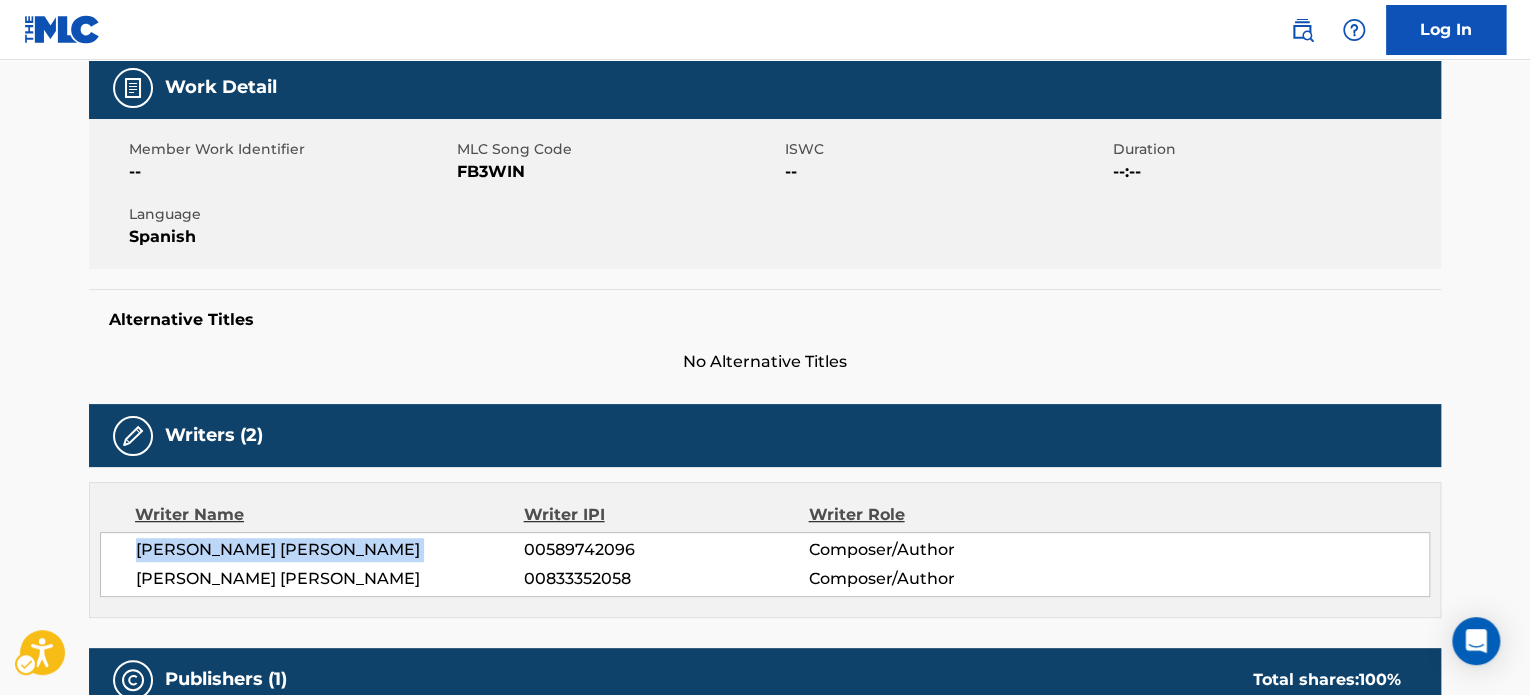 click on "[PERSON_NAME] [PERSON_NAME]" at bounding box center [330, 550] 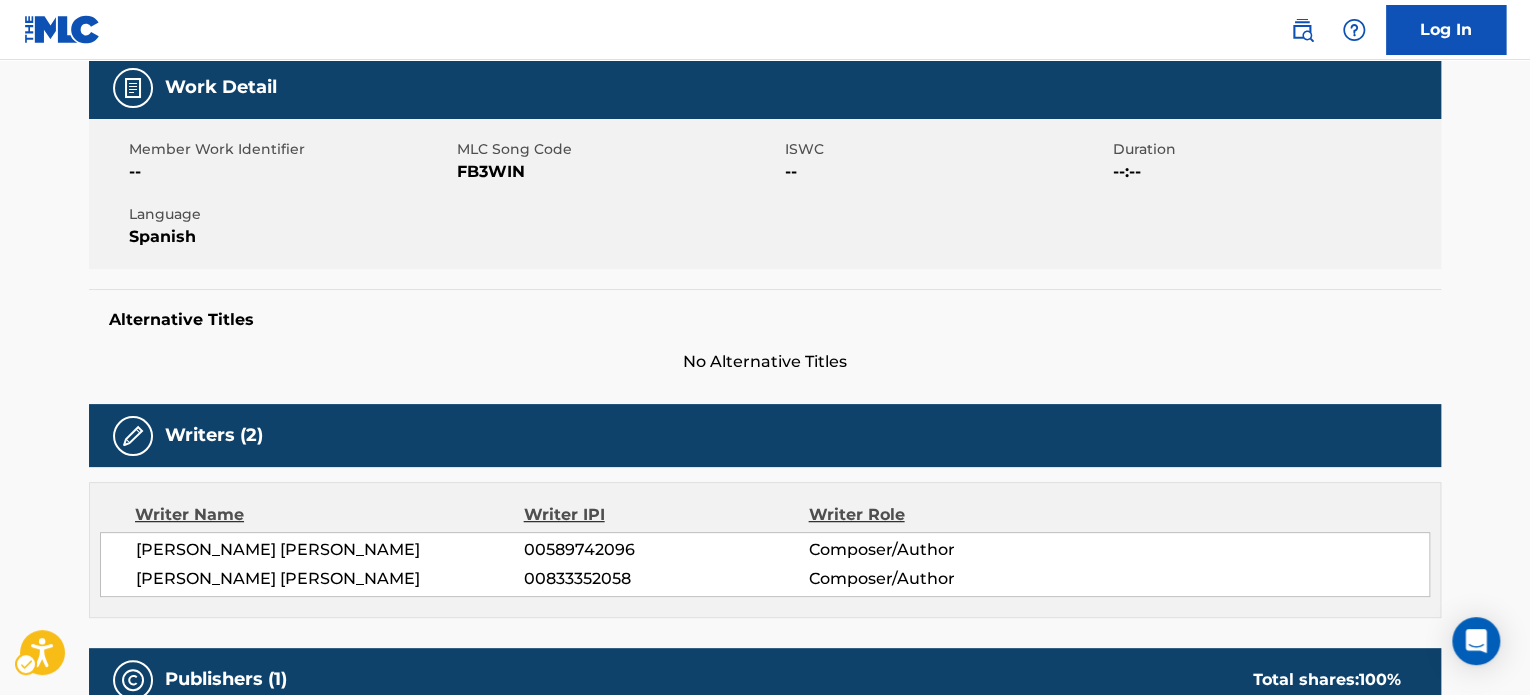 click on "[PERSON_NAME] [PERSON_NAME]" at bounding box center [330, 579] 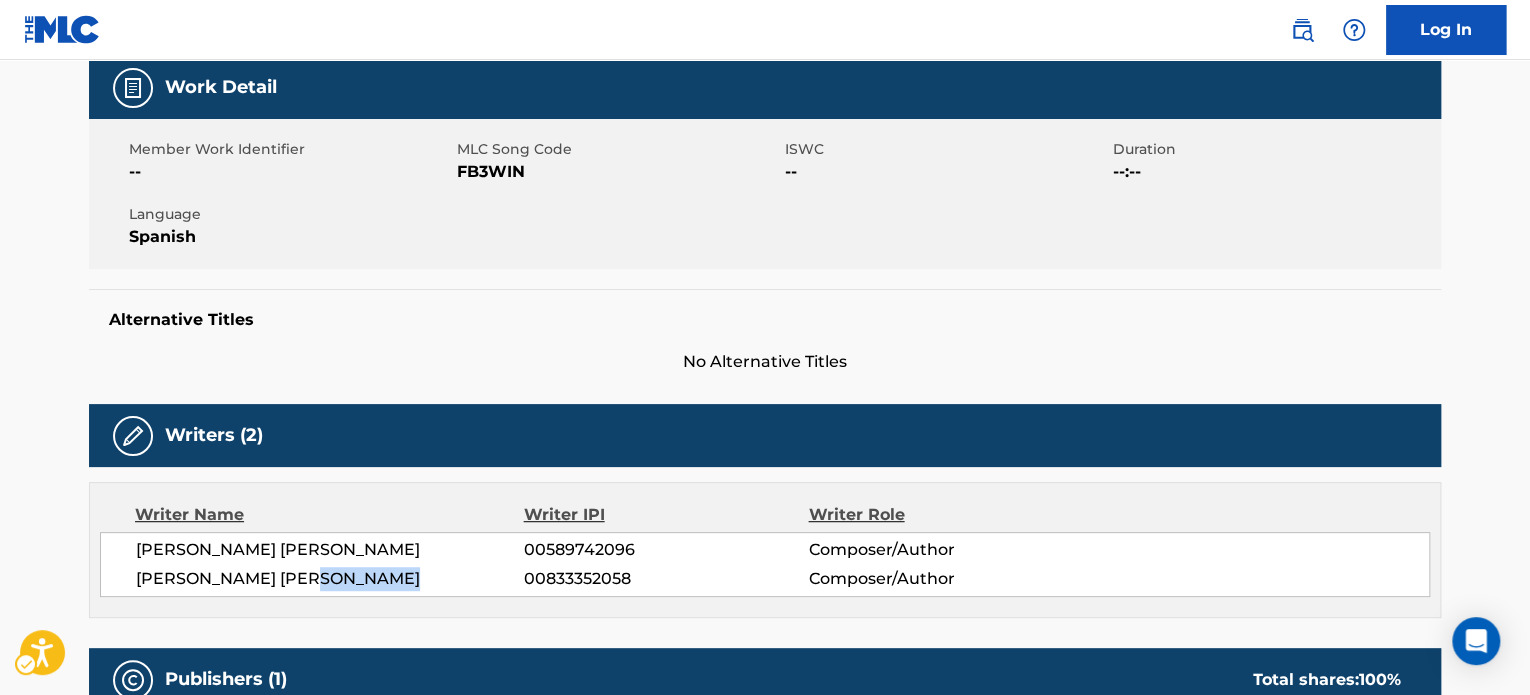 click on "[PERSON_NAME] [PERSON_NAME]" at bounding box center [330, 579] 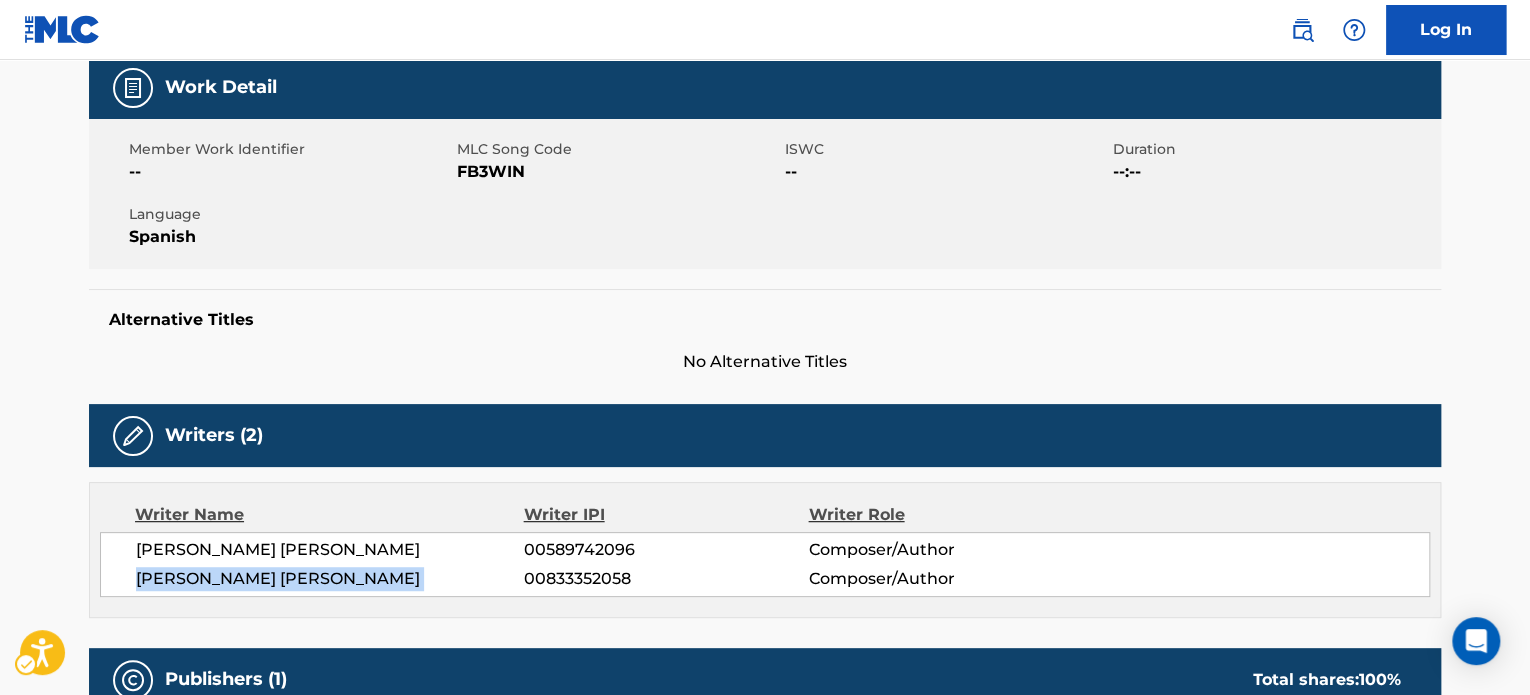 click on "[PERSON_NAME] [PERSON_NAME]" at bounding box center [330, 579] 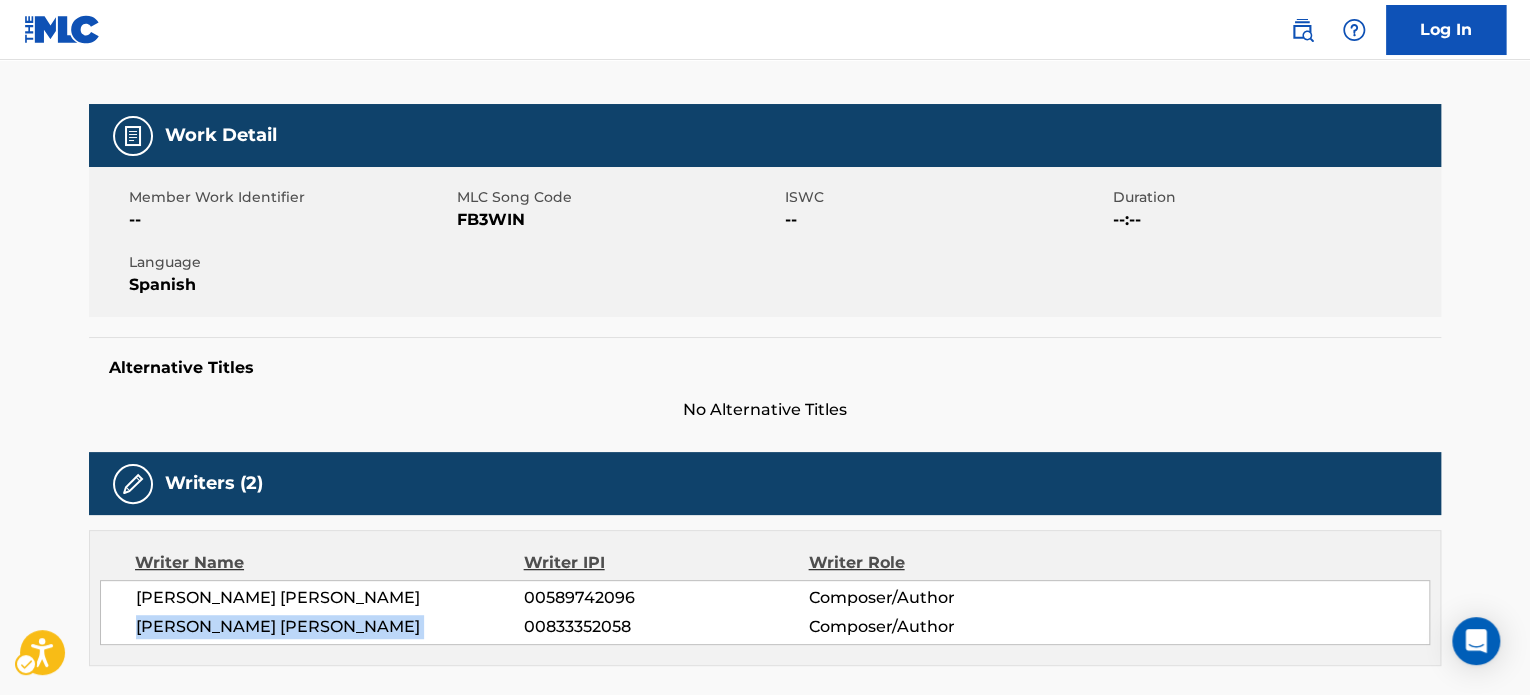 scroll, scrollTop: 0, scrollLeft: 0, axis: both 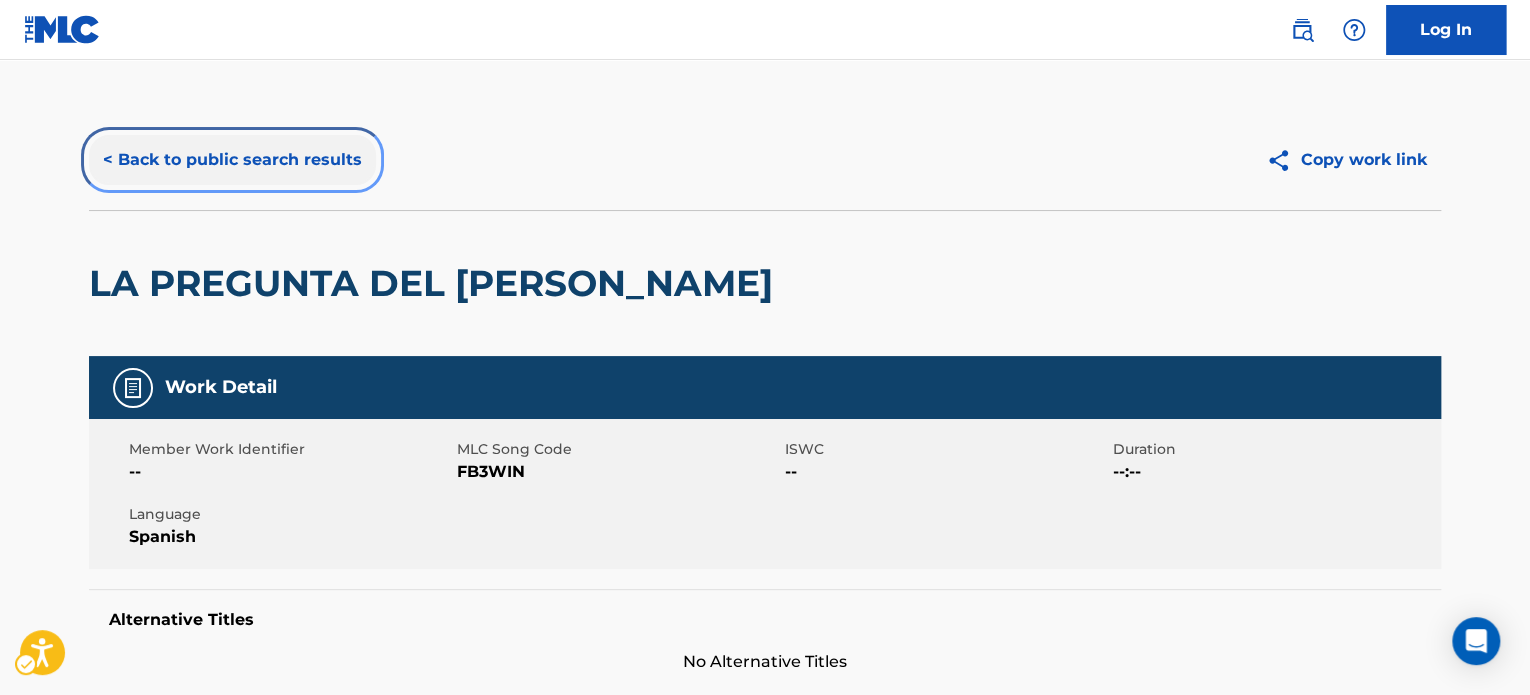 click on "< Back to public search results" at bounding box center (232, 160) 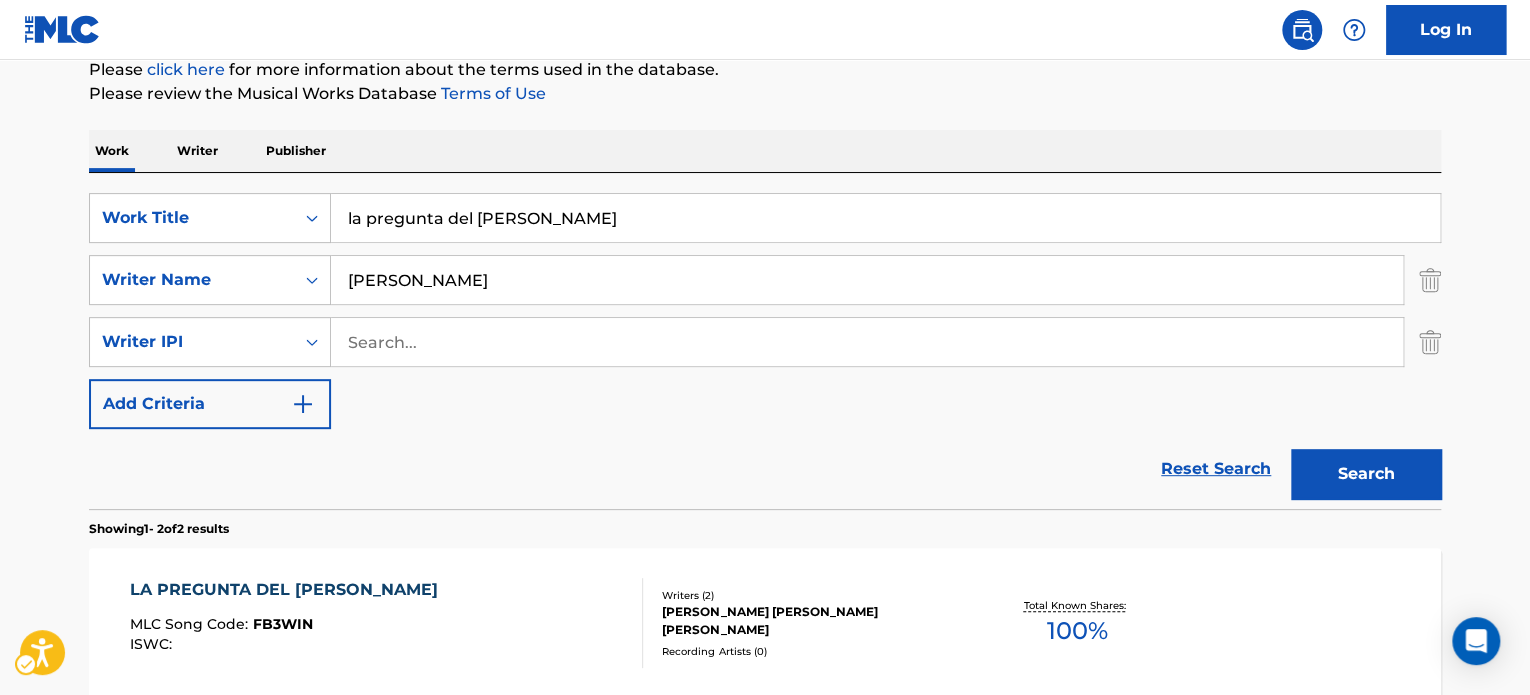 scroll, scrollTop: 135, scrollLeft: 0, axis: vertical 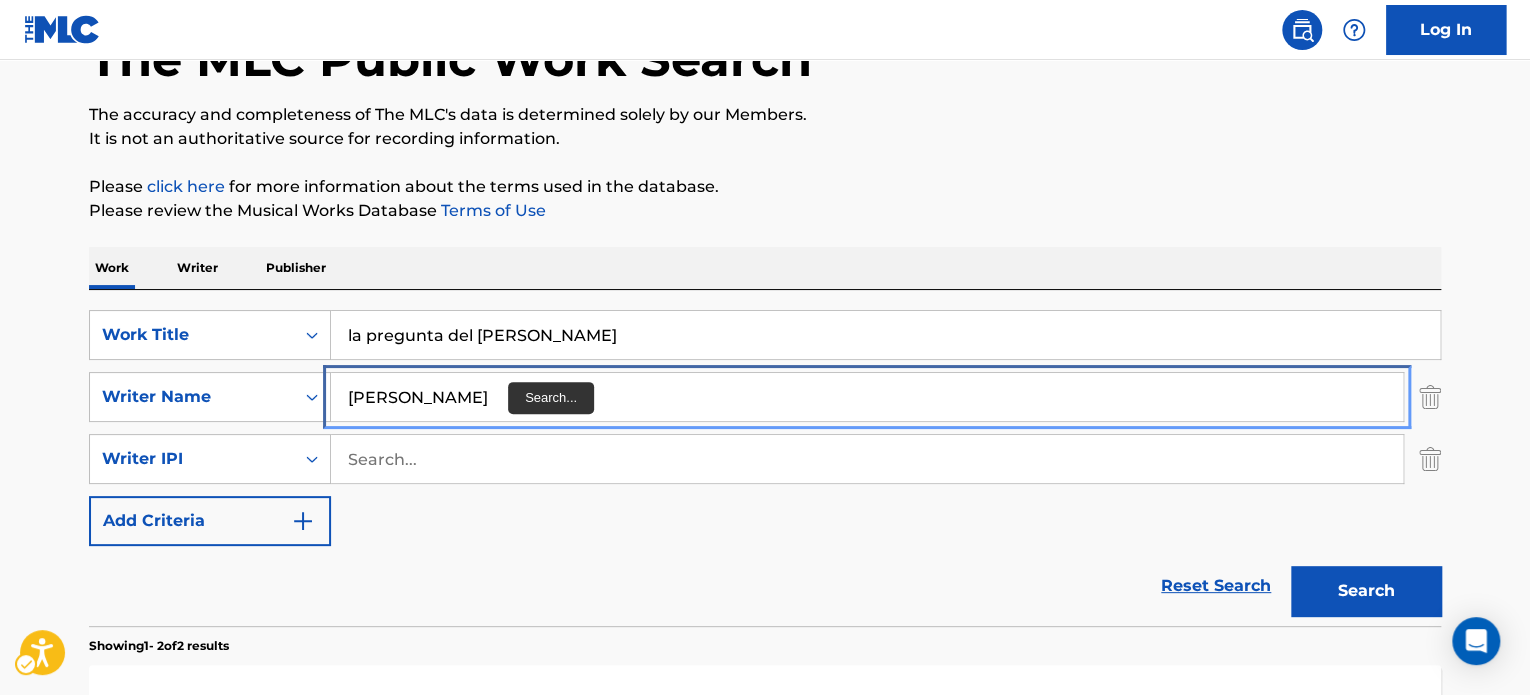 click on "[PERSON_NAME]" at bounding box center [867, 397] 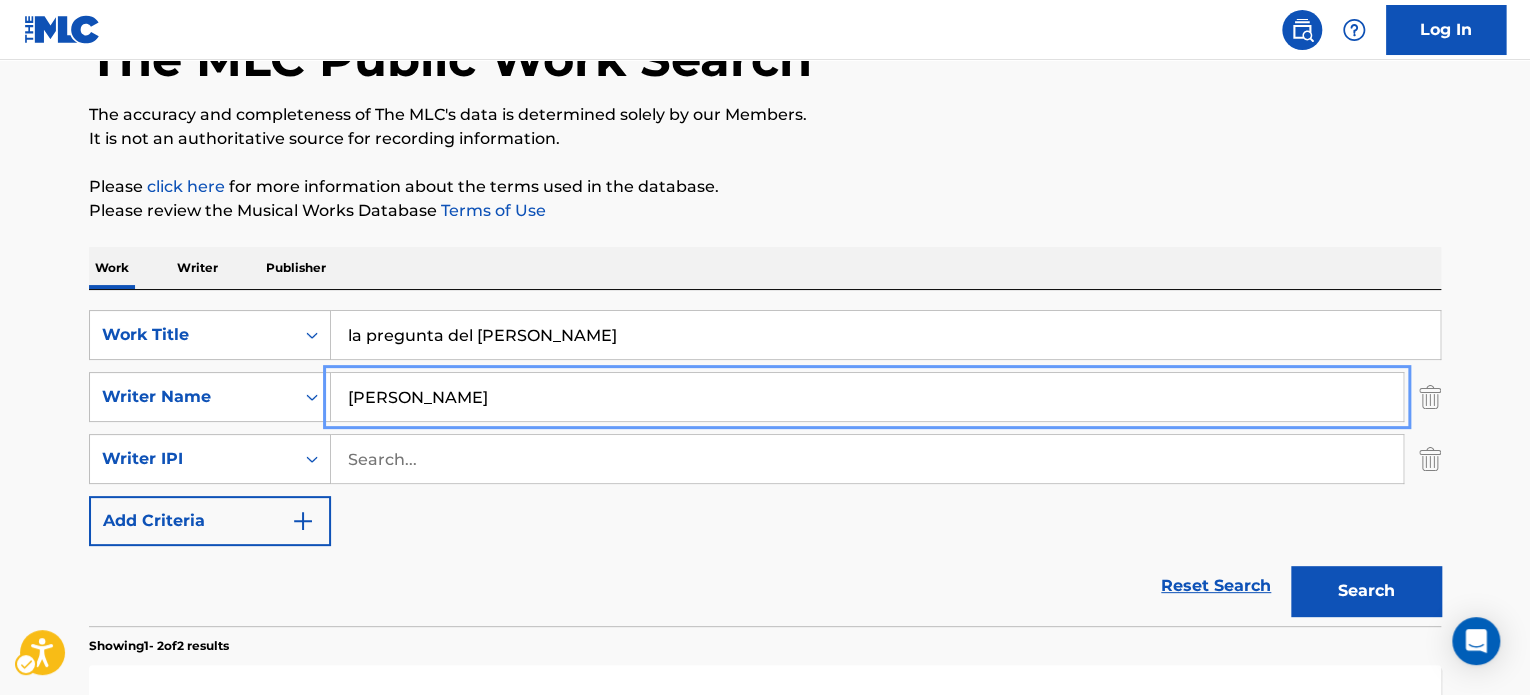 paste on "[PERSON_NAME] [PERSON_NAME]" 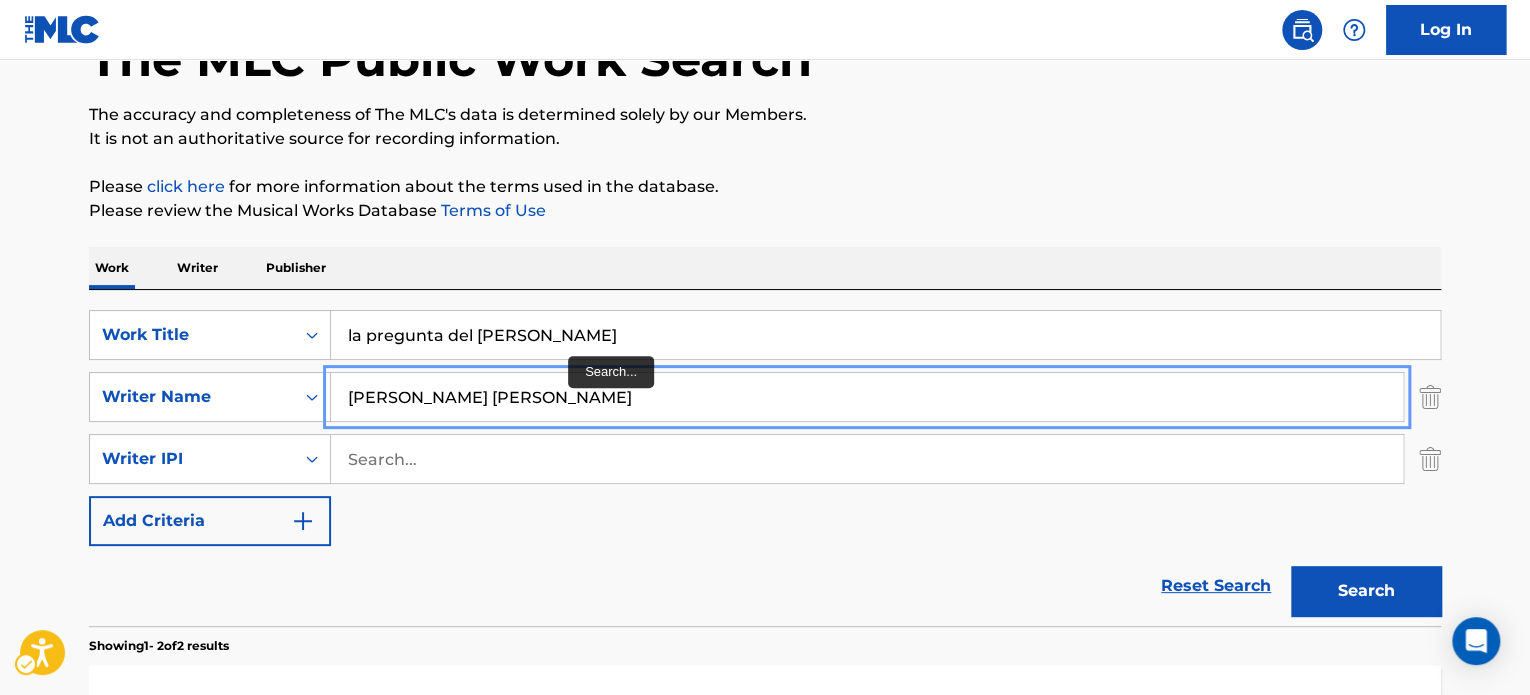 type on "[PERSON_NAME] [PERSON_NAME]" 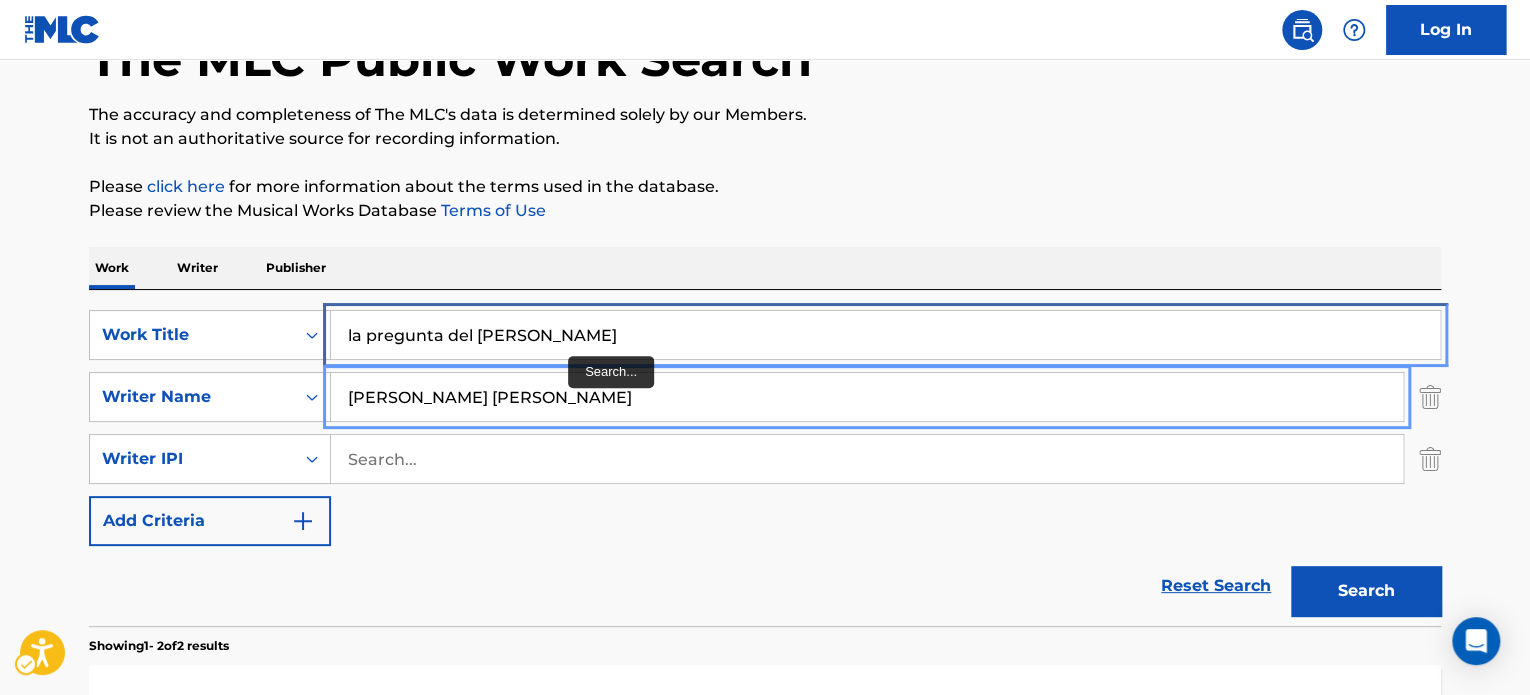 click on "la pregunta del [PERSON_NAME]" at bounding box center (885, 335) 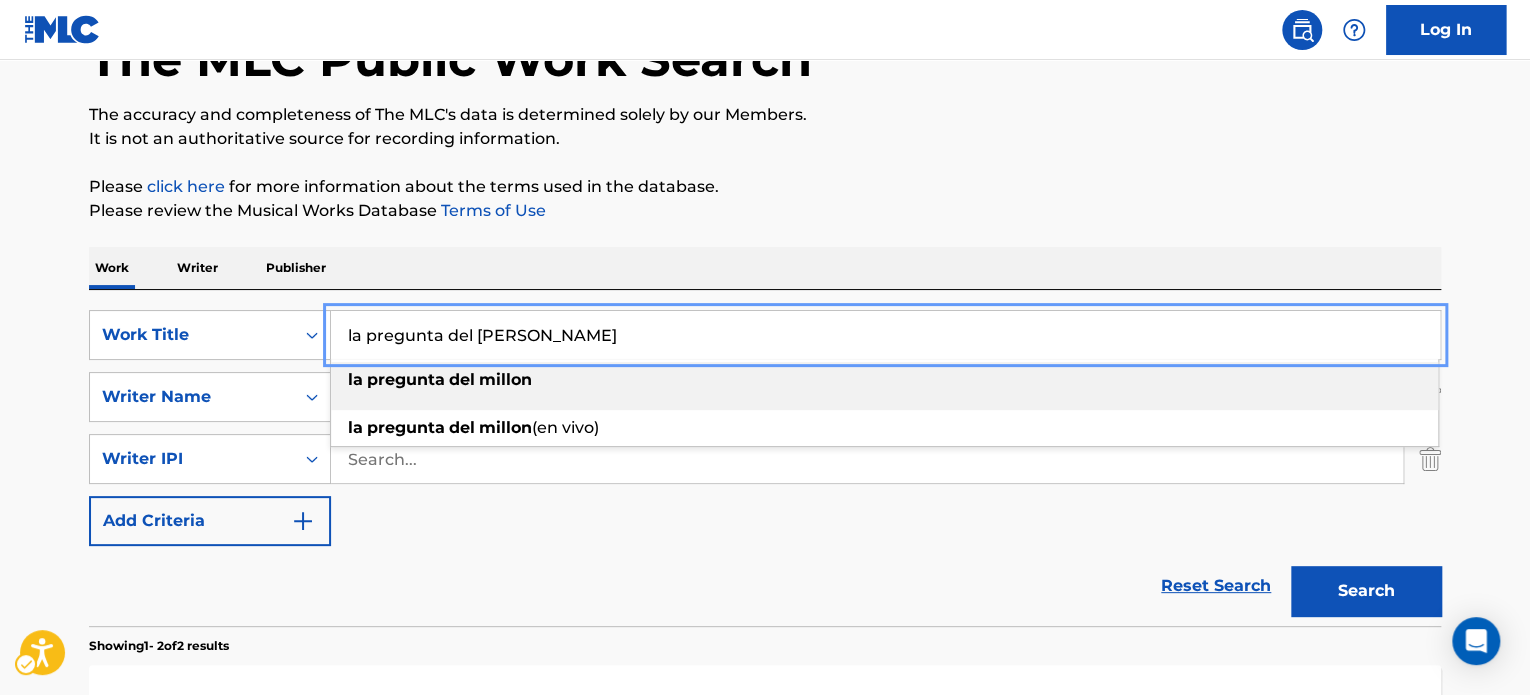 paste on "LOS NUMEROS" 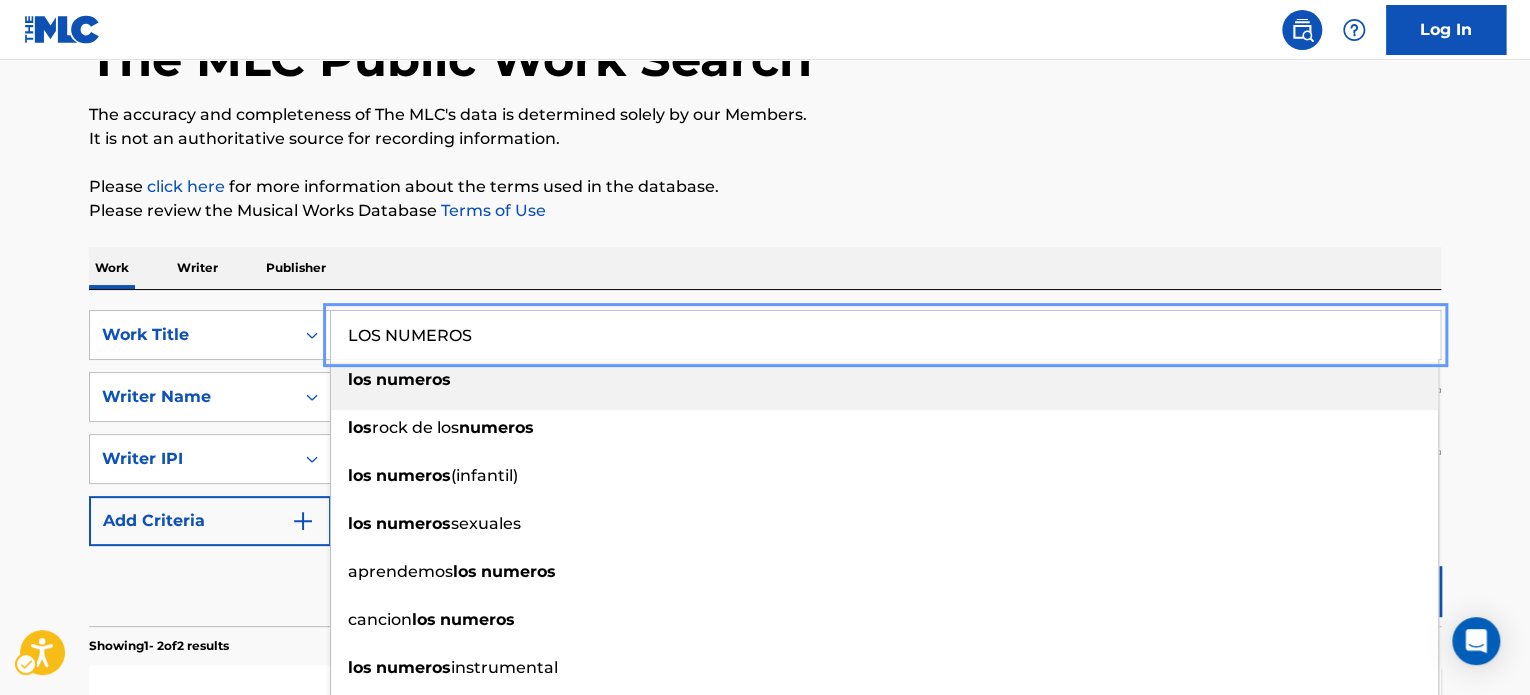 type on "LOS NUMEROS" 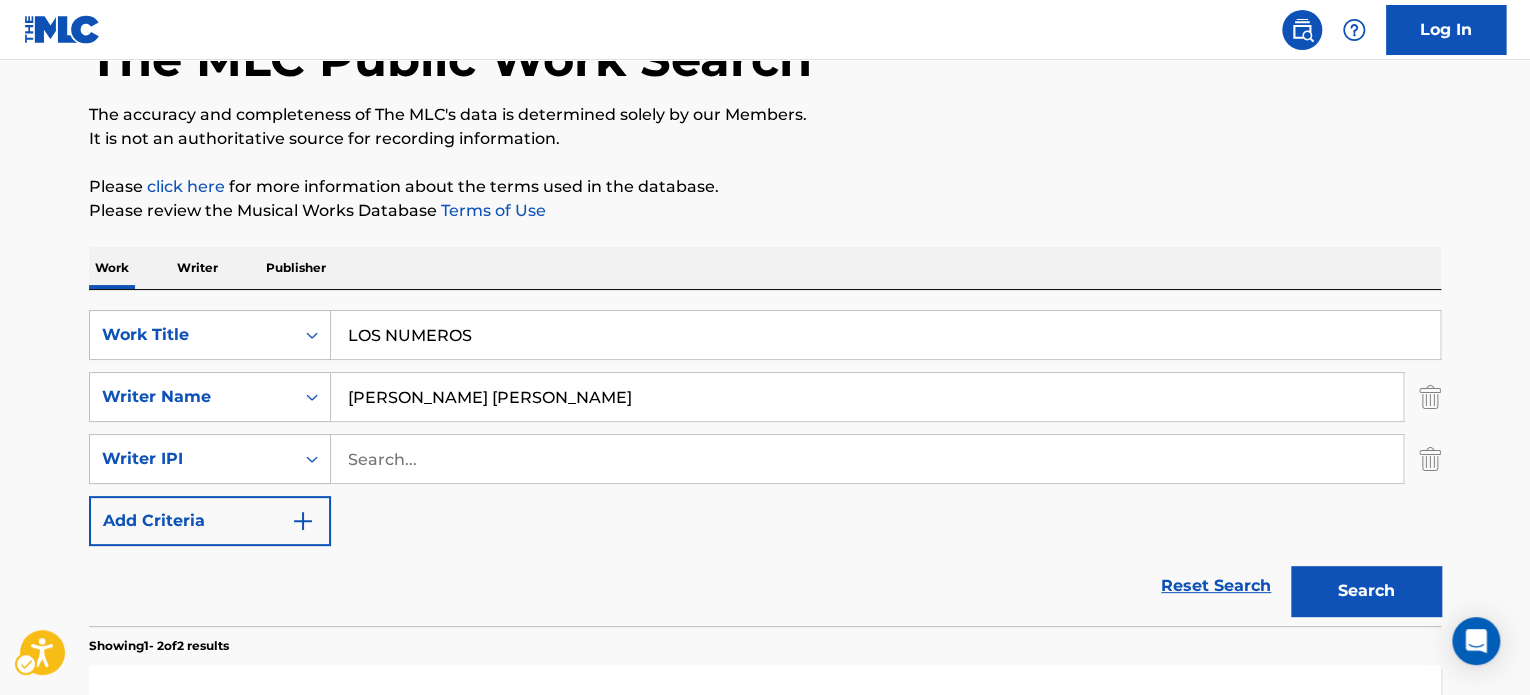 click on "Please review the Musical Works Database   Terms of Use  | New Window" at bounding box center (765, 211) 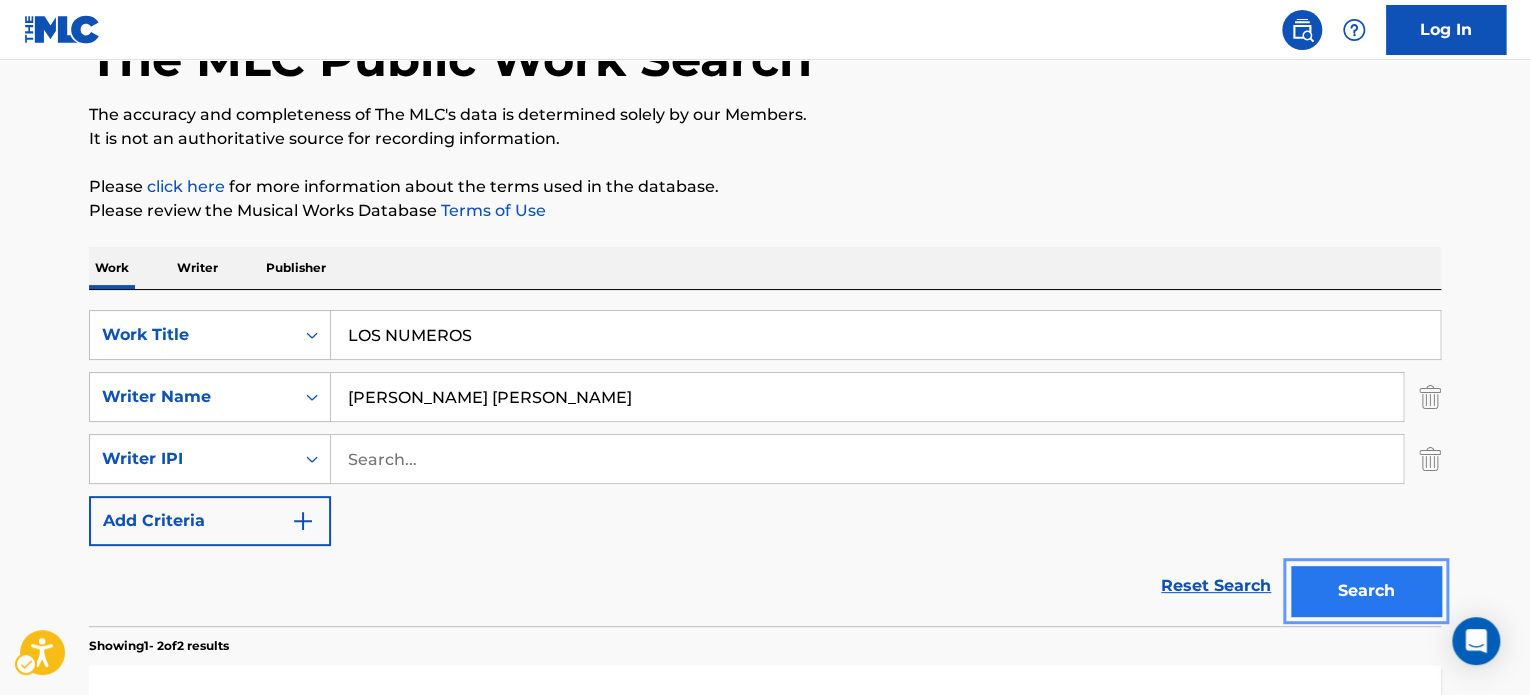 click on "Search" at bounding box center (1366, 591) 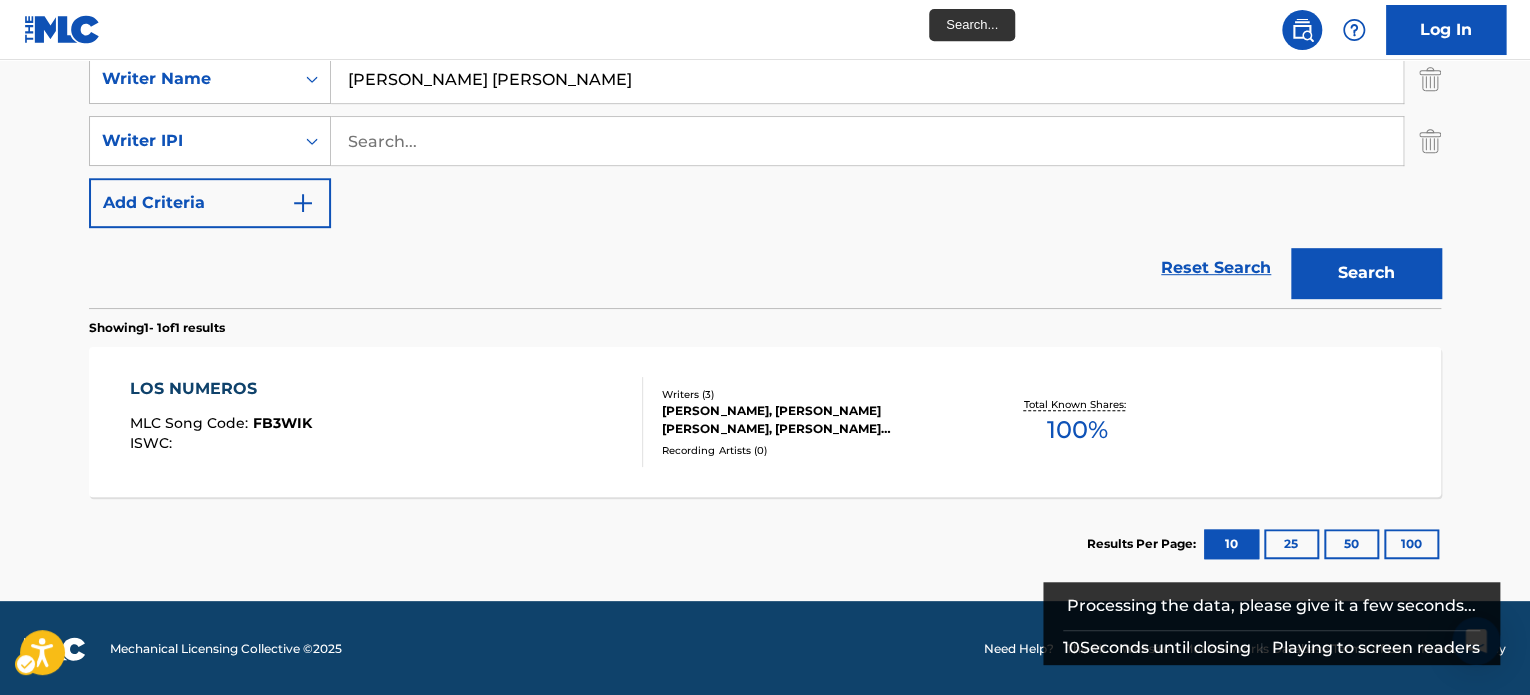 scroll, scrollTop: 454, scrollLeft: 0, axis: vertical 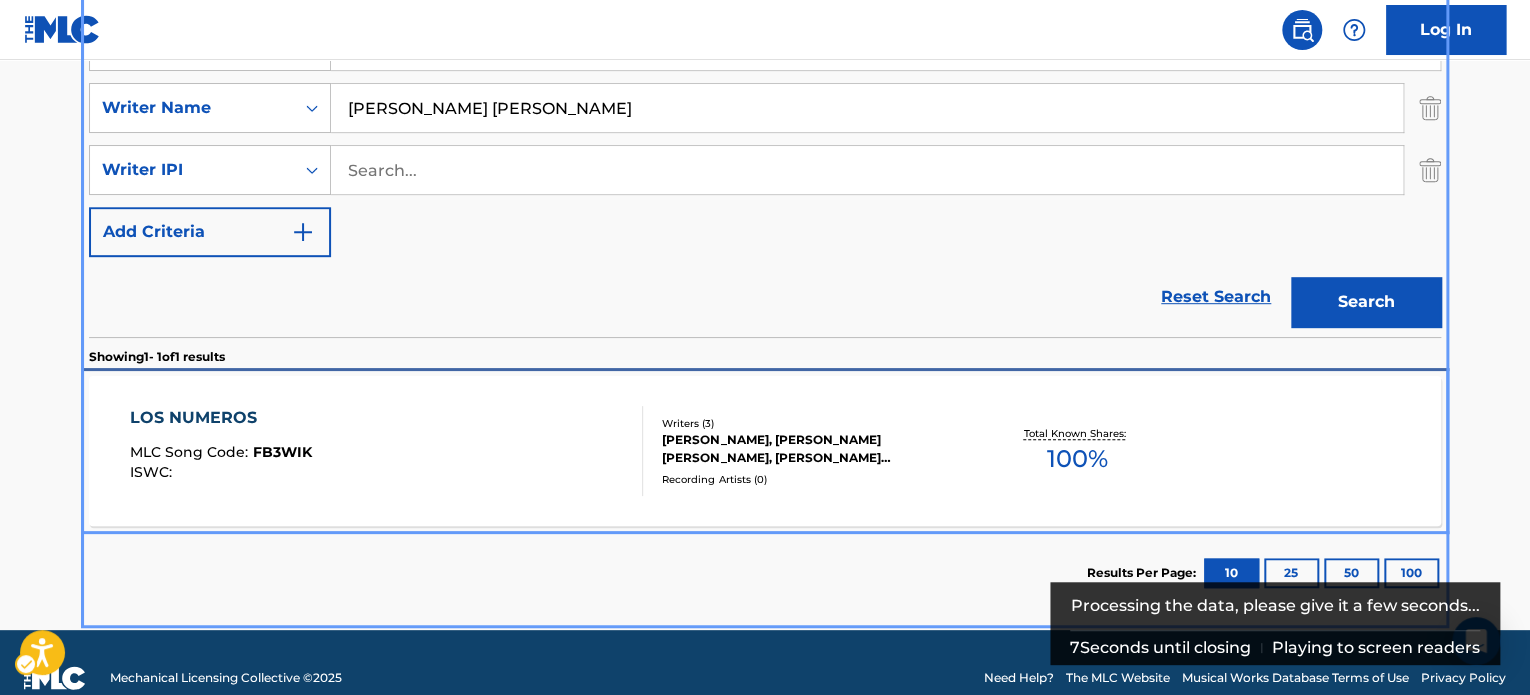 click on "[PERSON_NAME], [PERSON_NAME] [PERSON_NAME], [PERSON_NAME] [PERSON_NAME]" at bounding box center [813, 449] 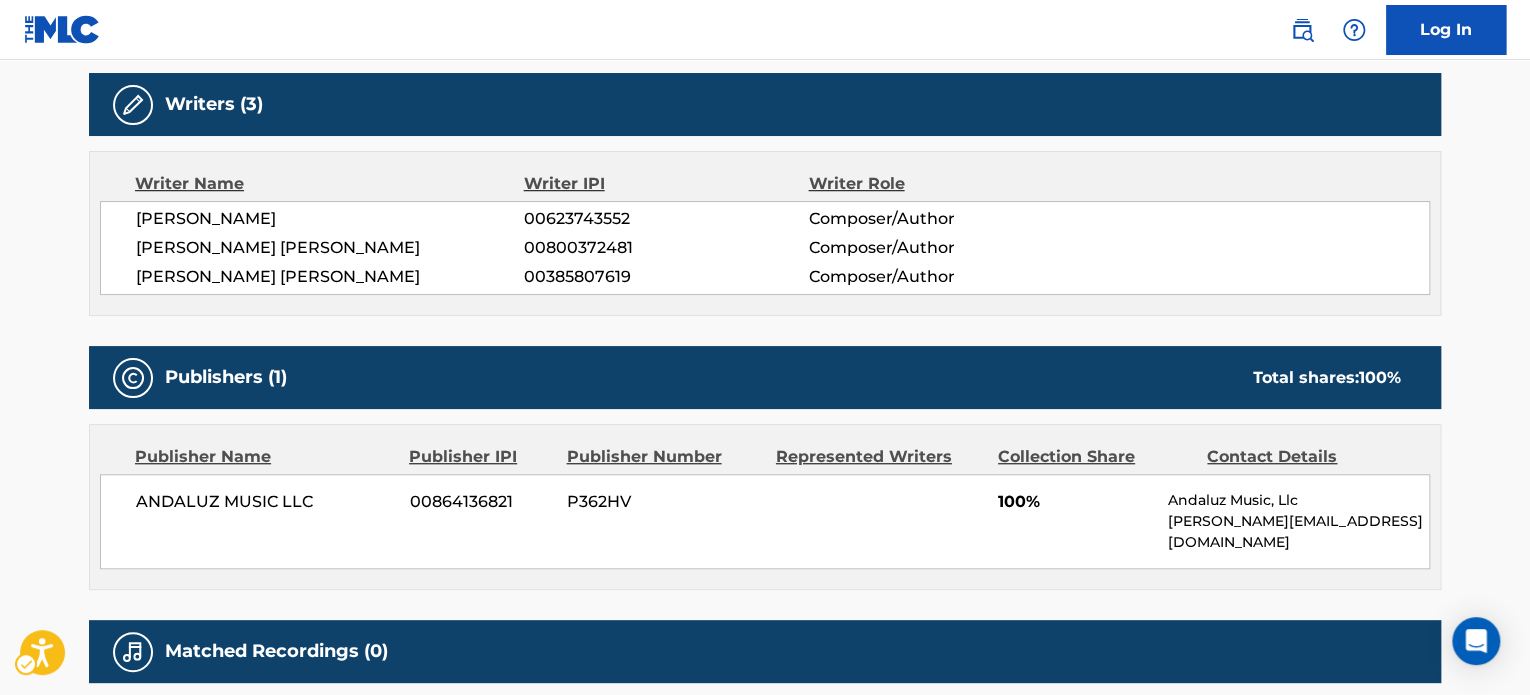 scroll, scrollTop: 600, scrollLeft: 0, axis: vertical 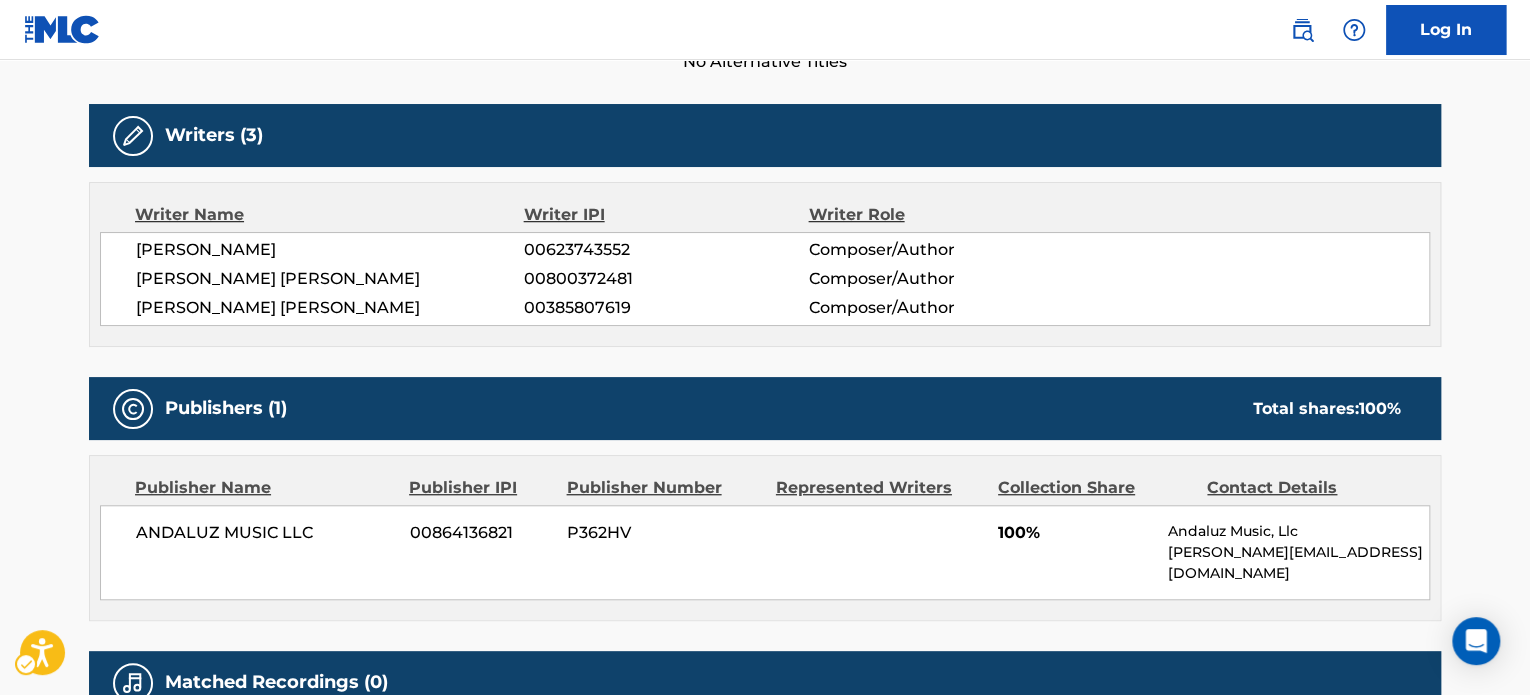 click on "[PERSON_NAME]" at bounding box center (330, 250) 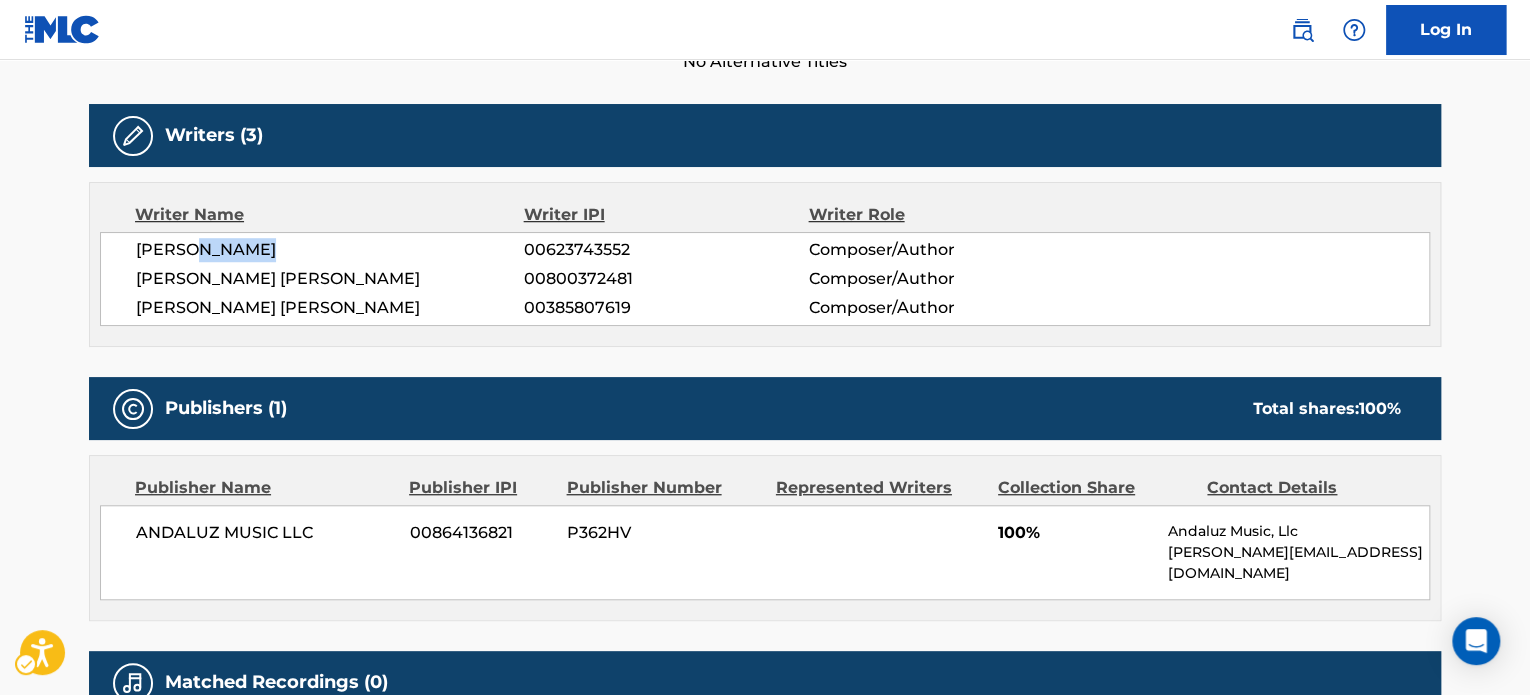 click on "[PERSON_NAME]" at bounding box center (330, 250) 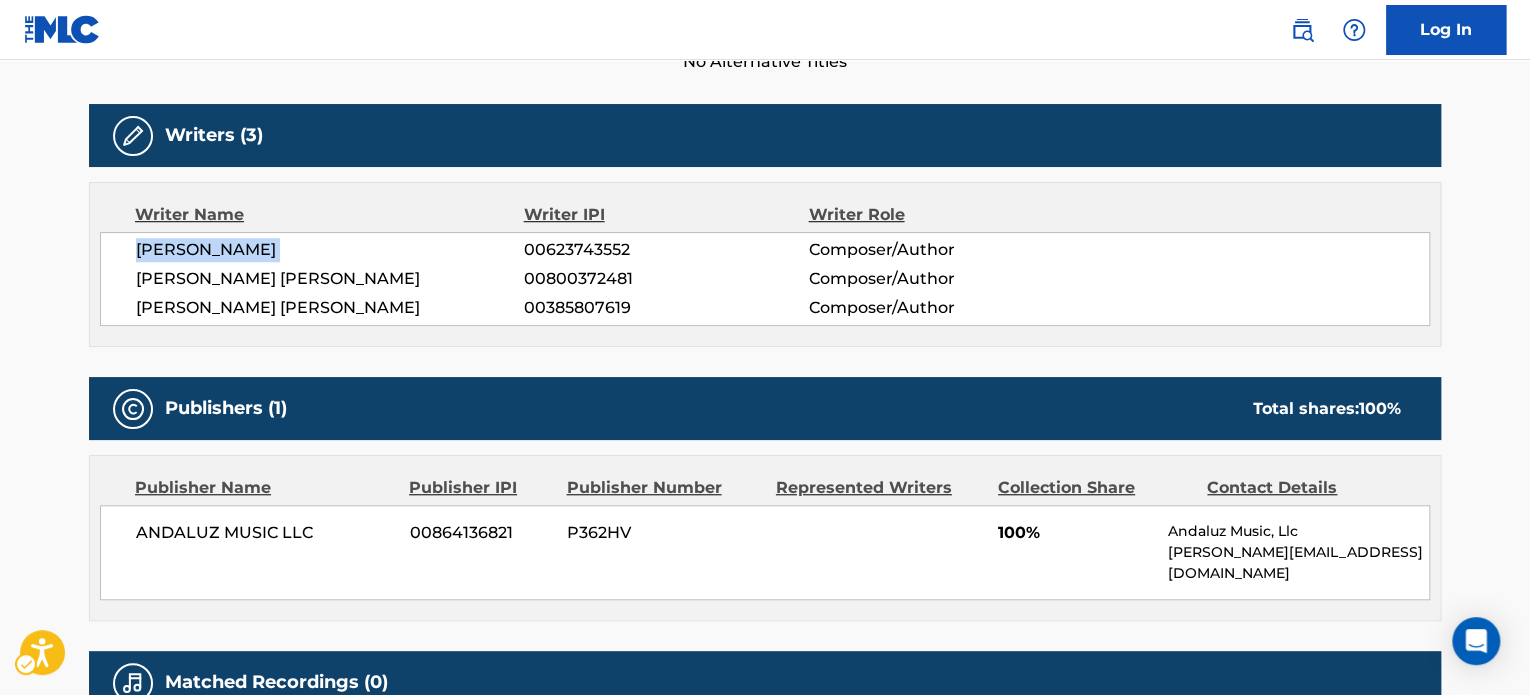 click on "[PERSON_NAME]" at bounding box center [330, 250] 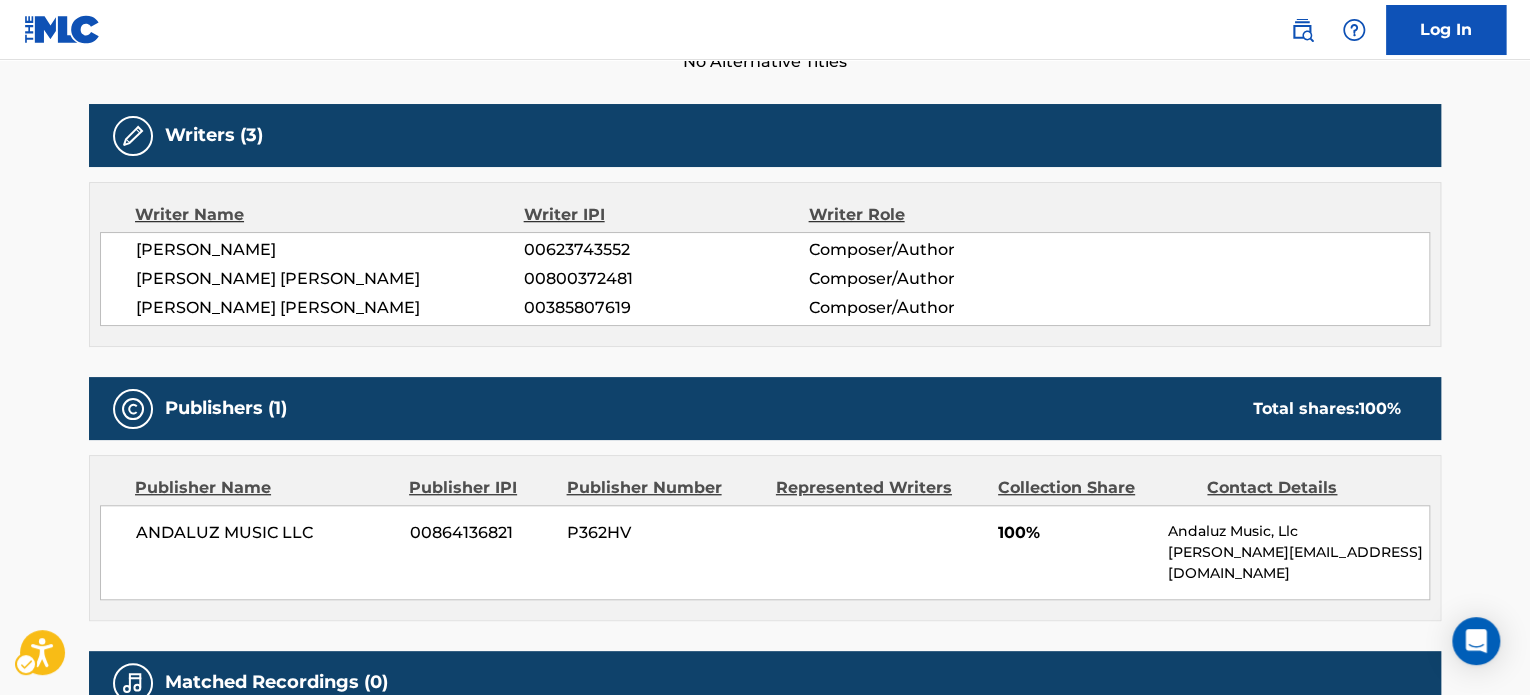 click on "[PERSON_NAME] [PERSON_NAME]" at bounding box center [330, 308] 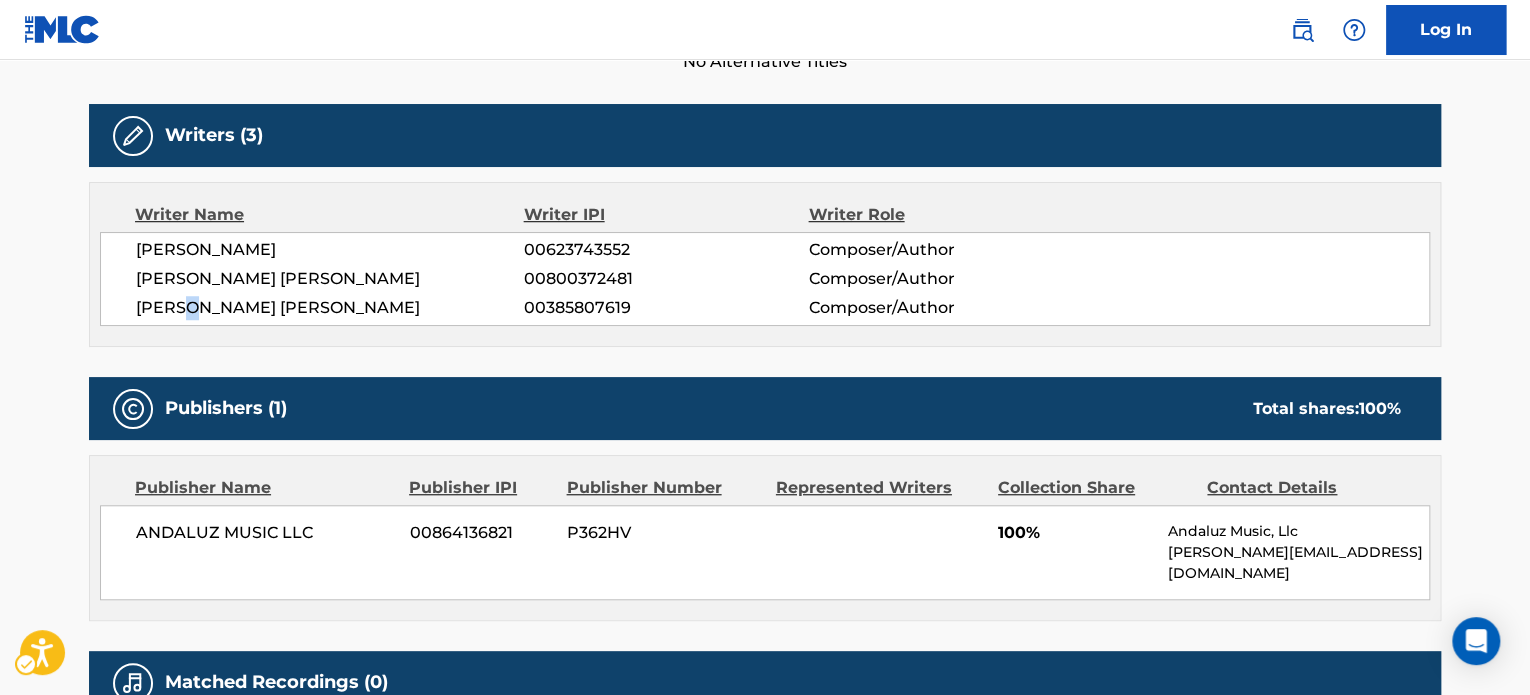 click on "[PERSON_NAME] [PERSON_NAME]" at bounding box center [330, 308] 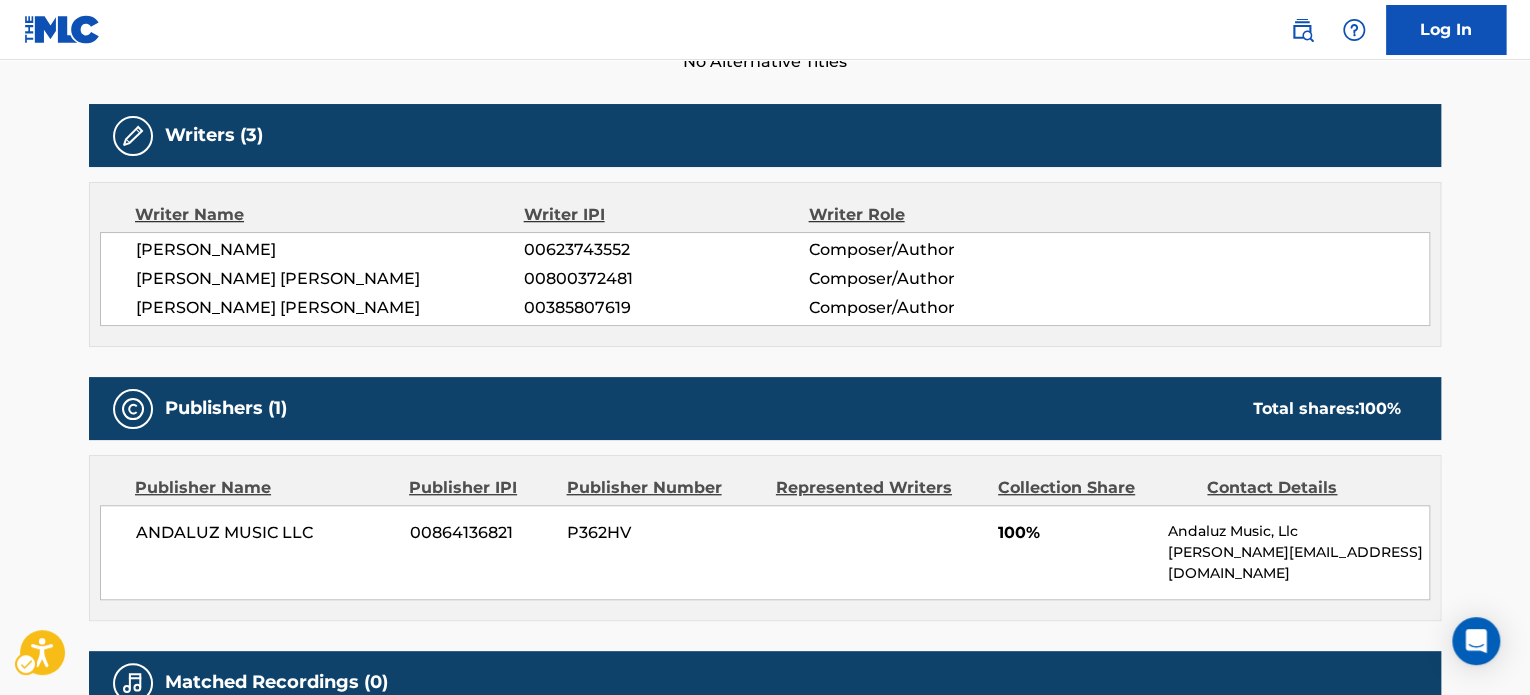 click on "[PERSON_NAME] [PERSON_NAME]" at bounding box center (330, 279) 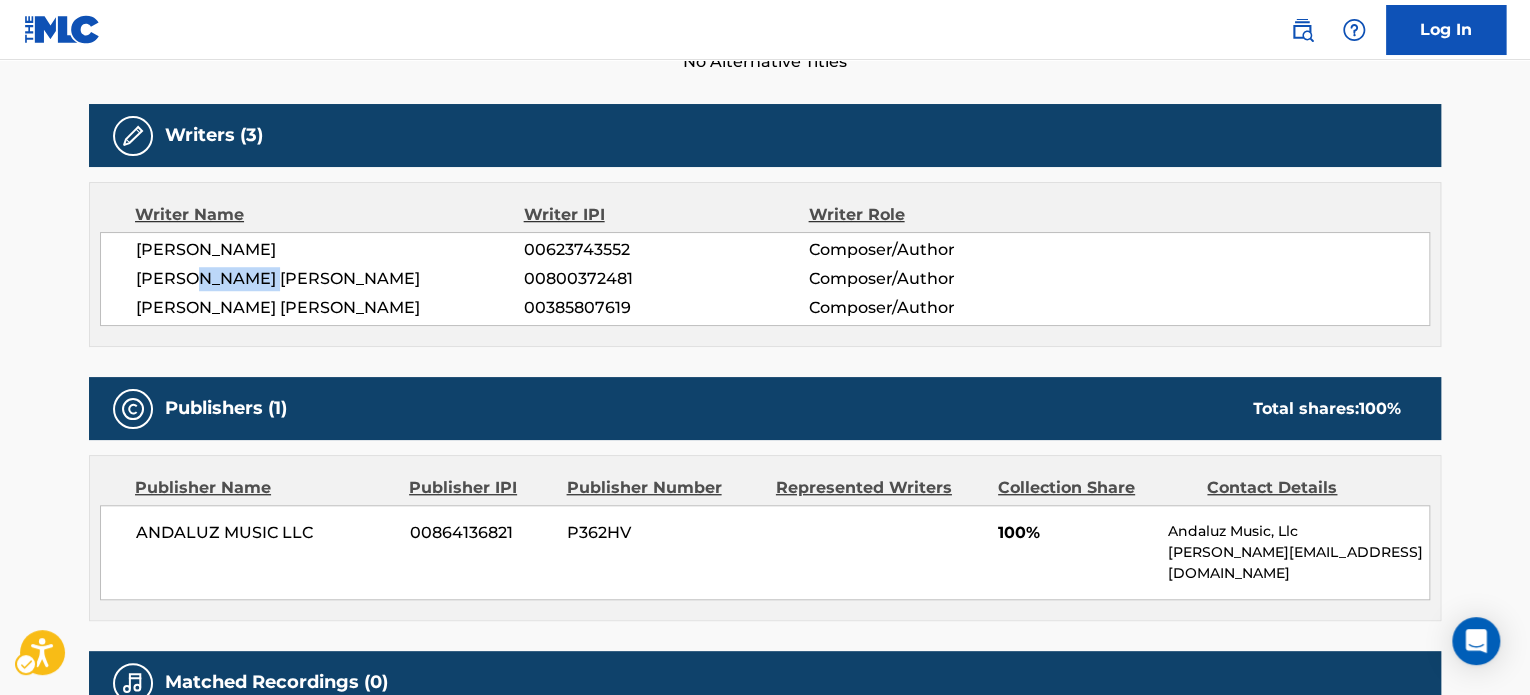 click on "[PERSON_NAME] [PERSON_NAME]" at bounding box center [330, 279] 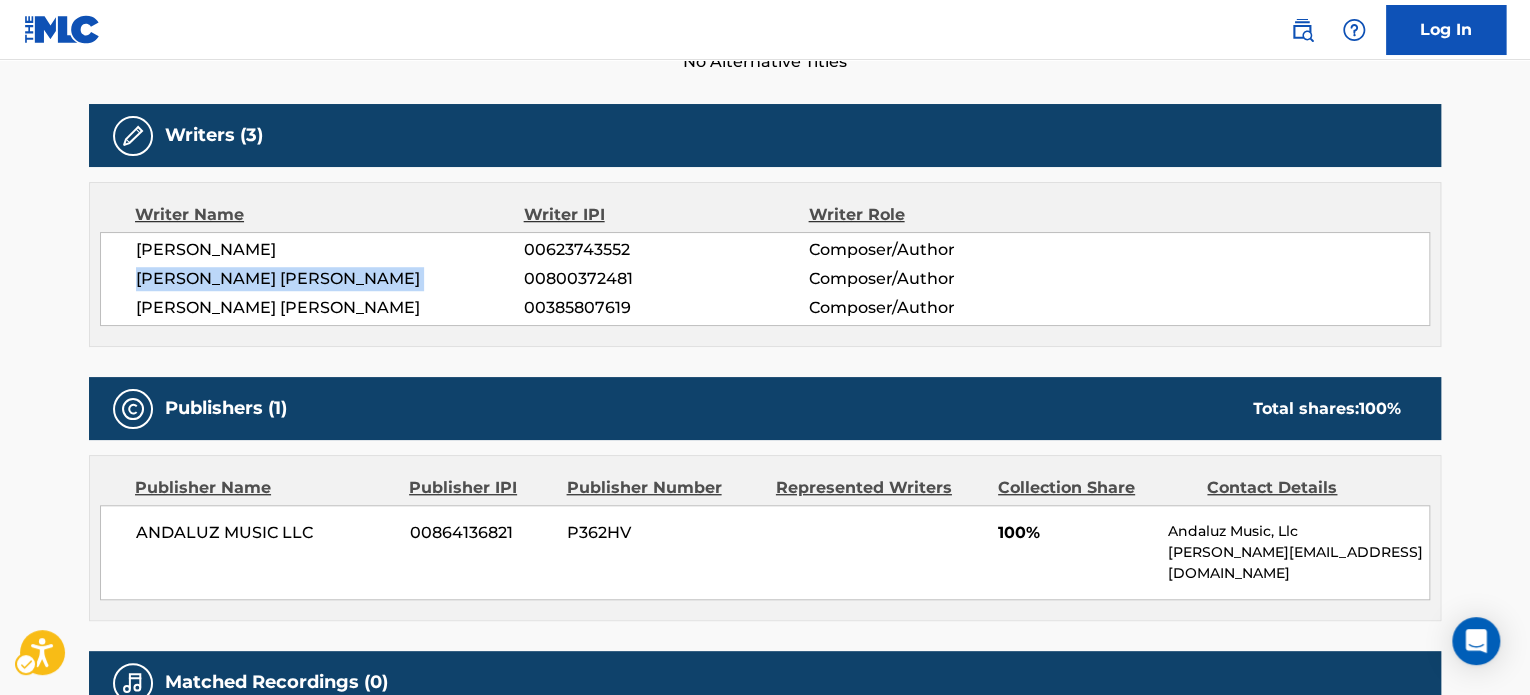click on "[PERSON_NAME] [PERSON_NAME]" at bounding box center (330, 279) 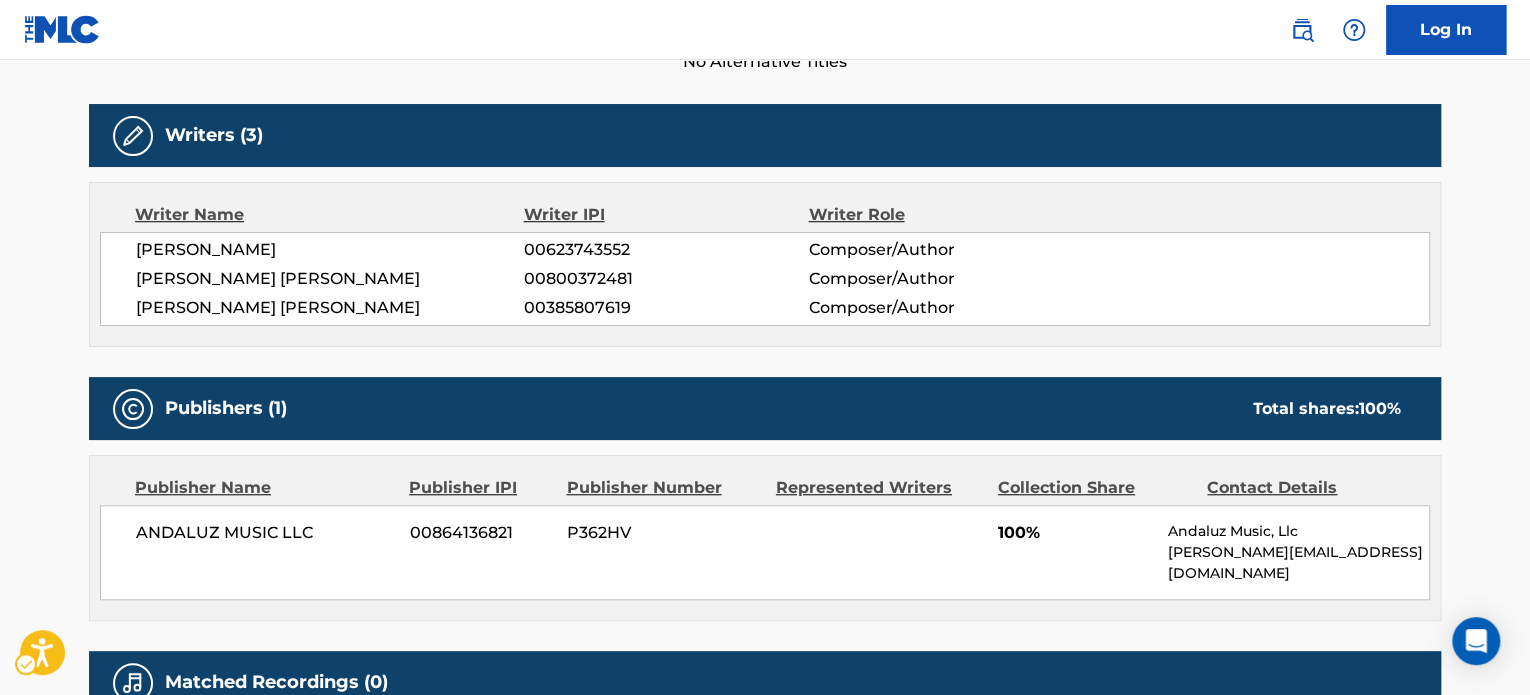 click on "[PERSON_NAME] [PERSON_NAME]" at bounding box center [330, 308] 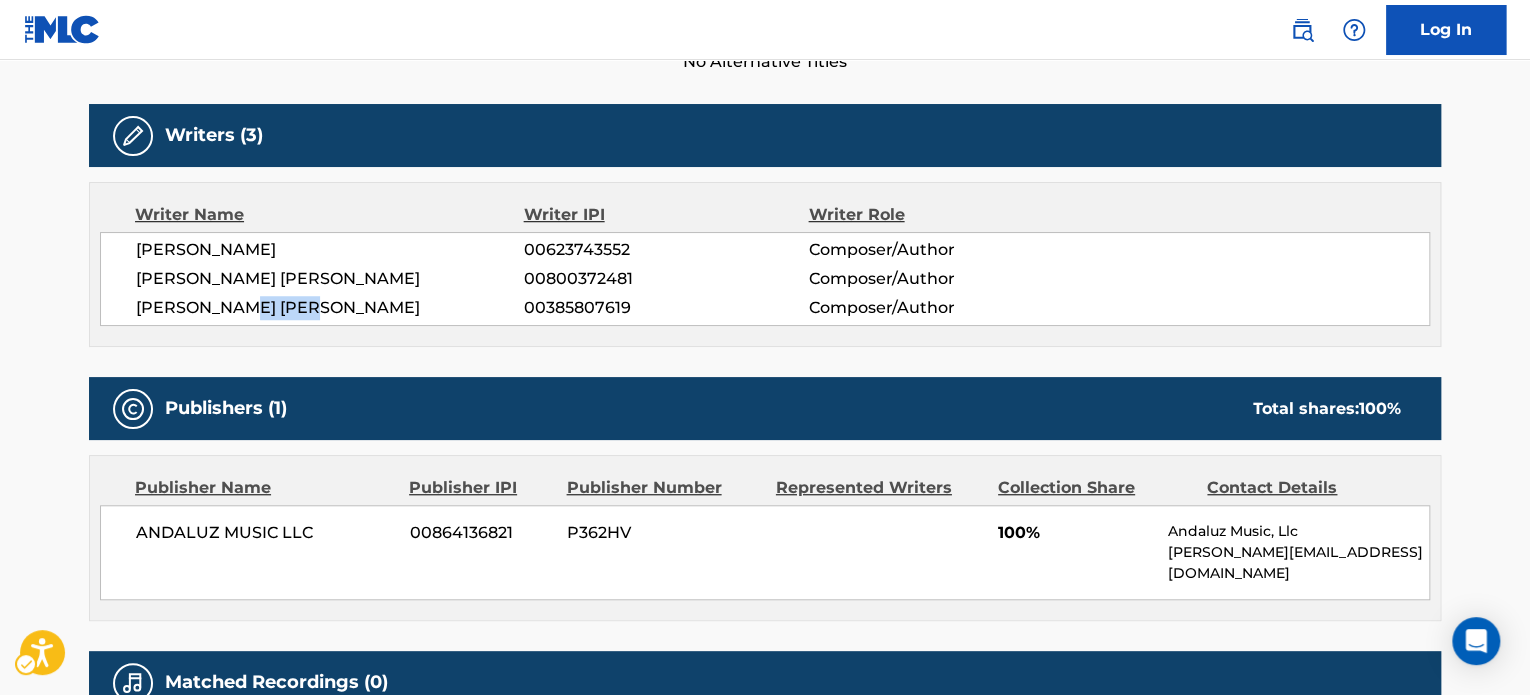 click on "[PERSON_NAME] [PERSON_NAME]" at bounding box center (330, 308) 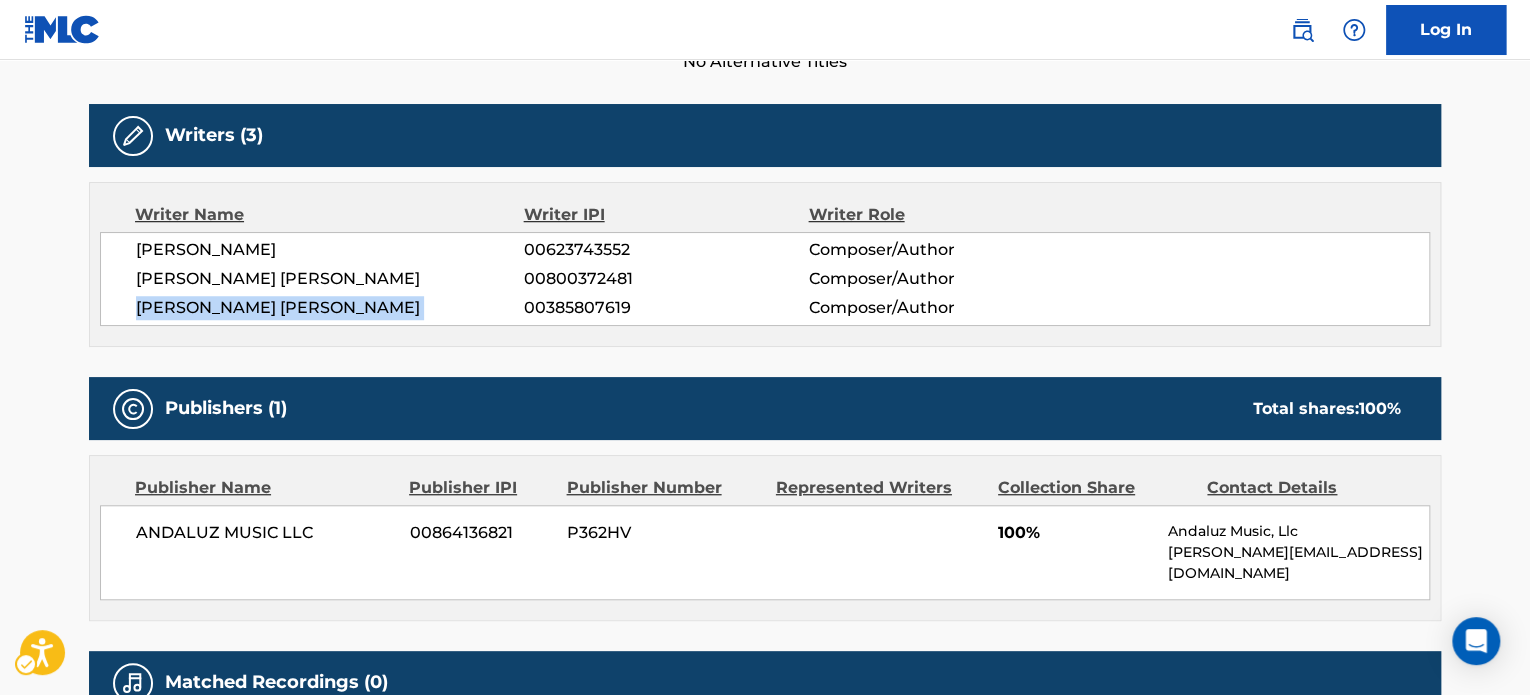 click on "[PERSON_NAME] [PERSON_NAME]" at bounding box center [330, 308] 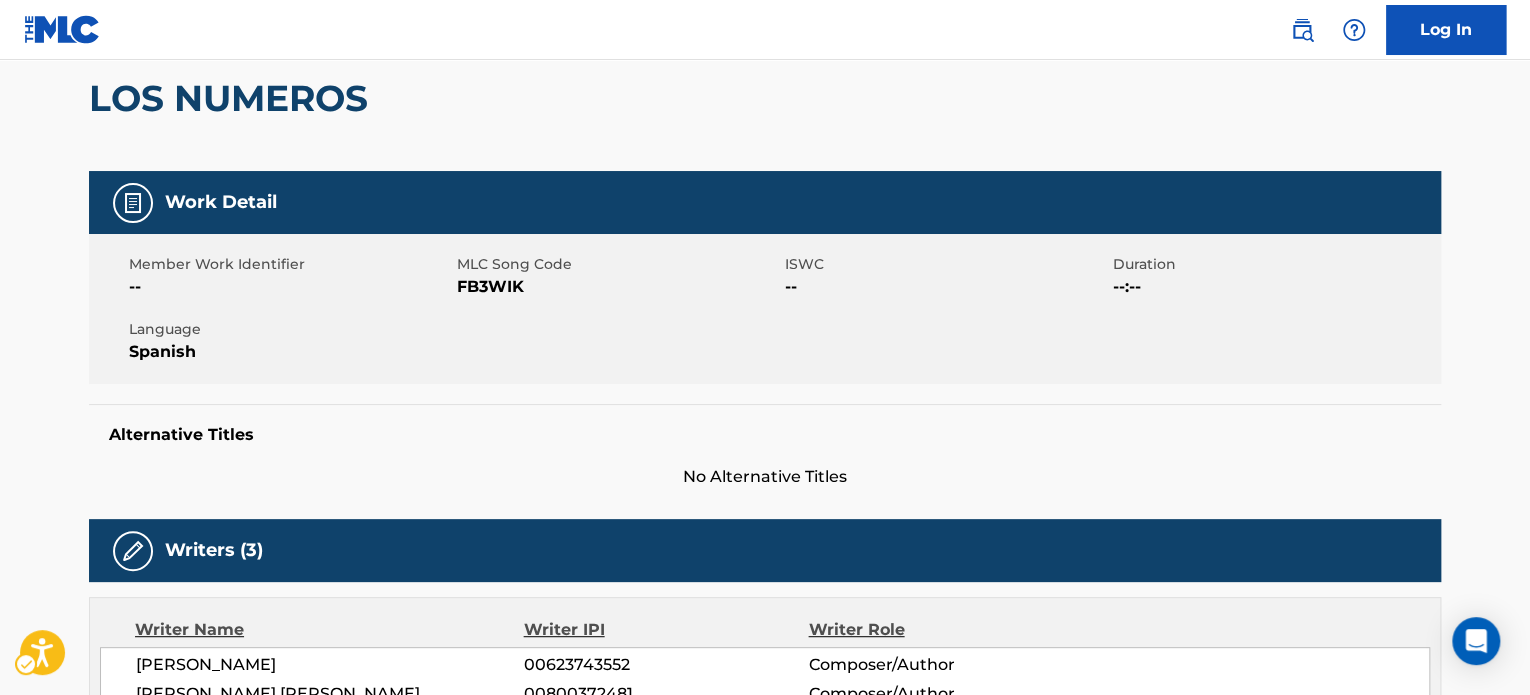 scroll, scrollTop: 85, scrollLeft: 0, axis: vertical 